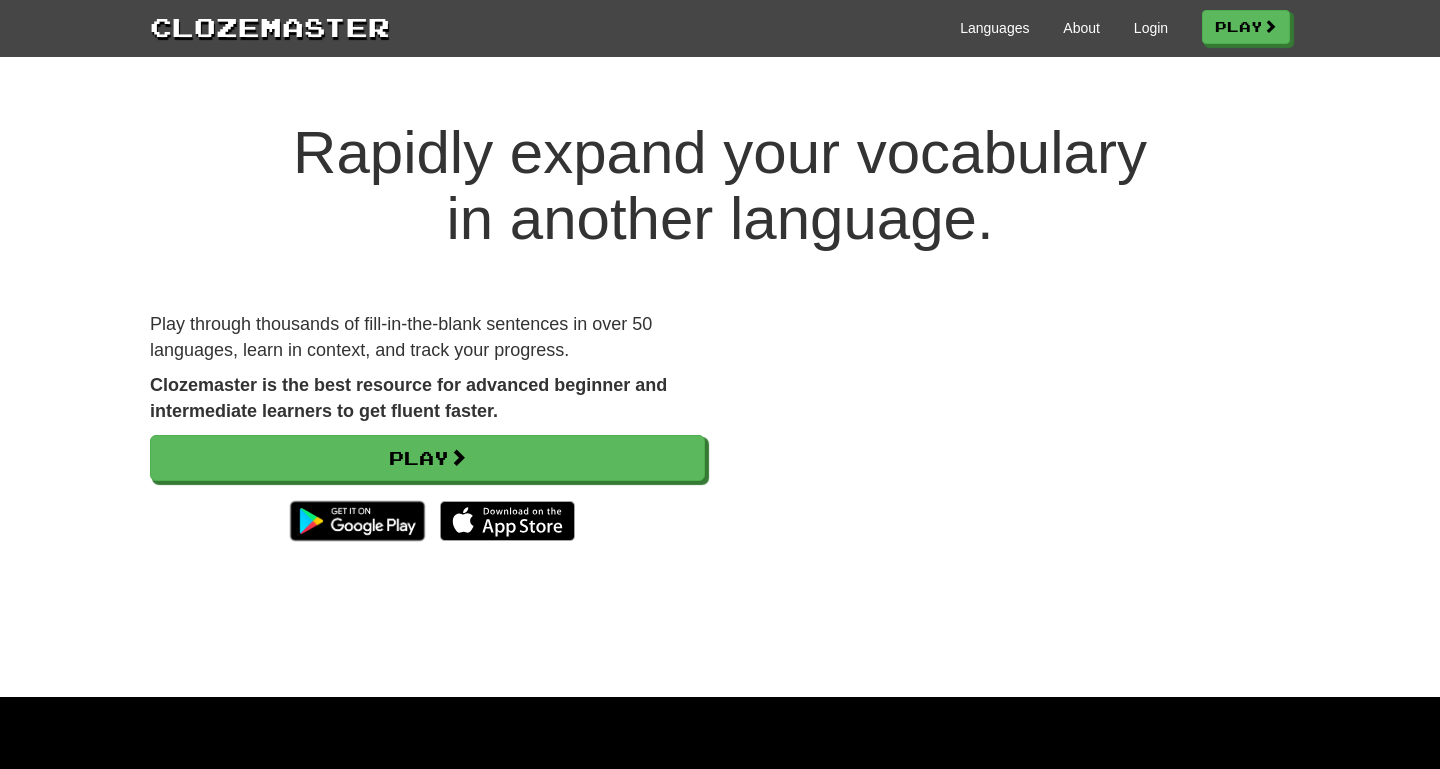 click on "Login" at bounding box center [1151, 28] 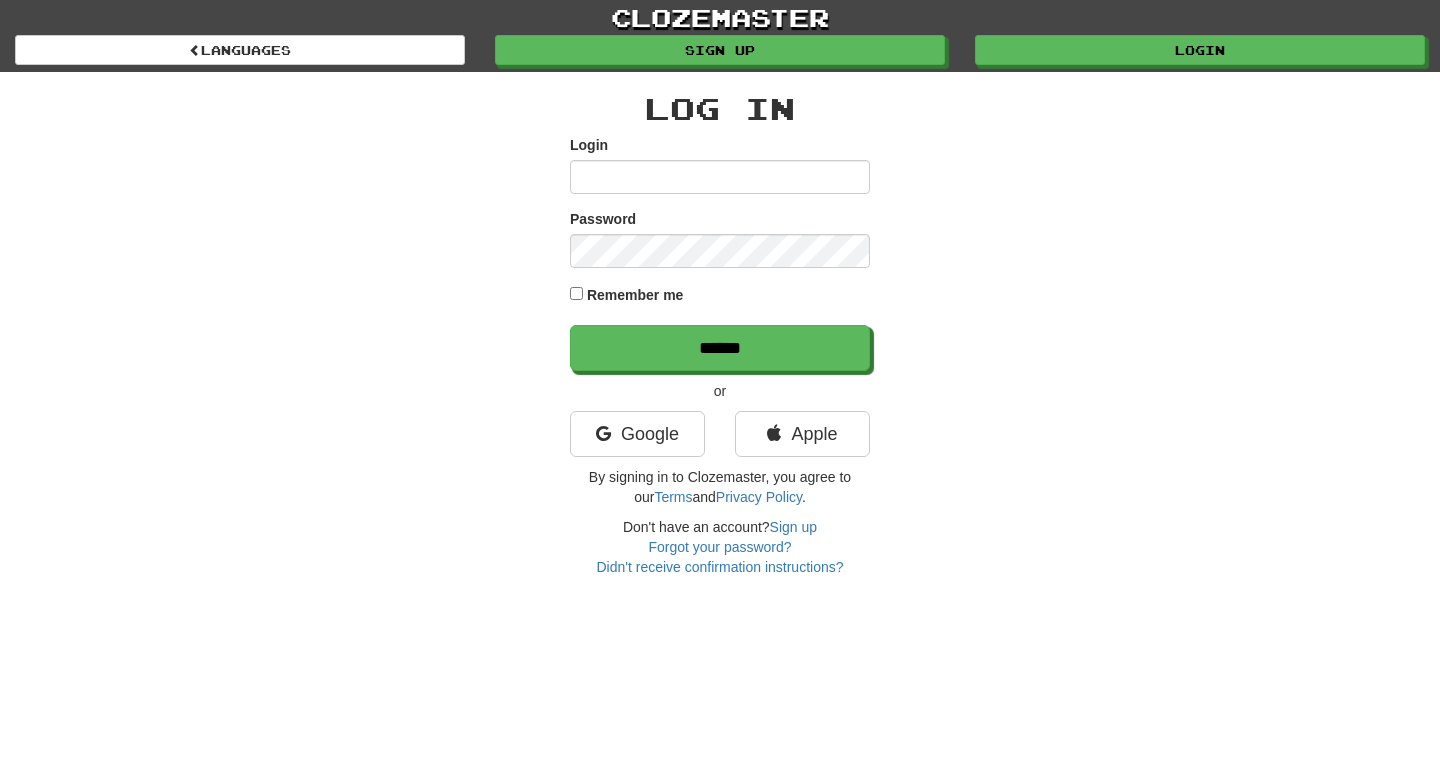 scroll, scrollTop: 0, scrollLeft: 0, axis: both 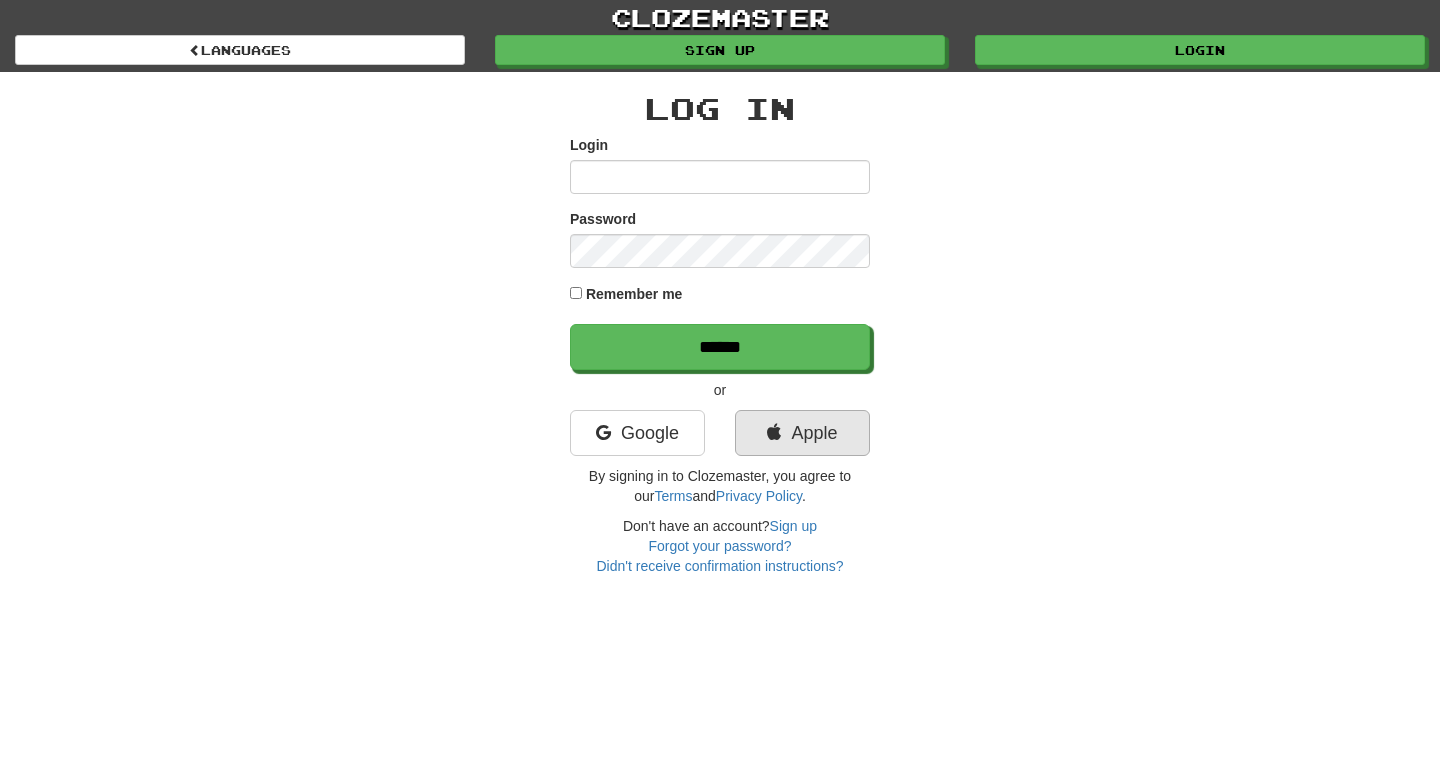 click on "Apple" at bounding box center [802, 433] 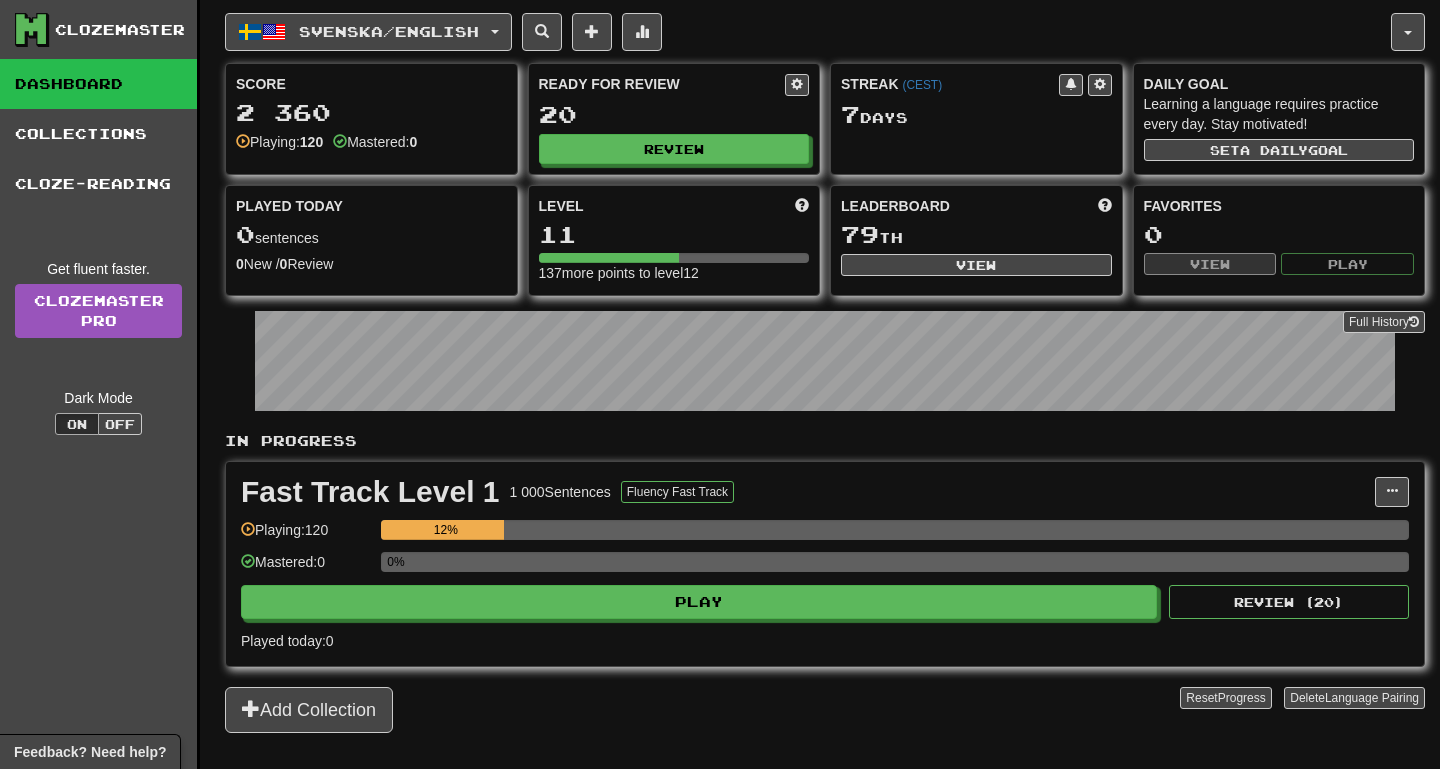 scroll, scrollTop: 0, scrollLeft: 0, axis: both 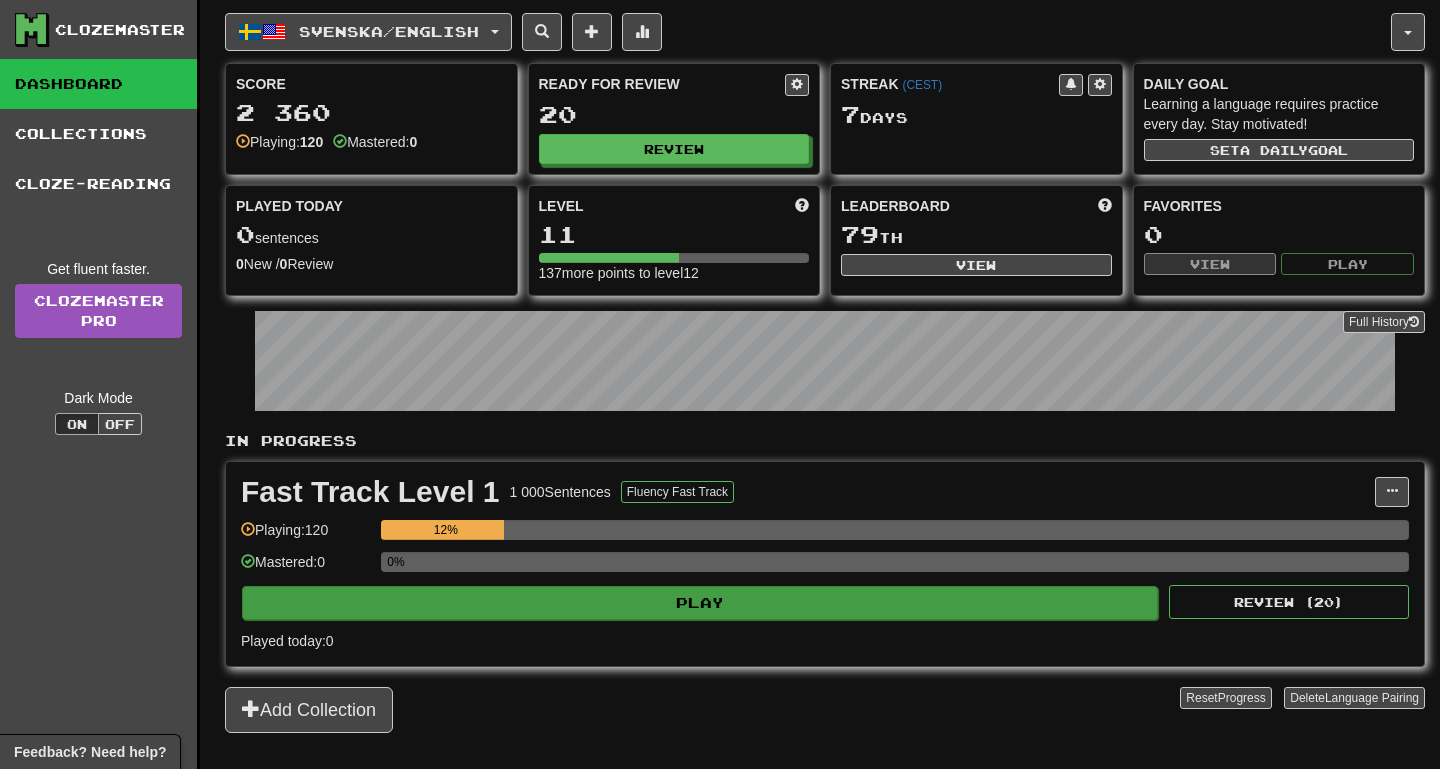 click on "Play" at bounding box center [700, 603] 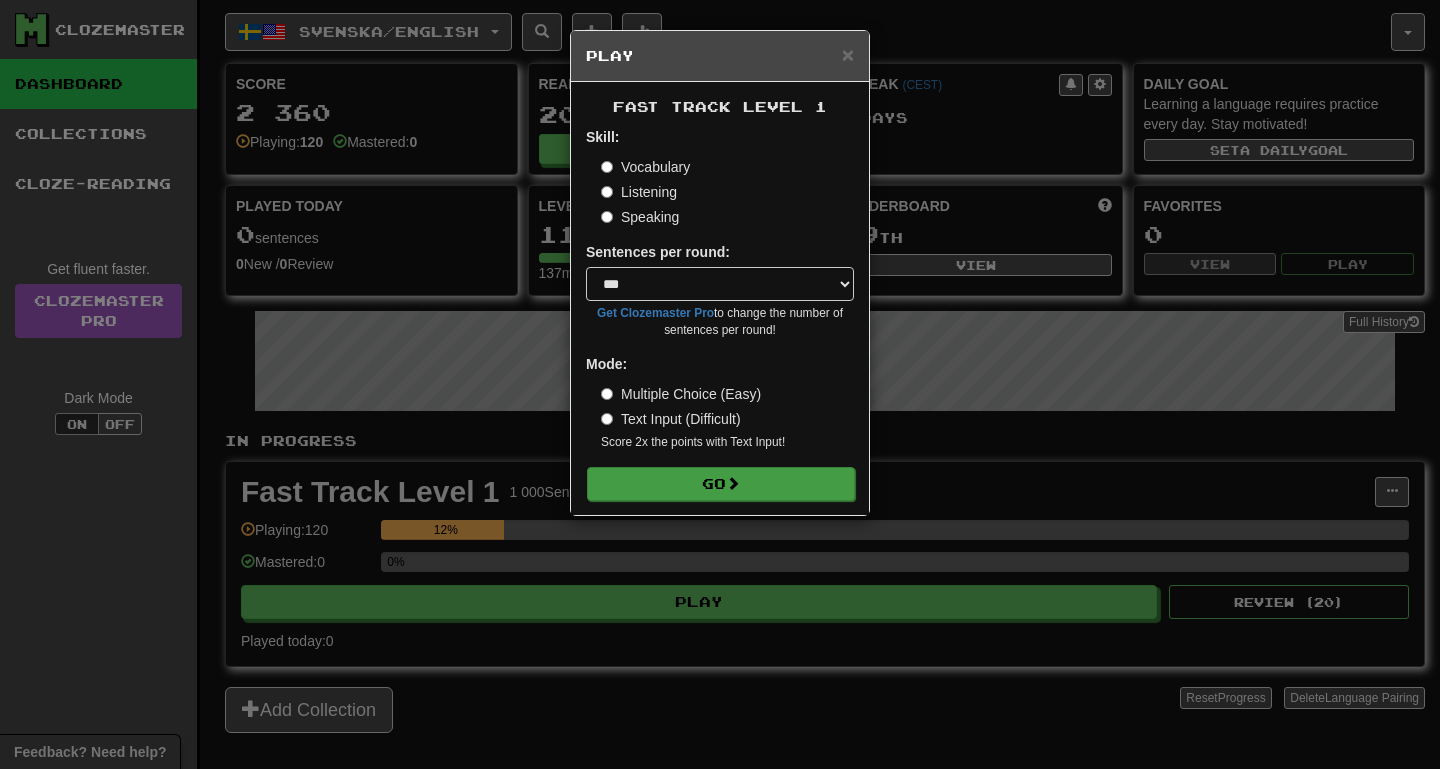 click on "Go" at bounding box center [721, 484] 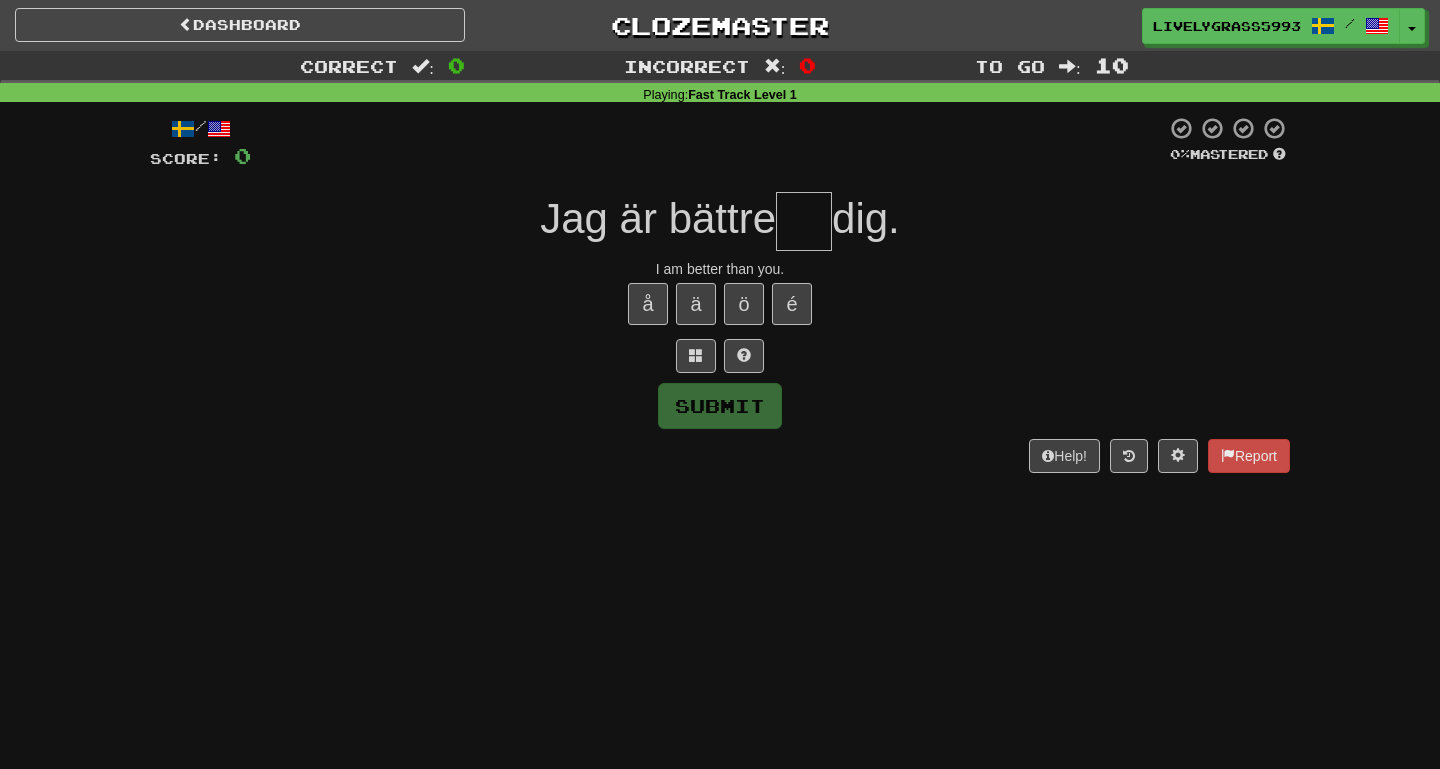 scroll, scrollTop: 0, scrollLeft: 0, axis: both 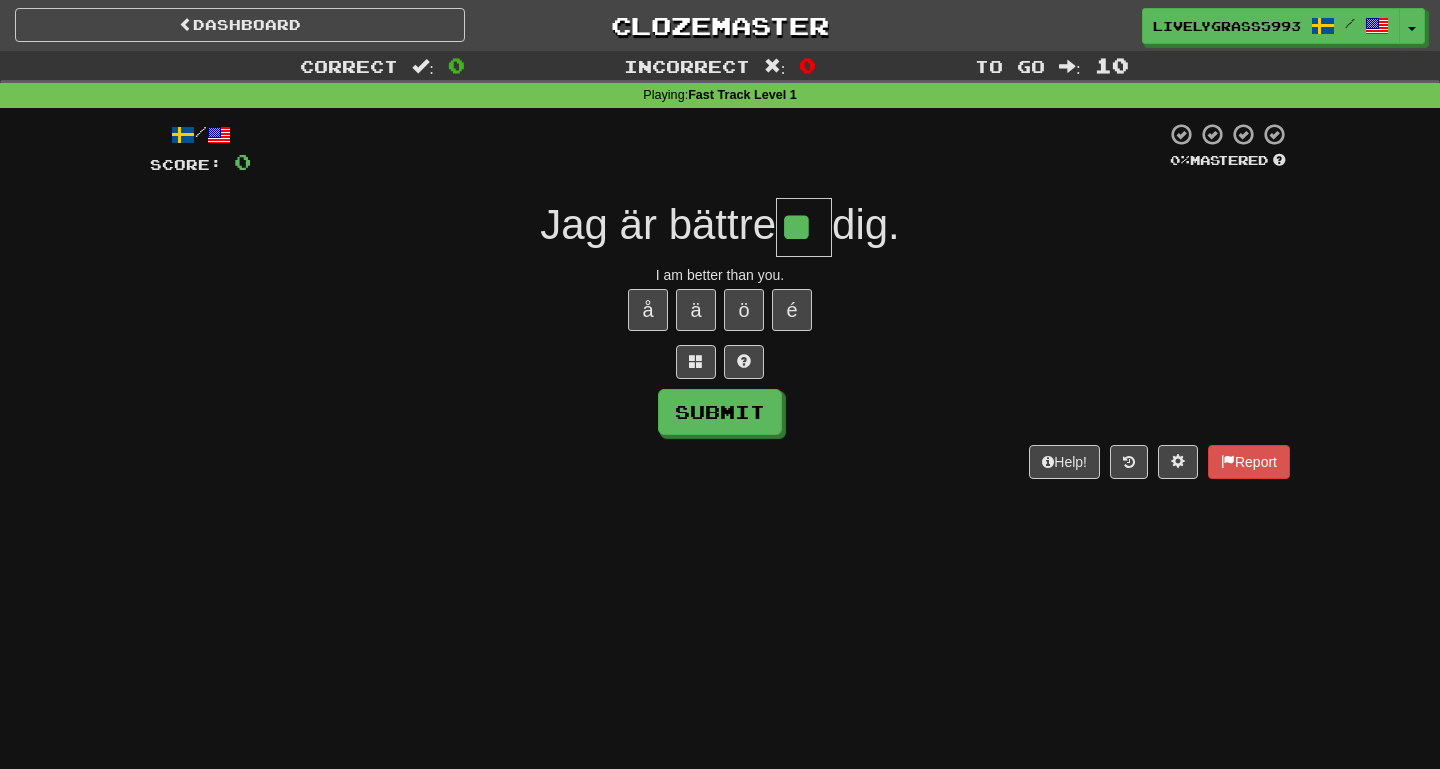 type on "**" 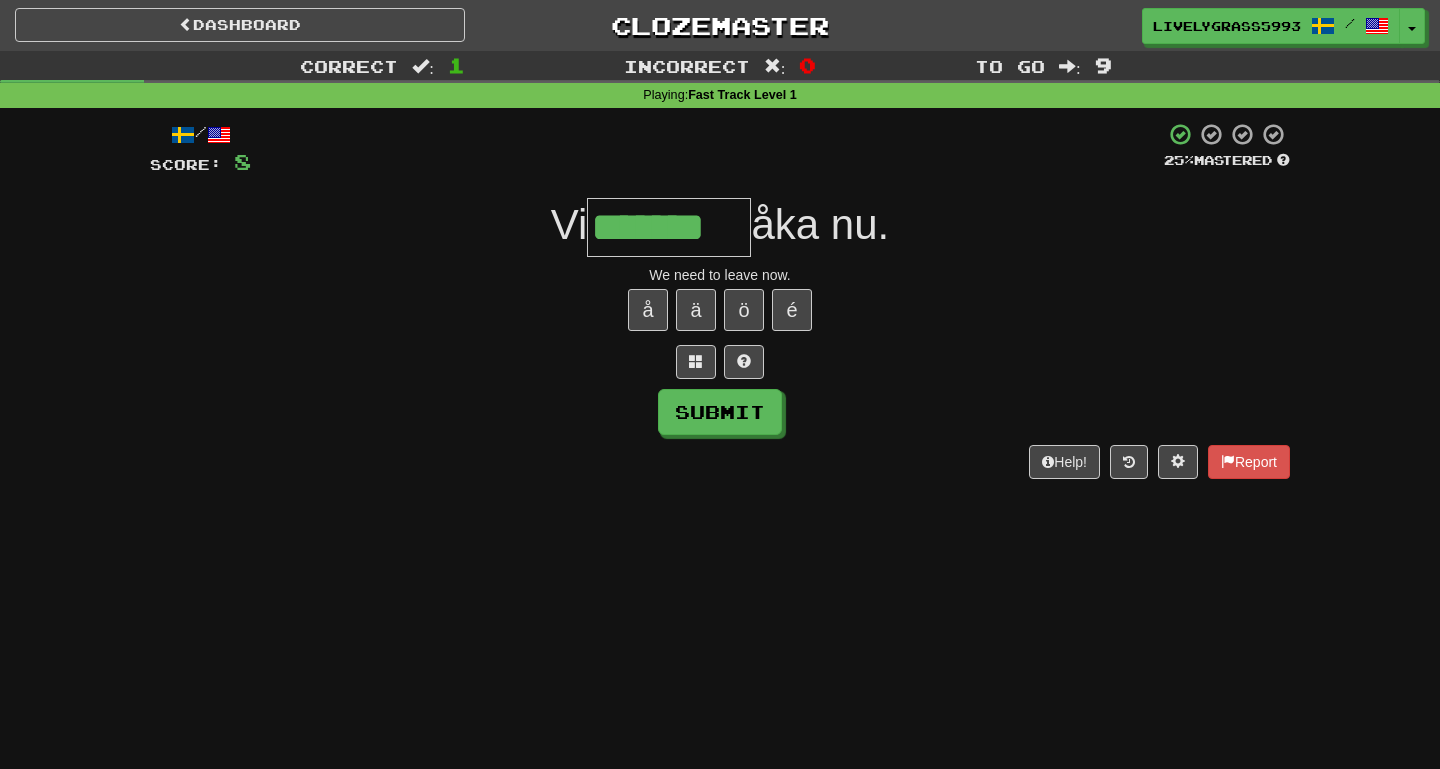 type on "*******" 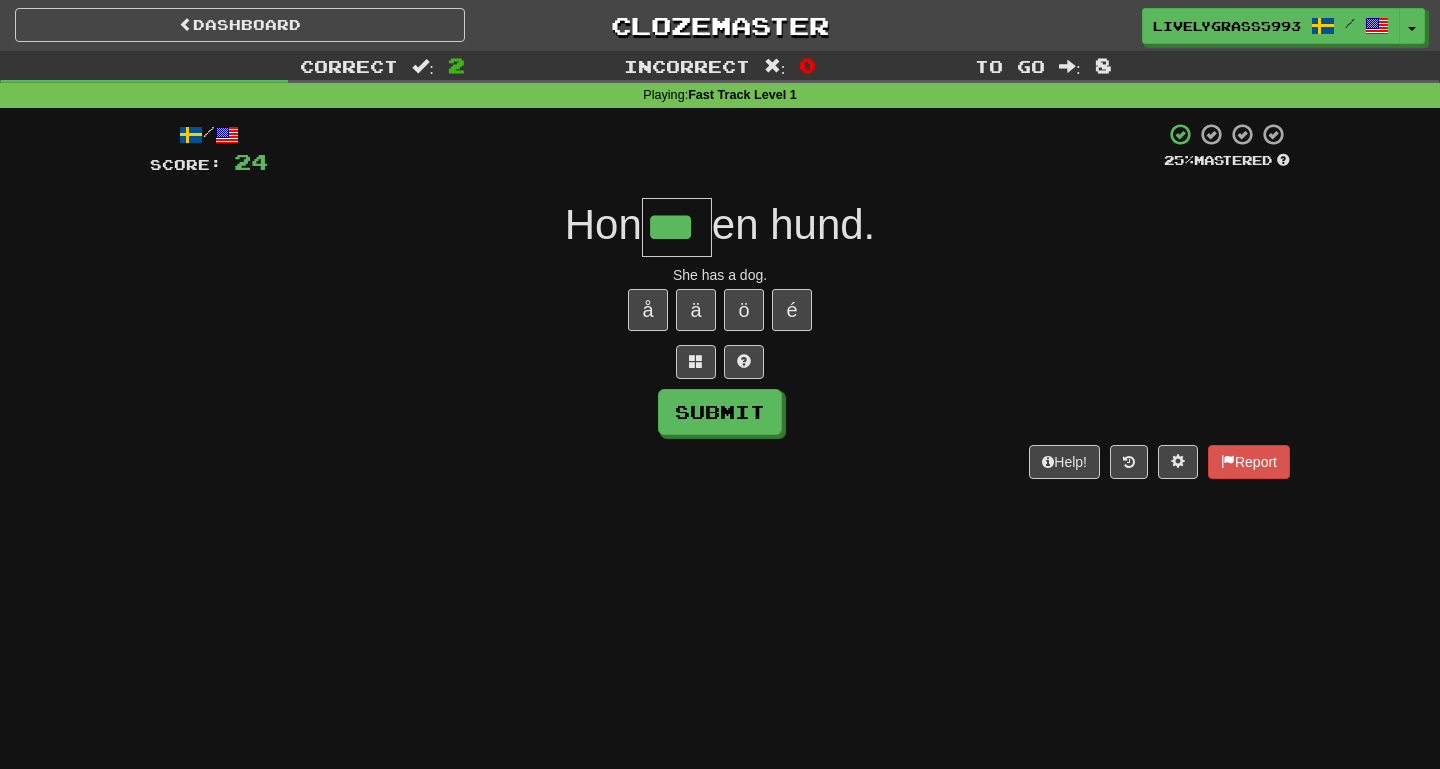 type on "***" 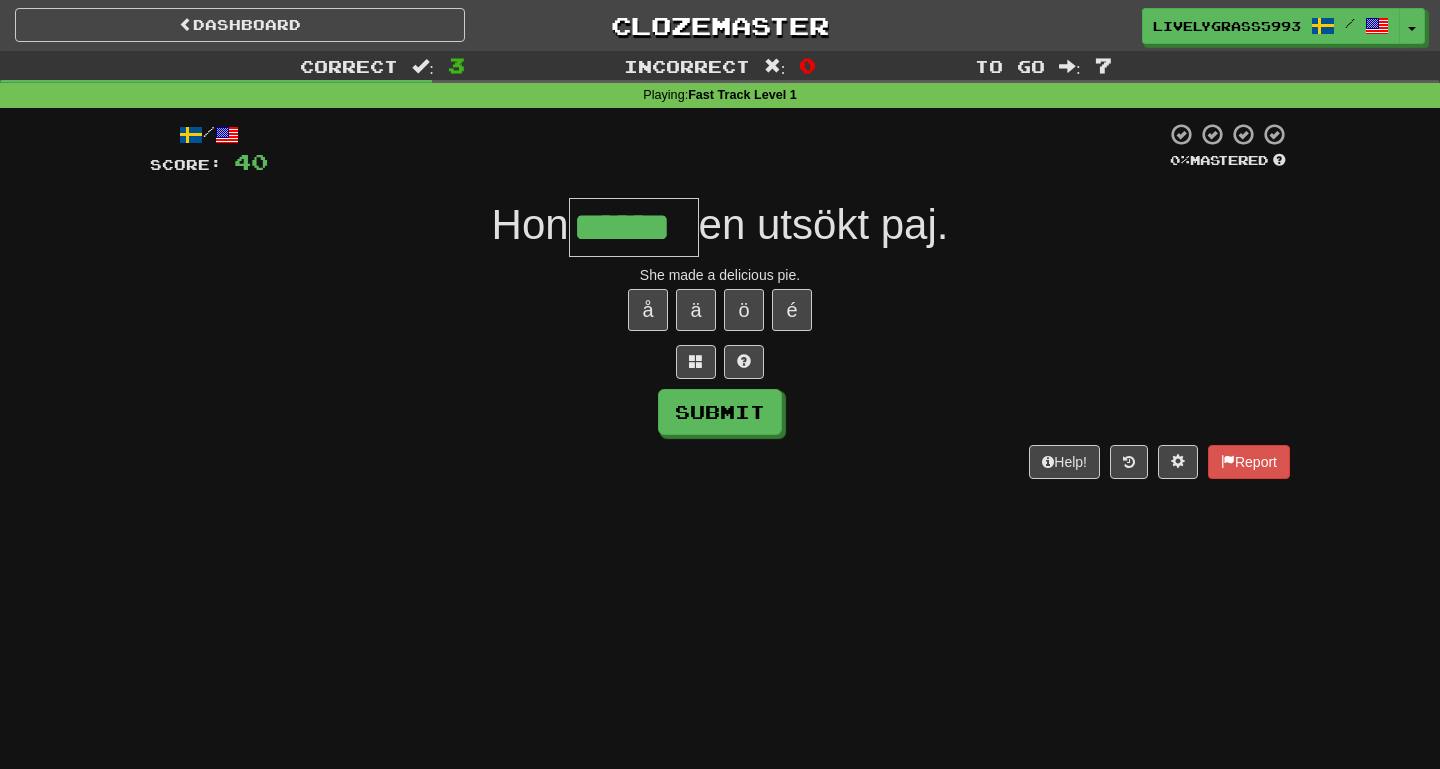 type on "******" 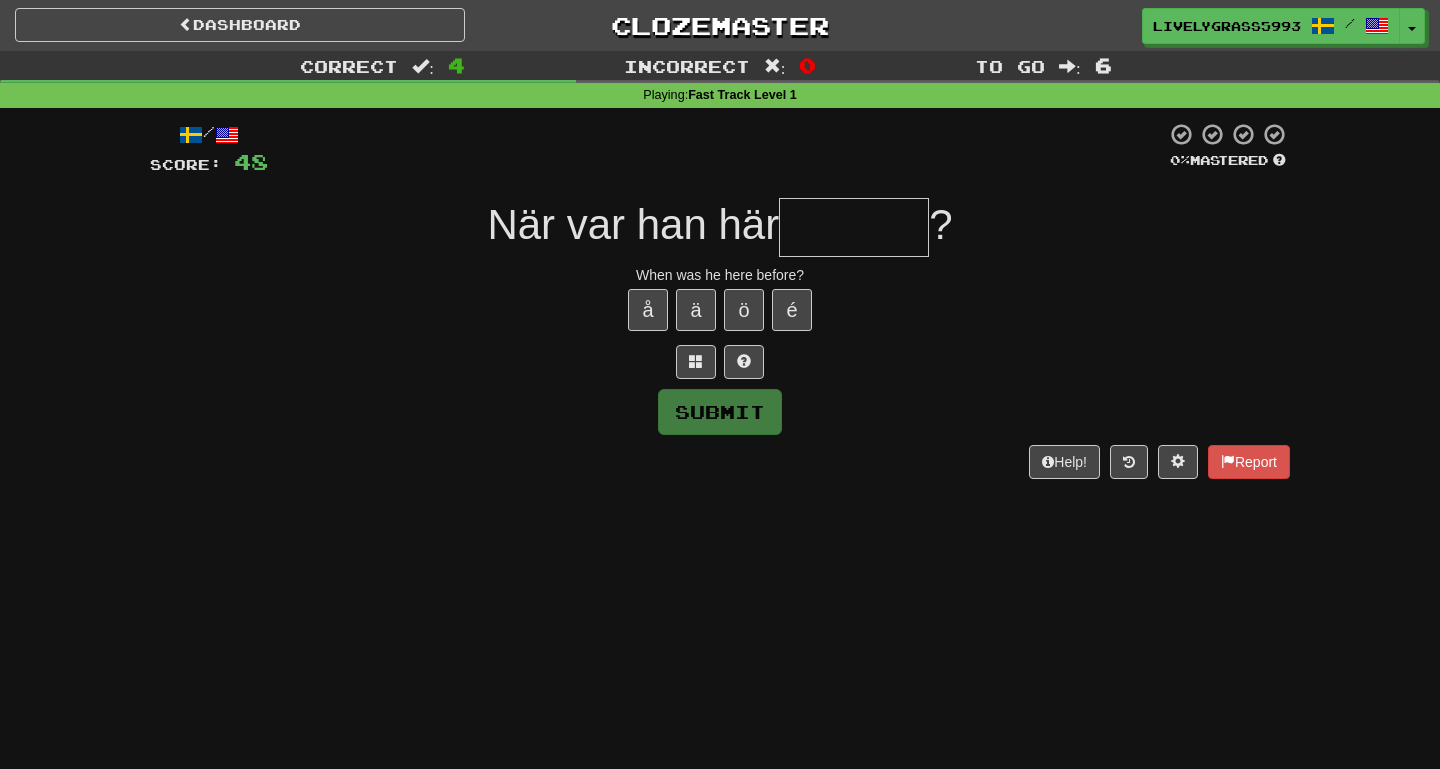 type on "*" 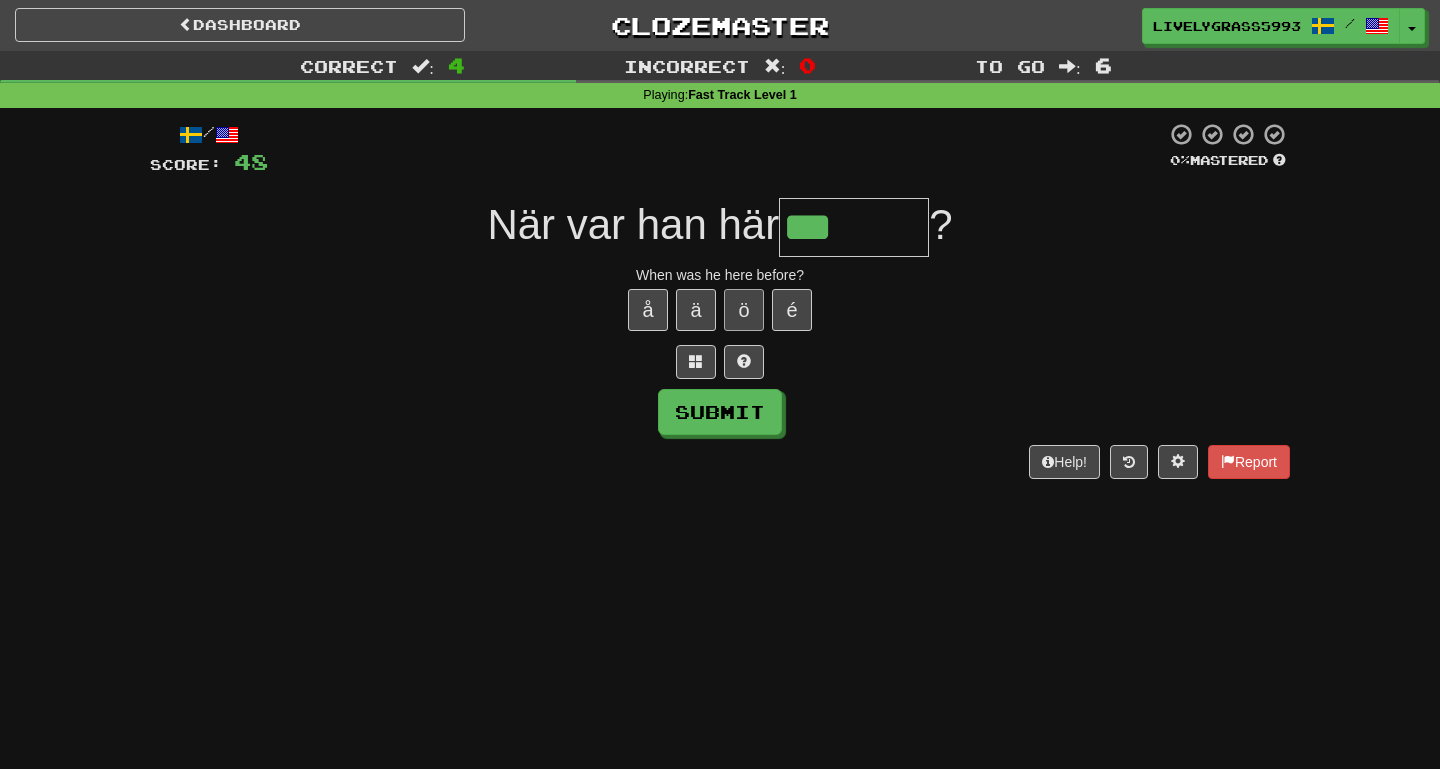 click on "ö" at bounding box center (744, 310) 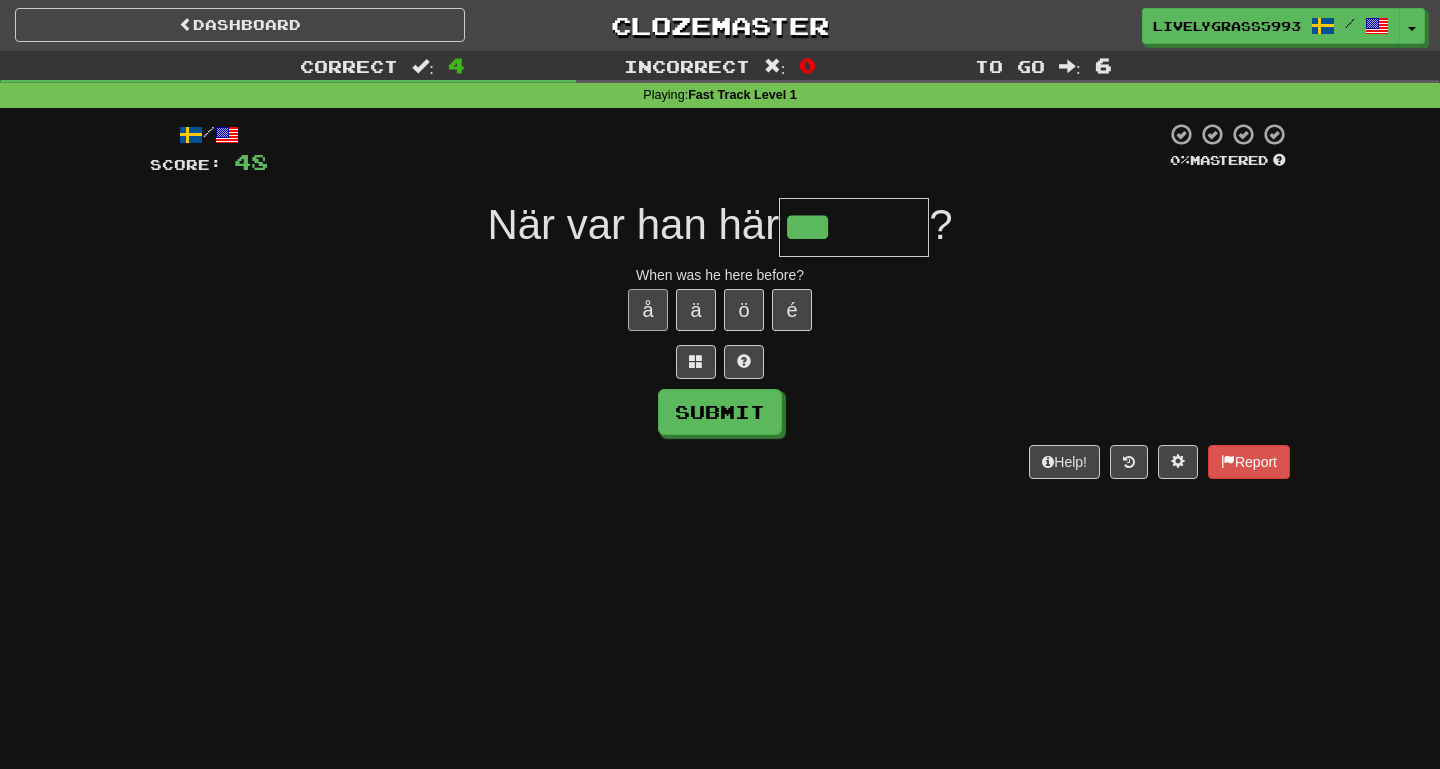 click on "å" at bounding box center (648, 310) 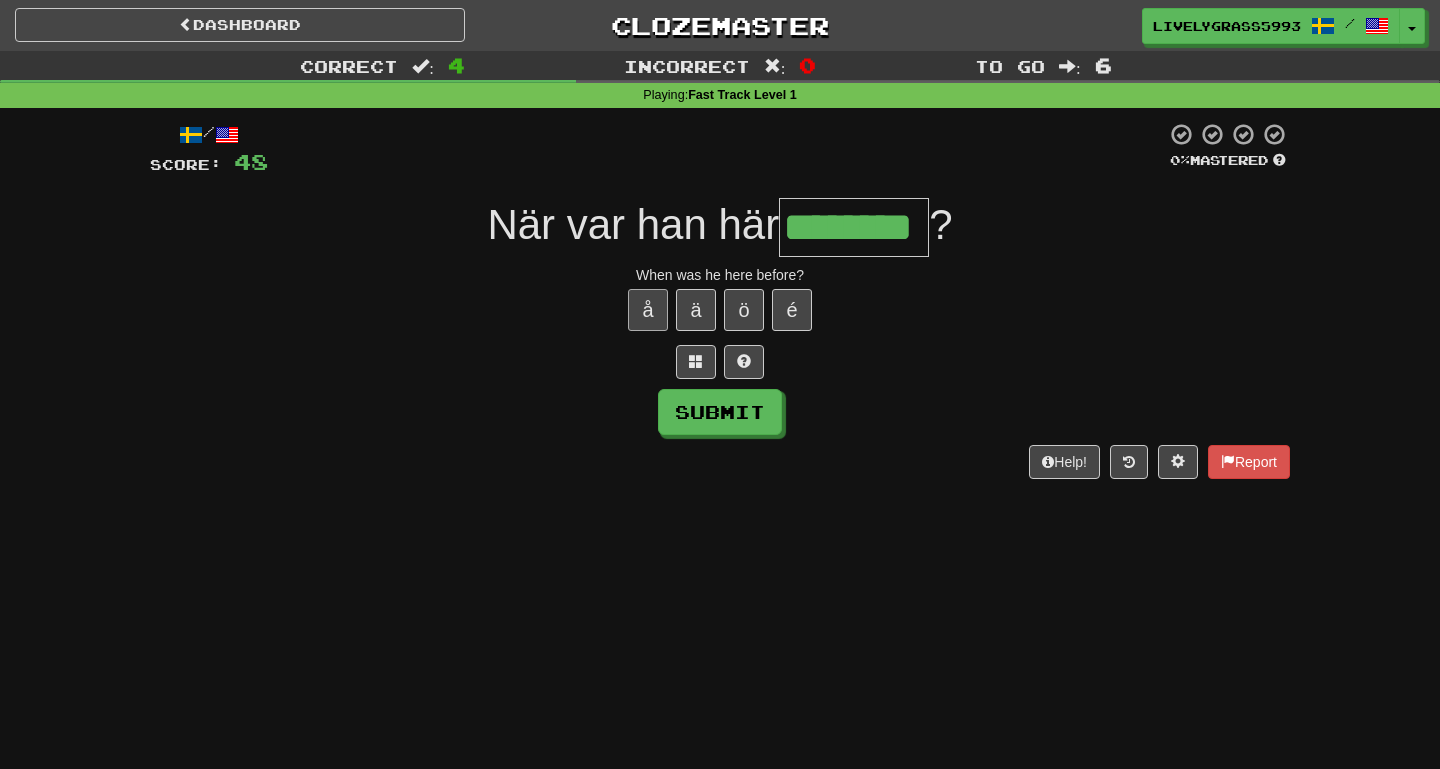 type on "********" 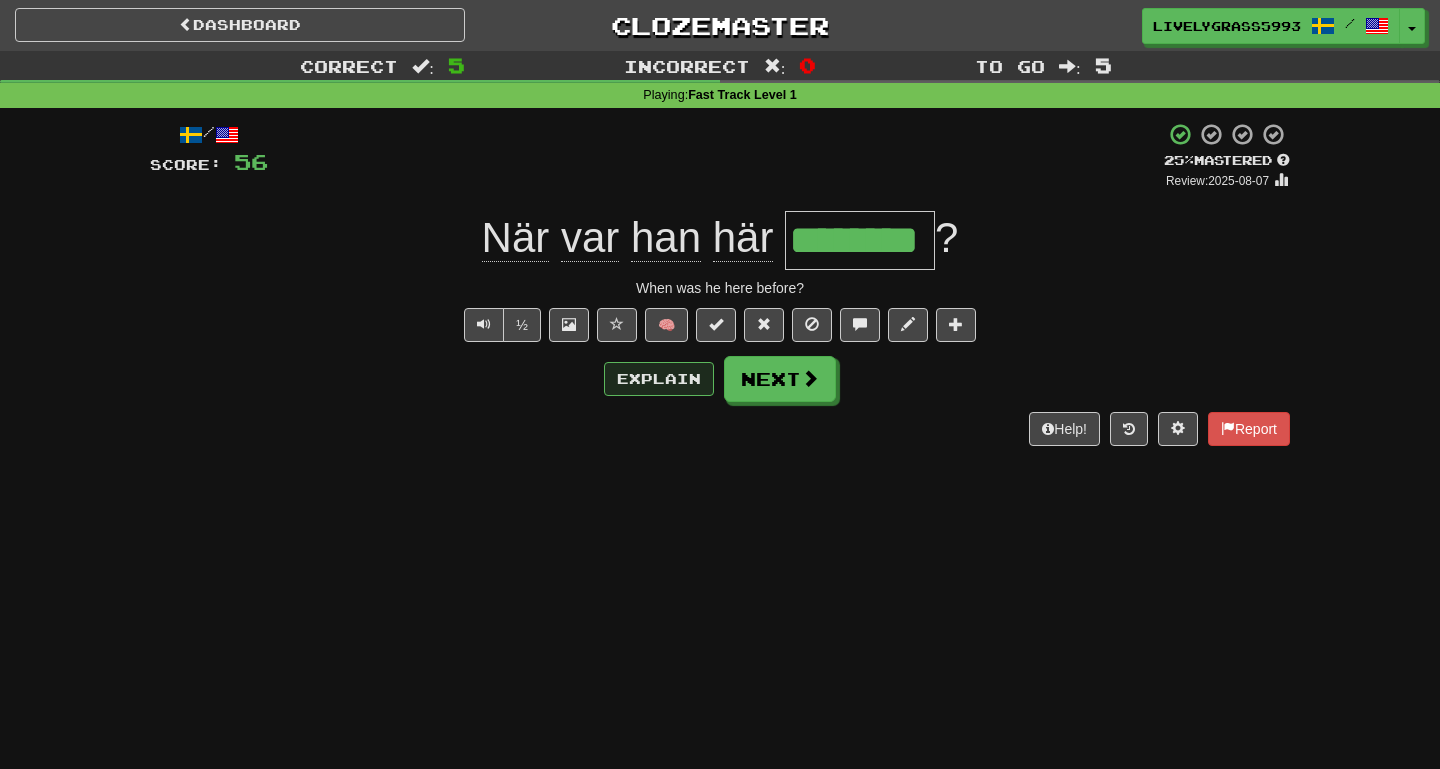 click on "Explain" at bounding box center [659, 379] 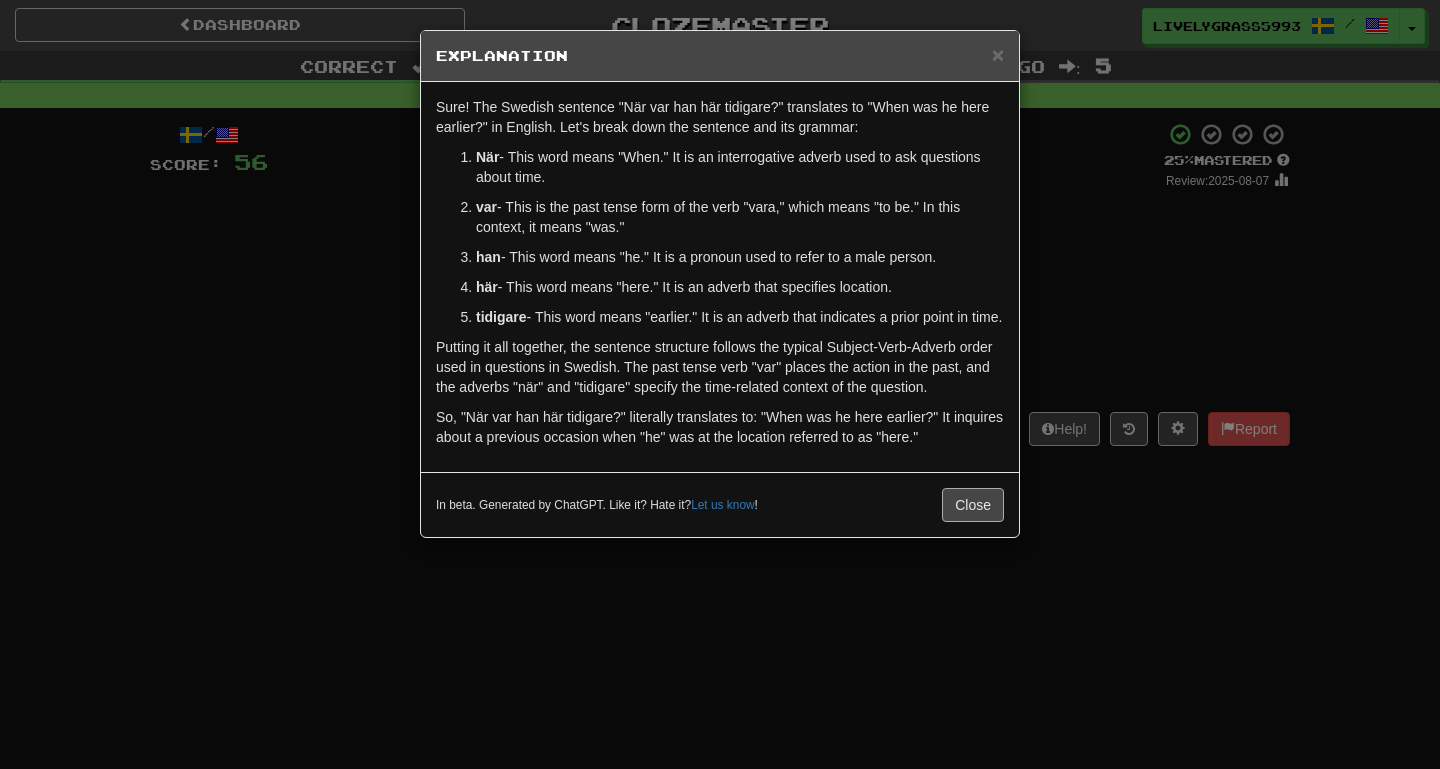 click on "Close" at bounding box center (973, 505) 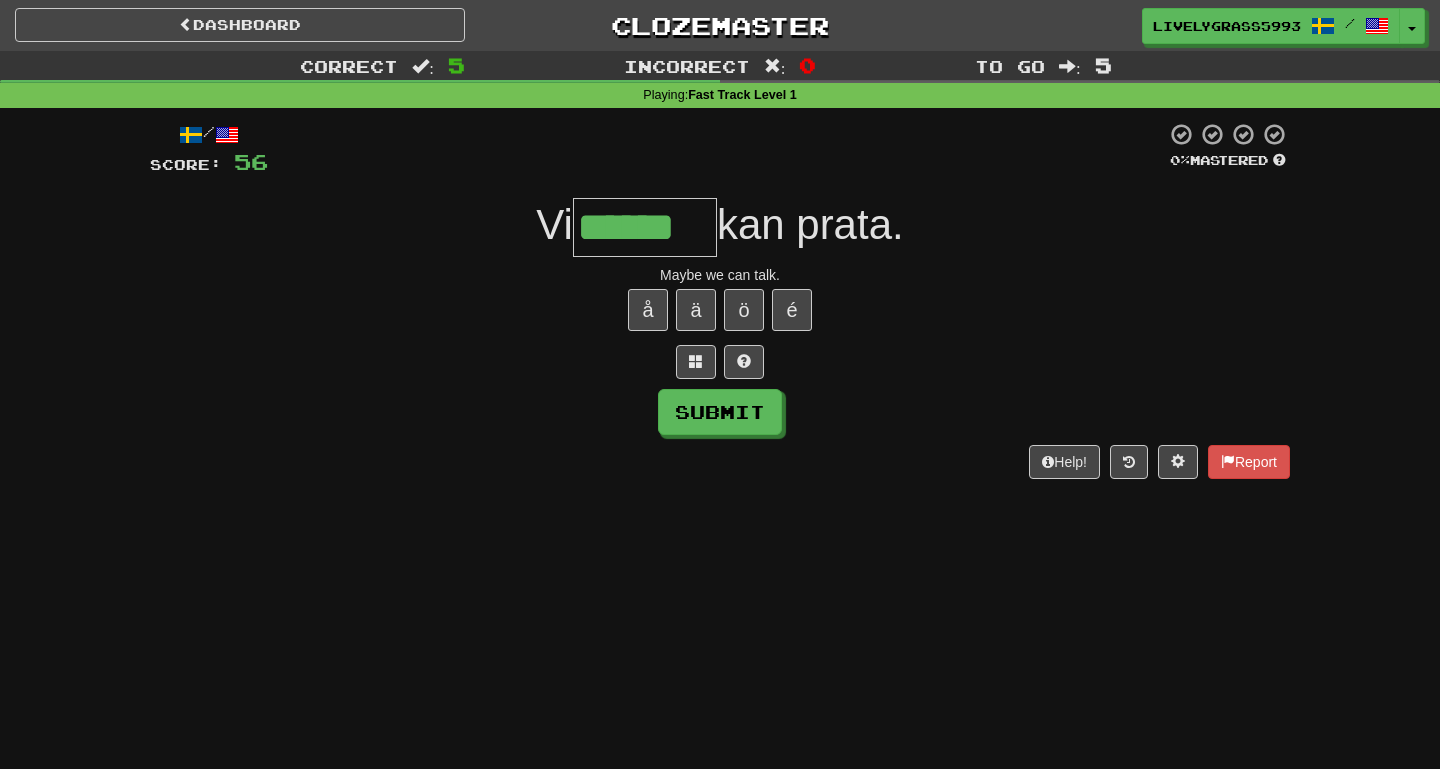 type on "******" 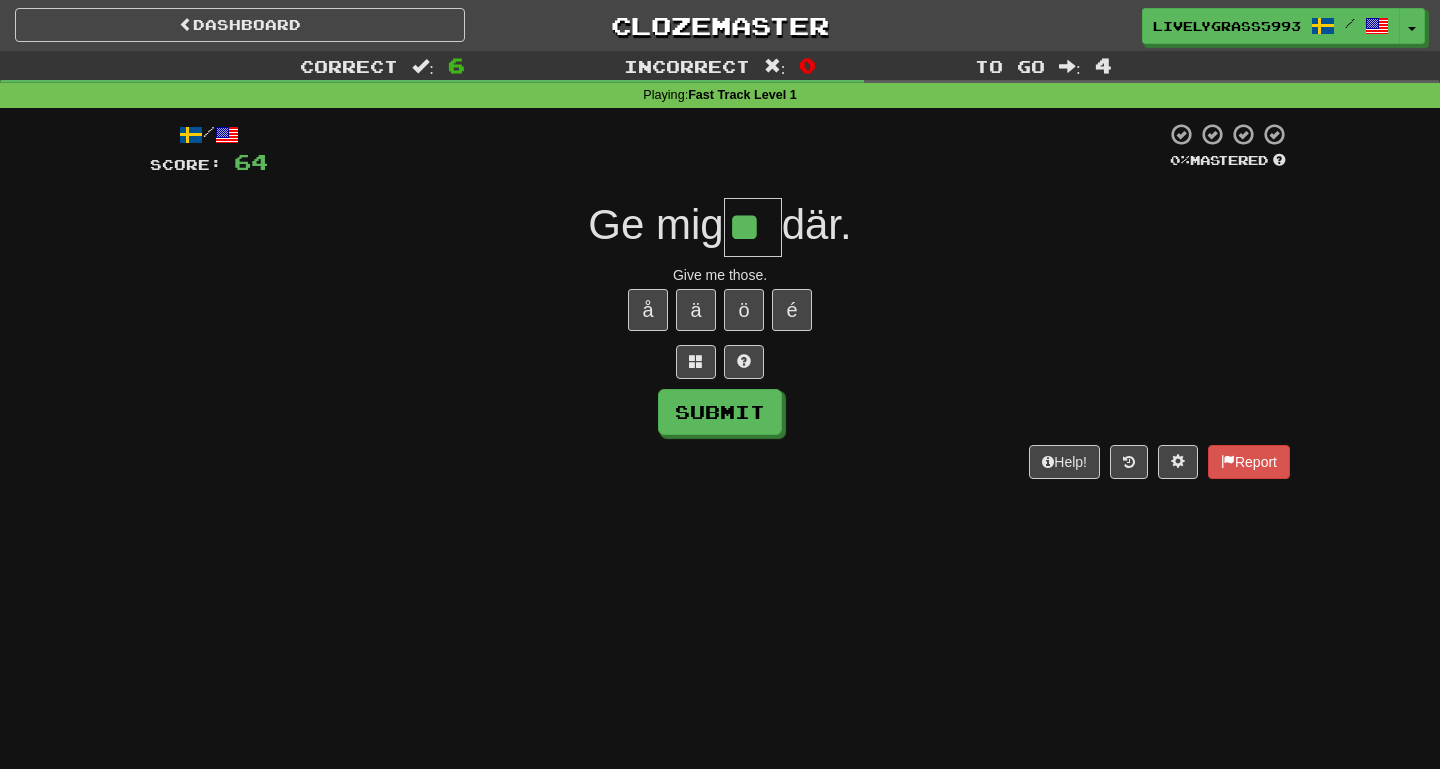 type on "**" 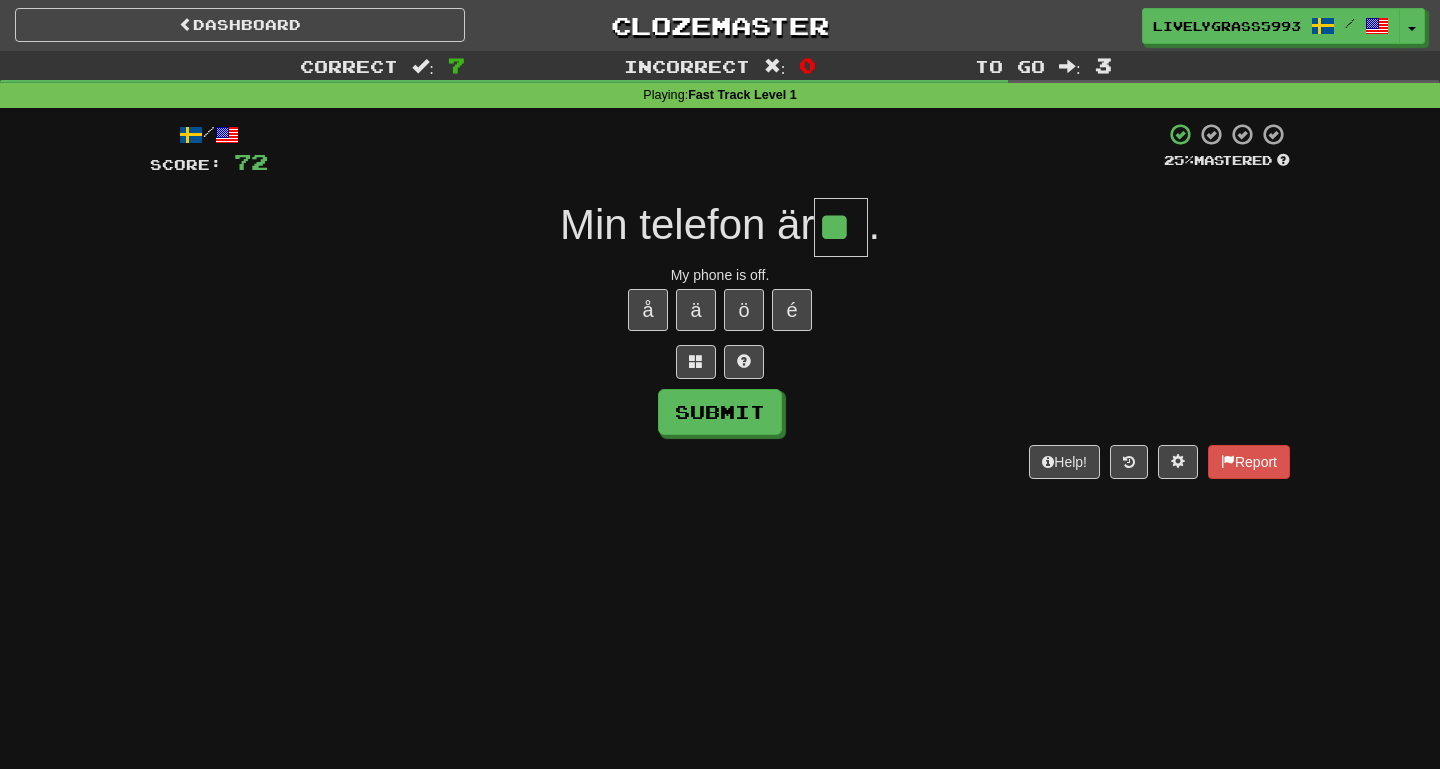 type on "**" 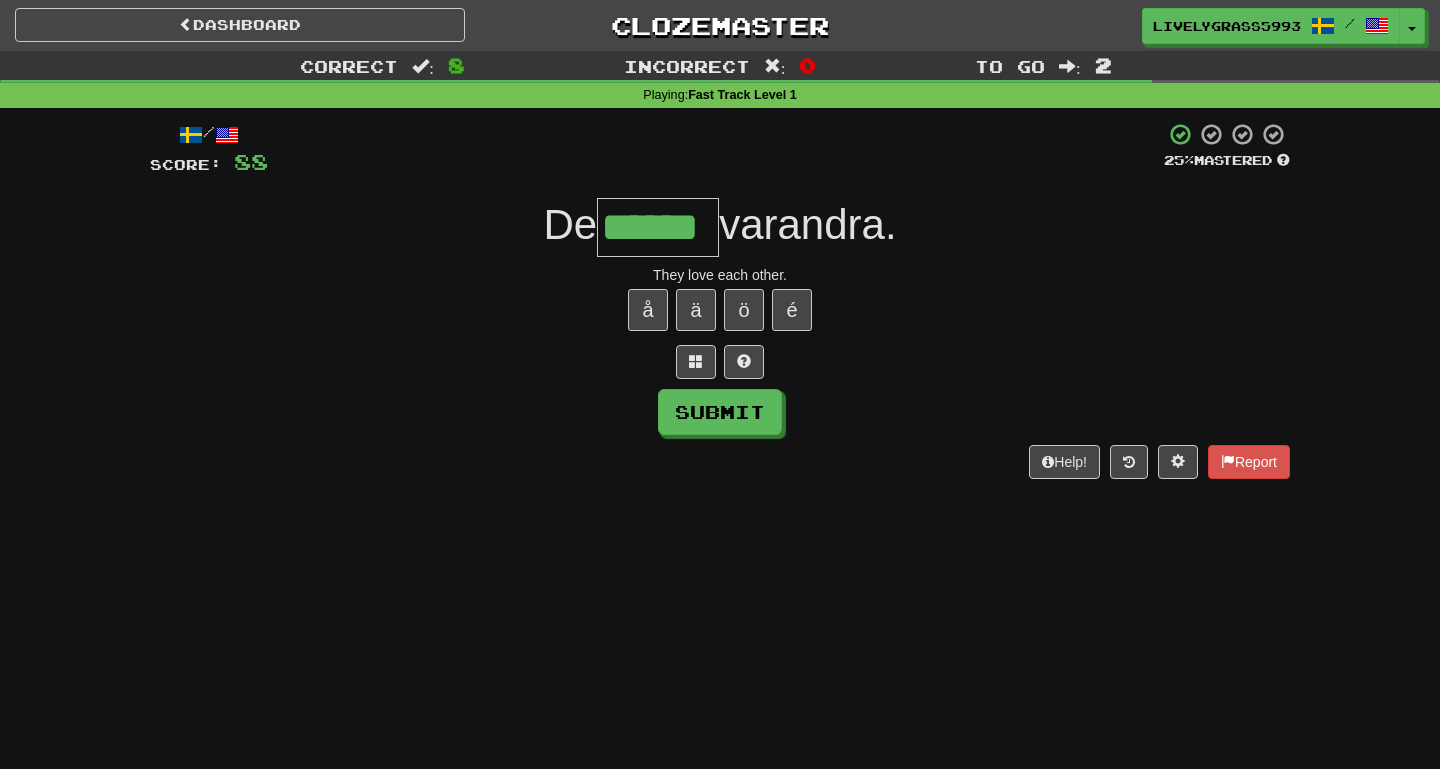 type on "******" 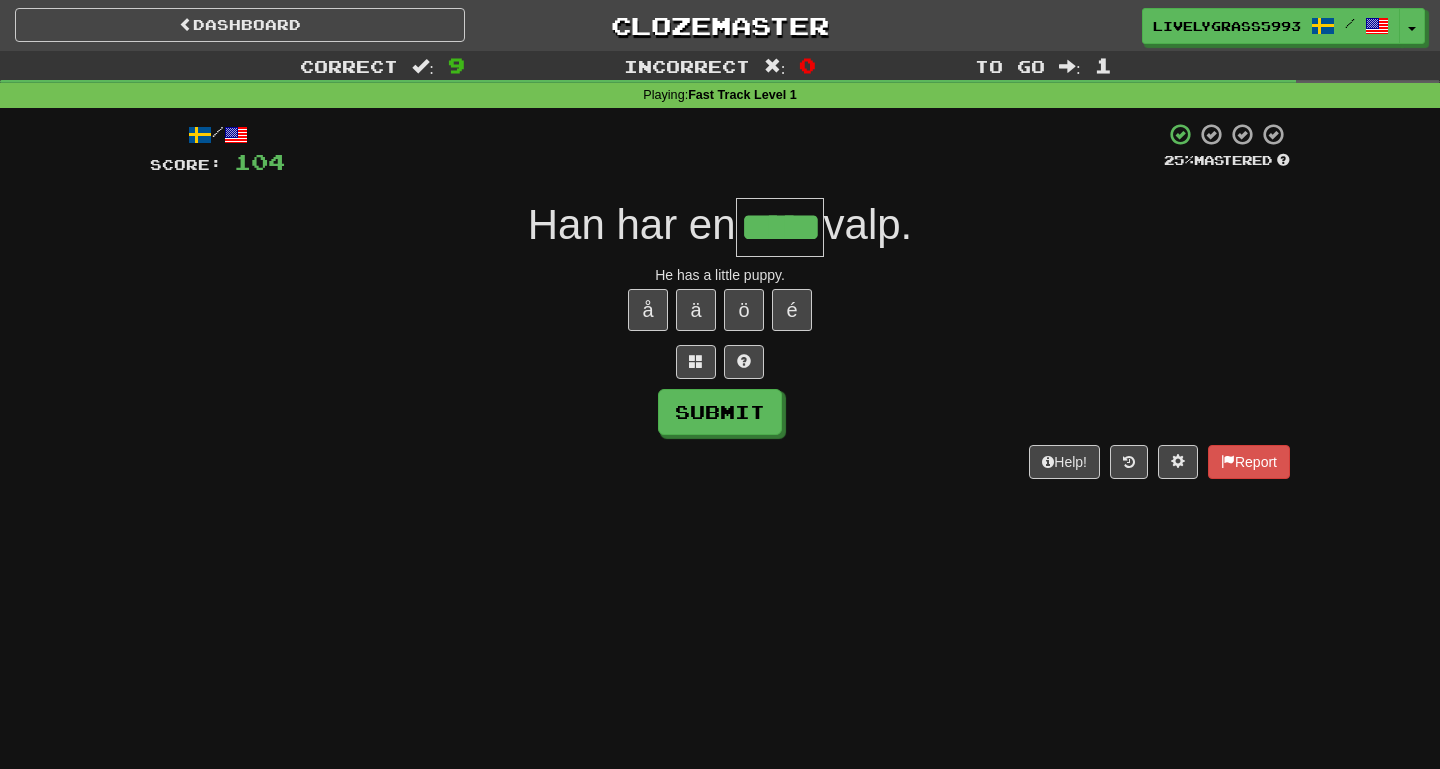 type on "*****" 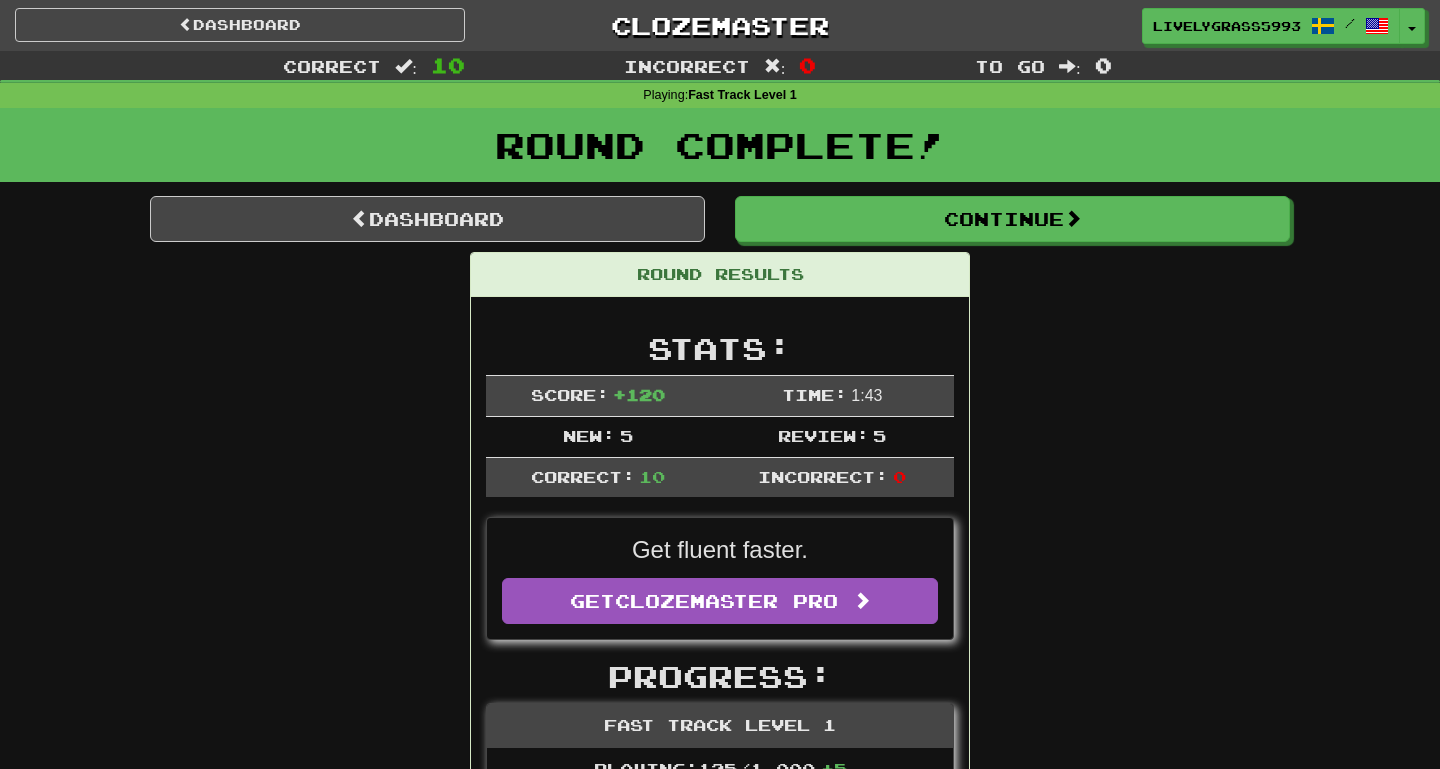 scroll, scrollTop: 0, scrollLeft: 0, axis: both 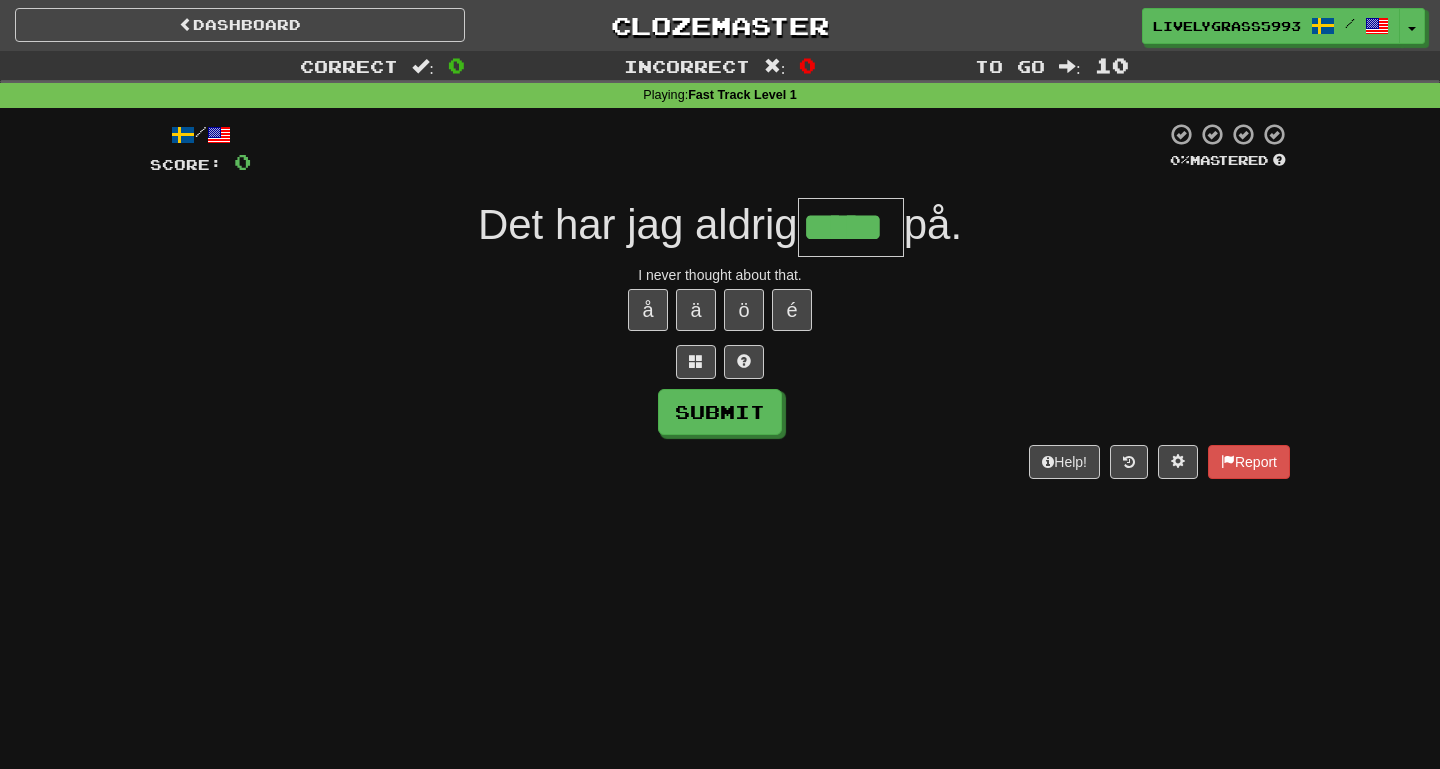 type on "*****" 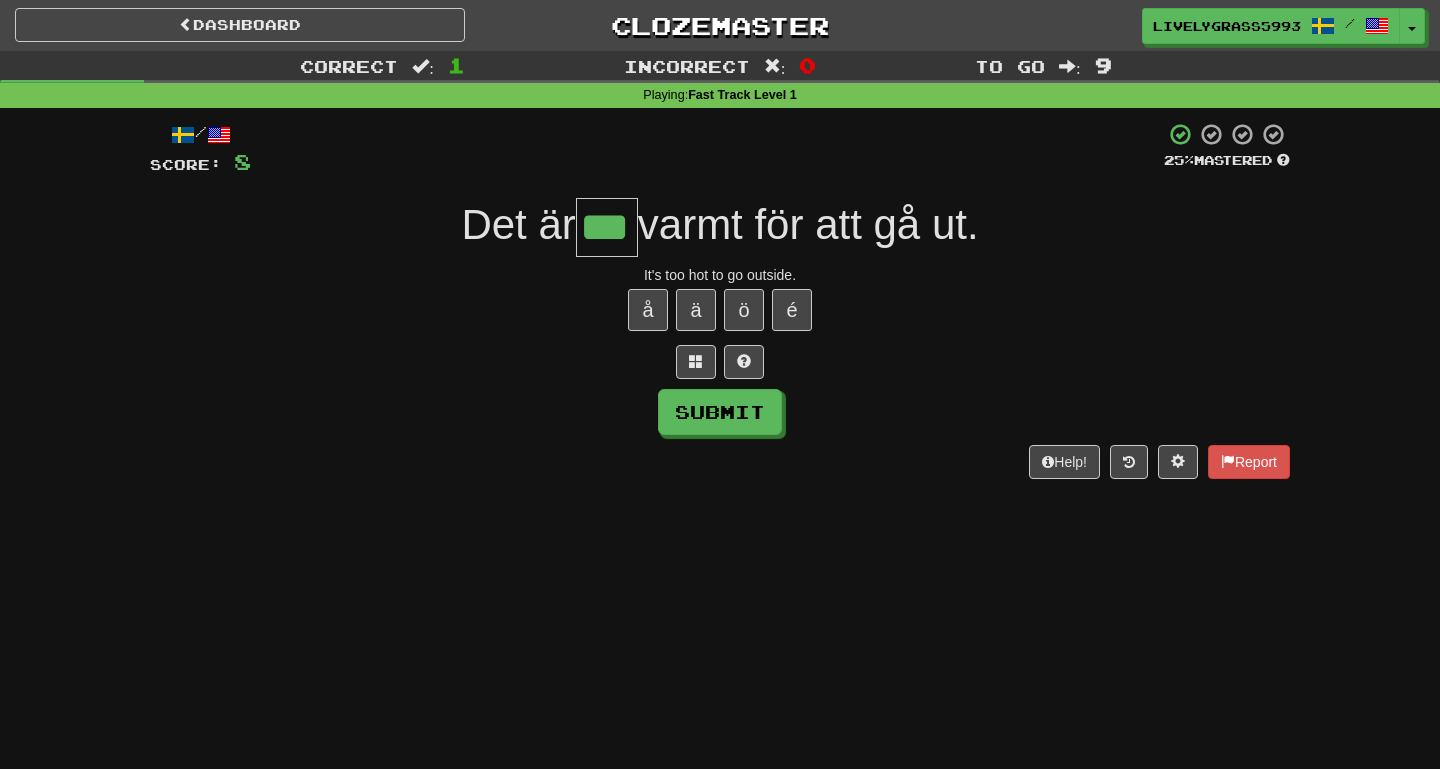type on "***" 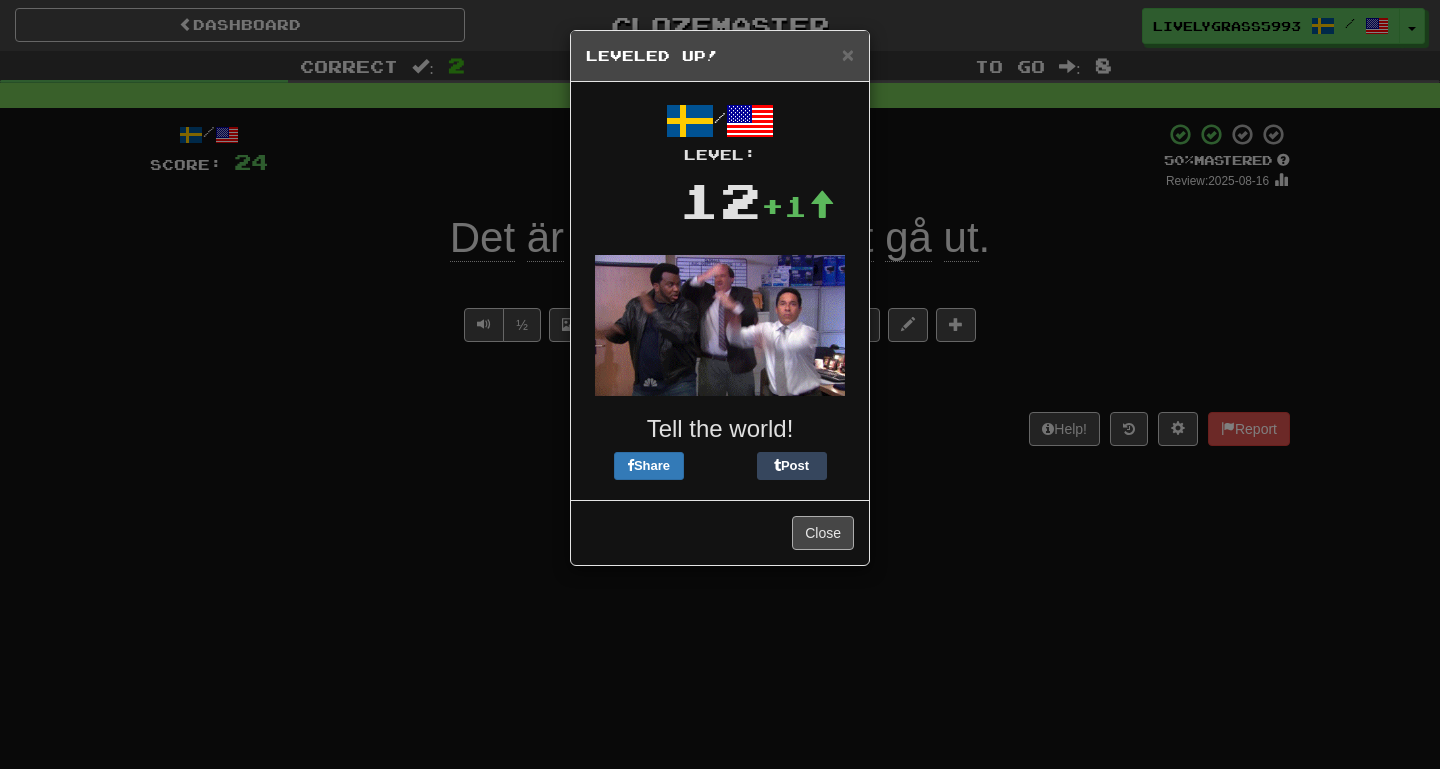 click on "Close" at bounding box center (823, 533) 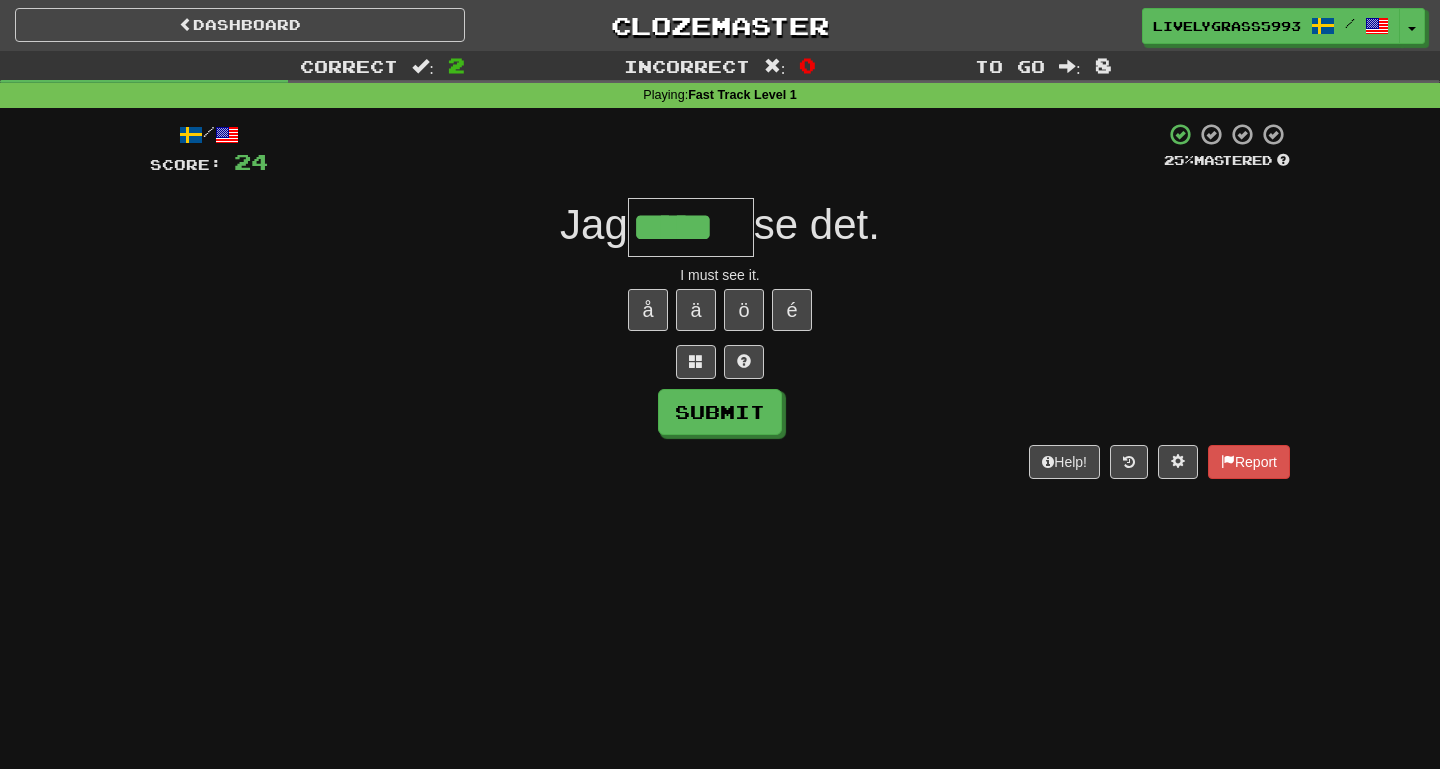 type on "*****" 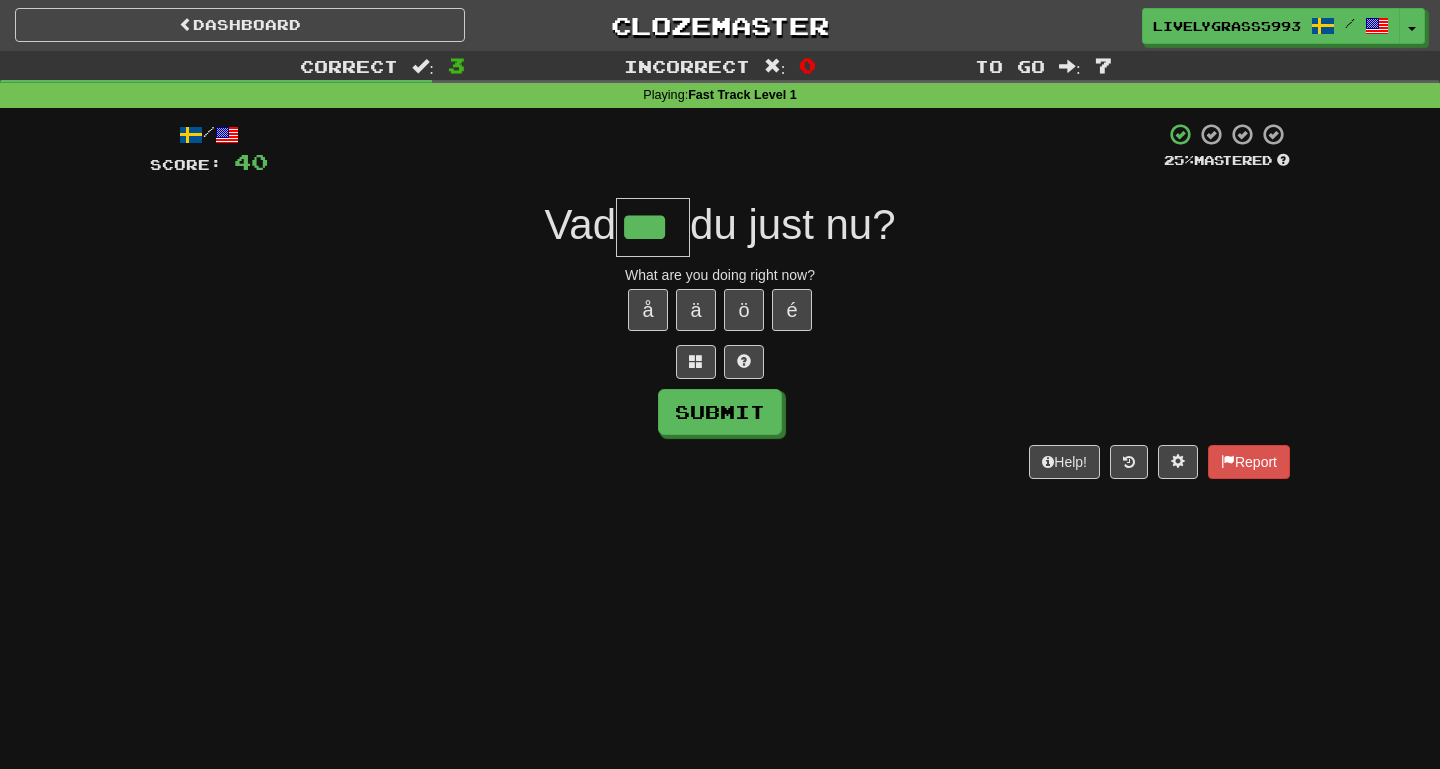 type on "***" 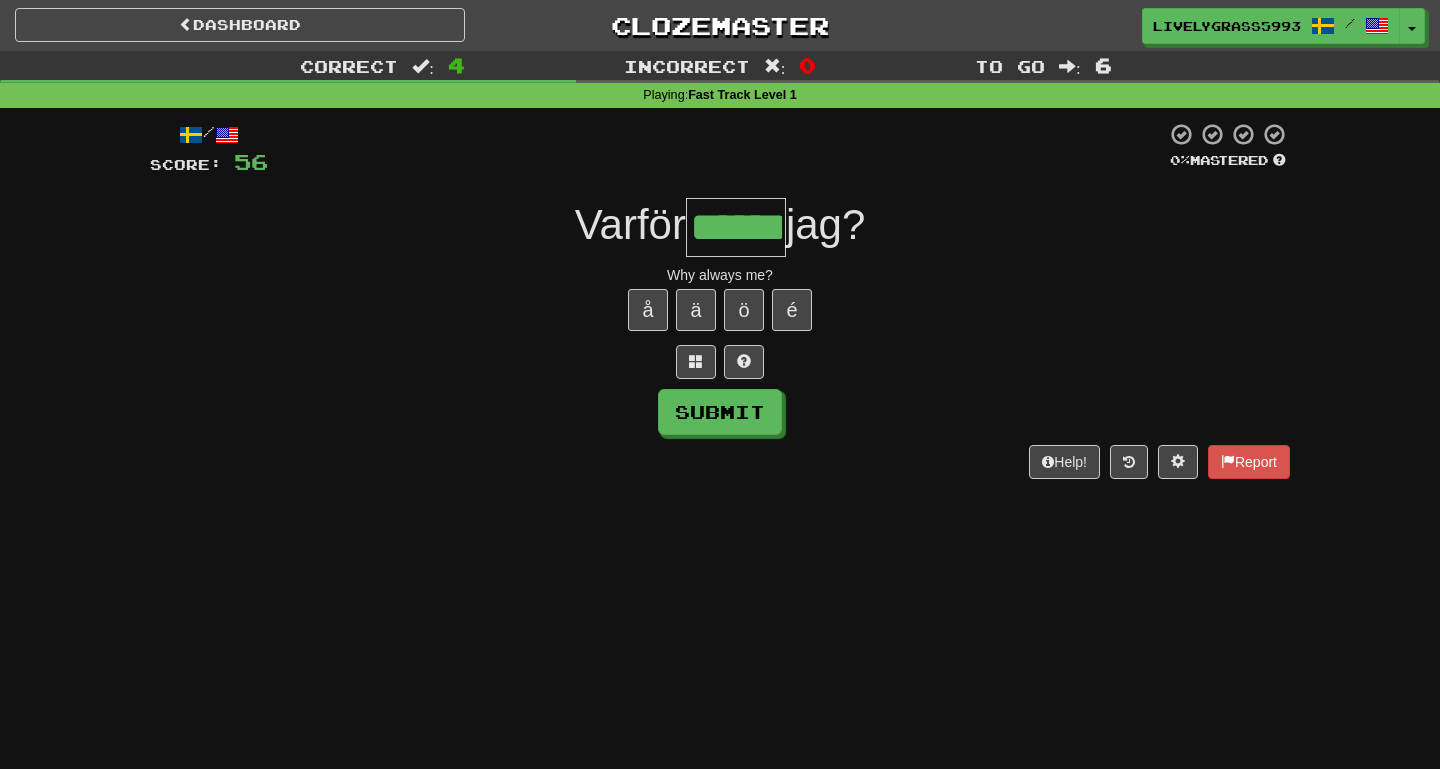 type on "******" 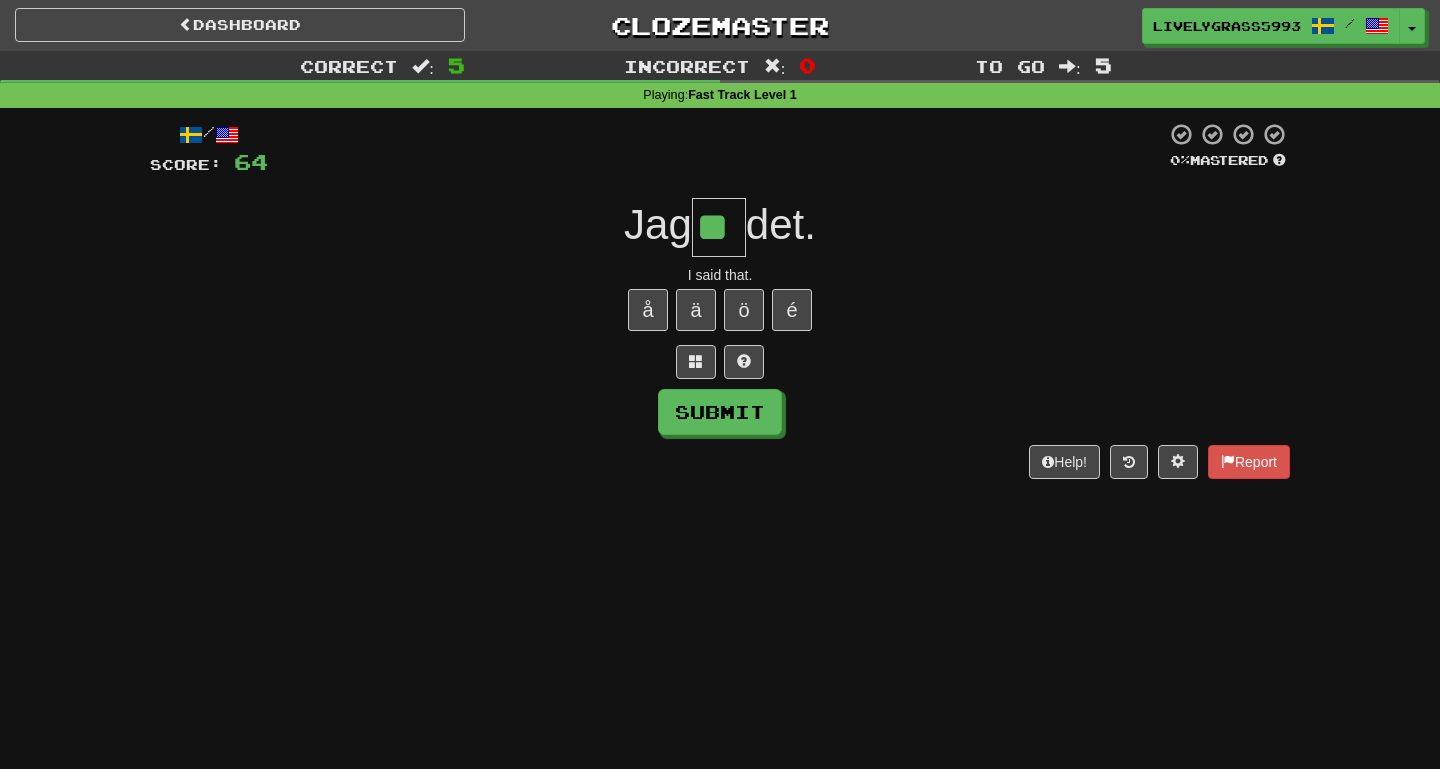 type on "**" 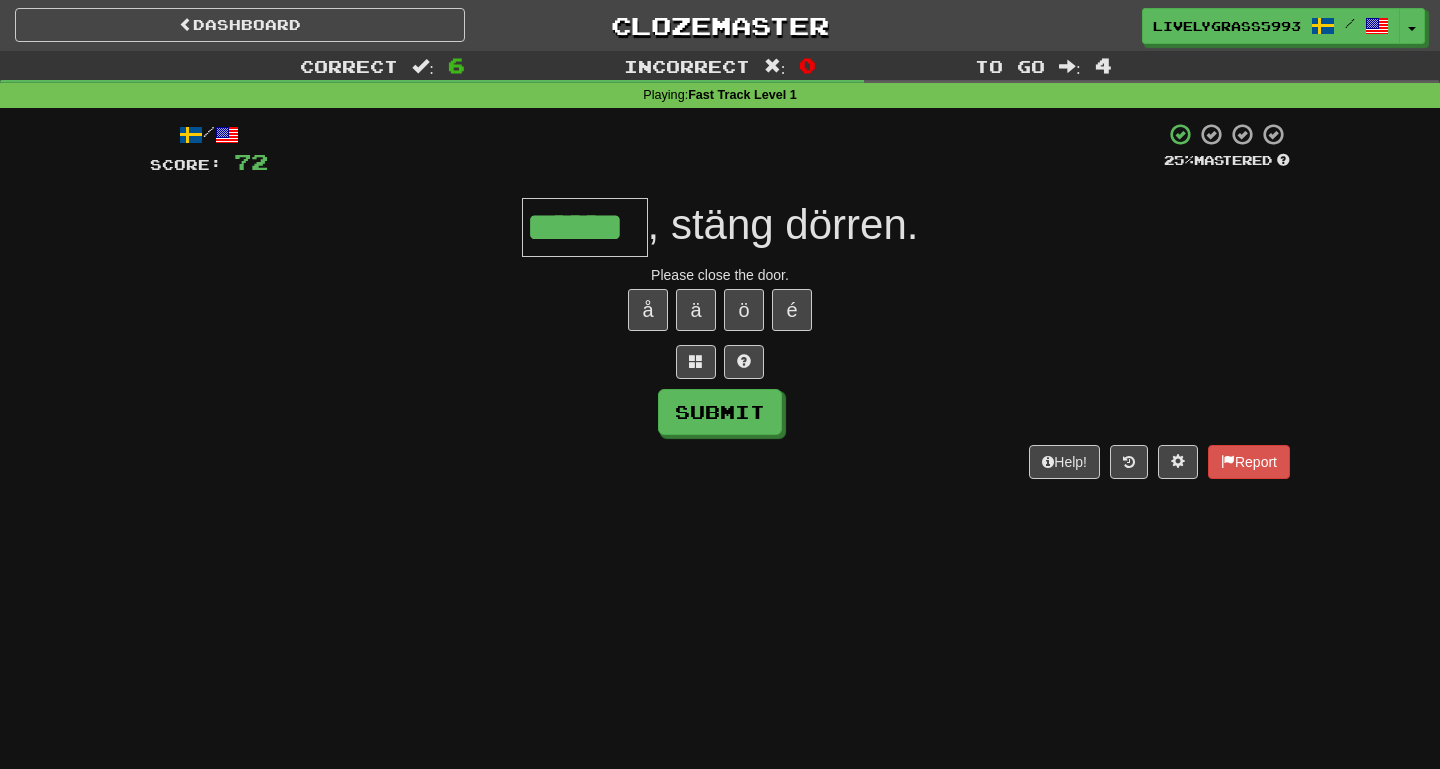 type on "******" 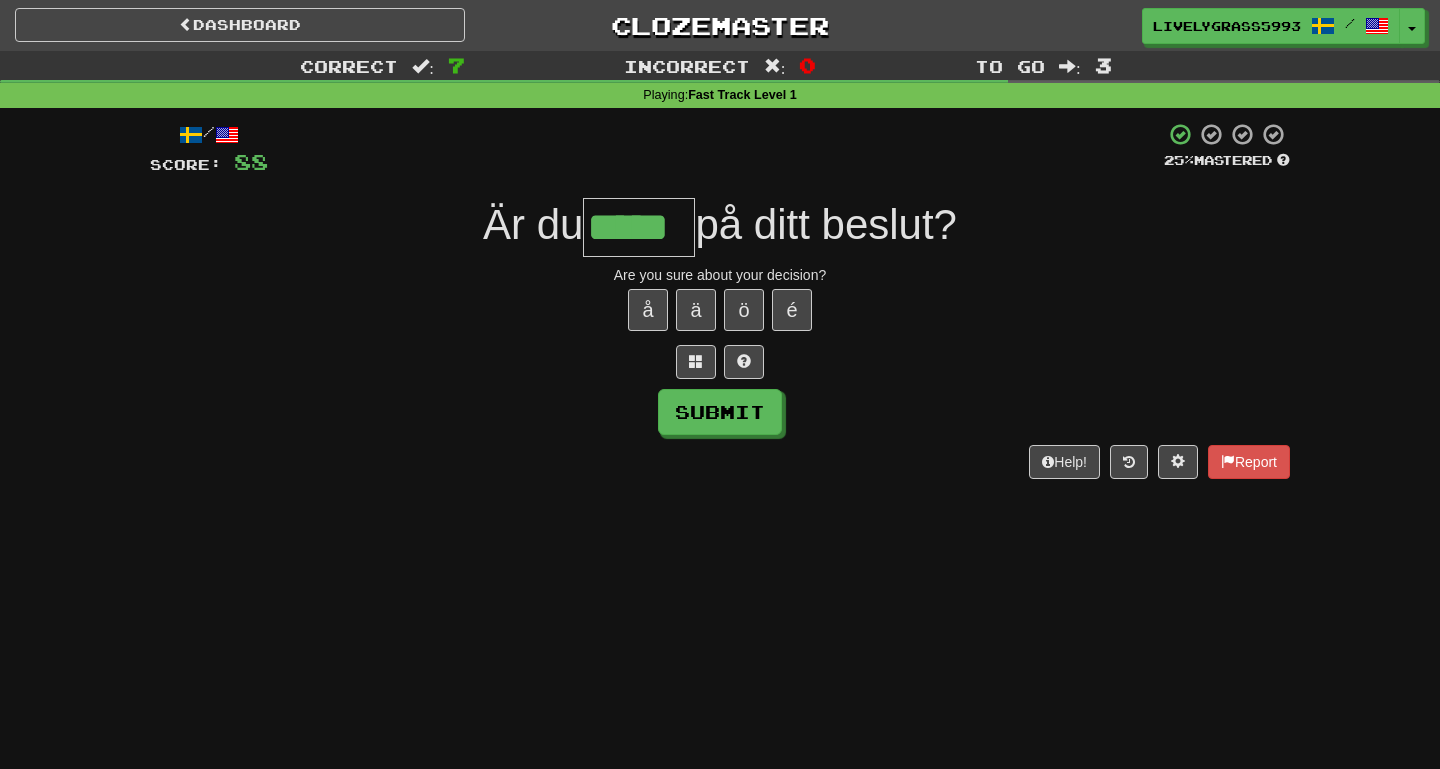 type on "*****" 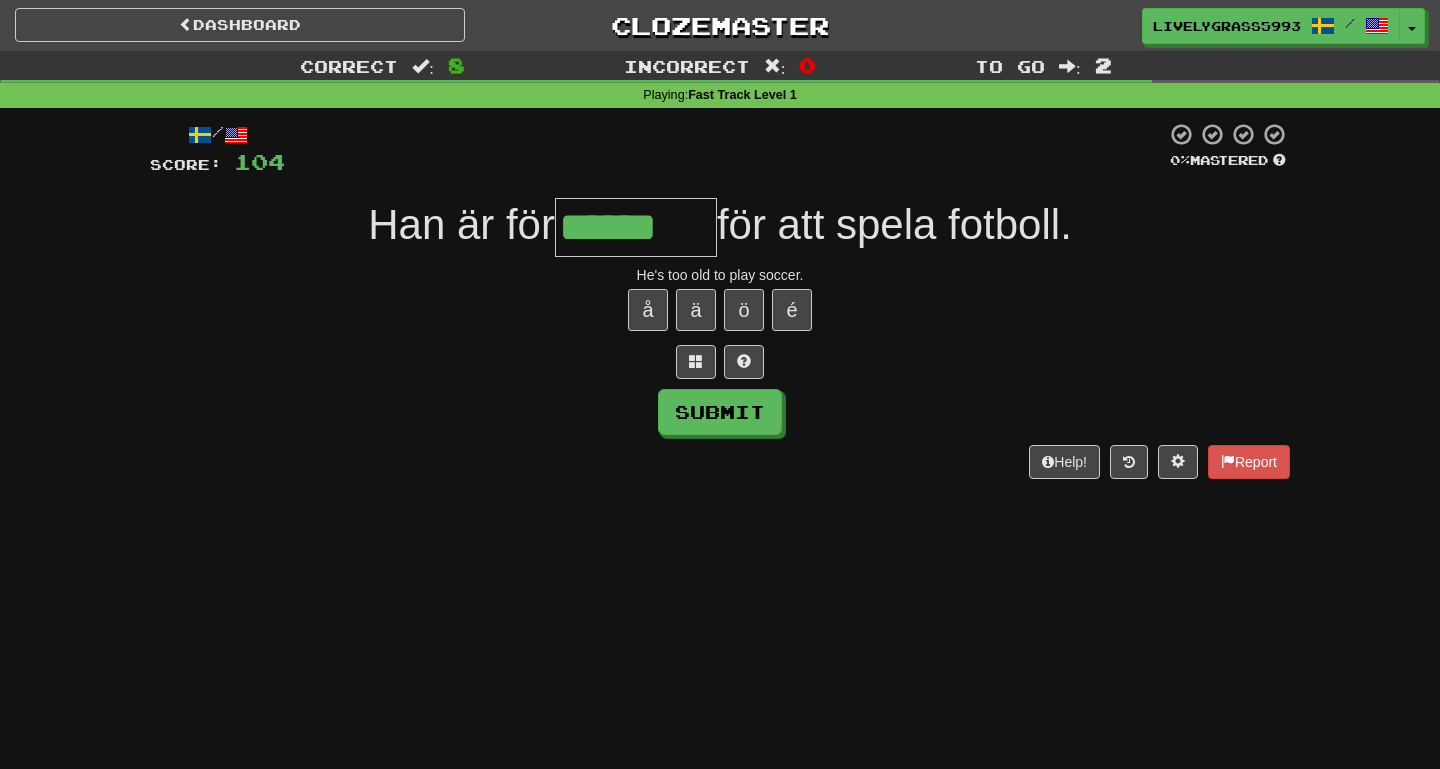 type on "******" 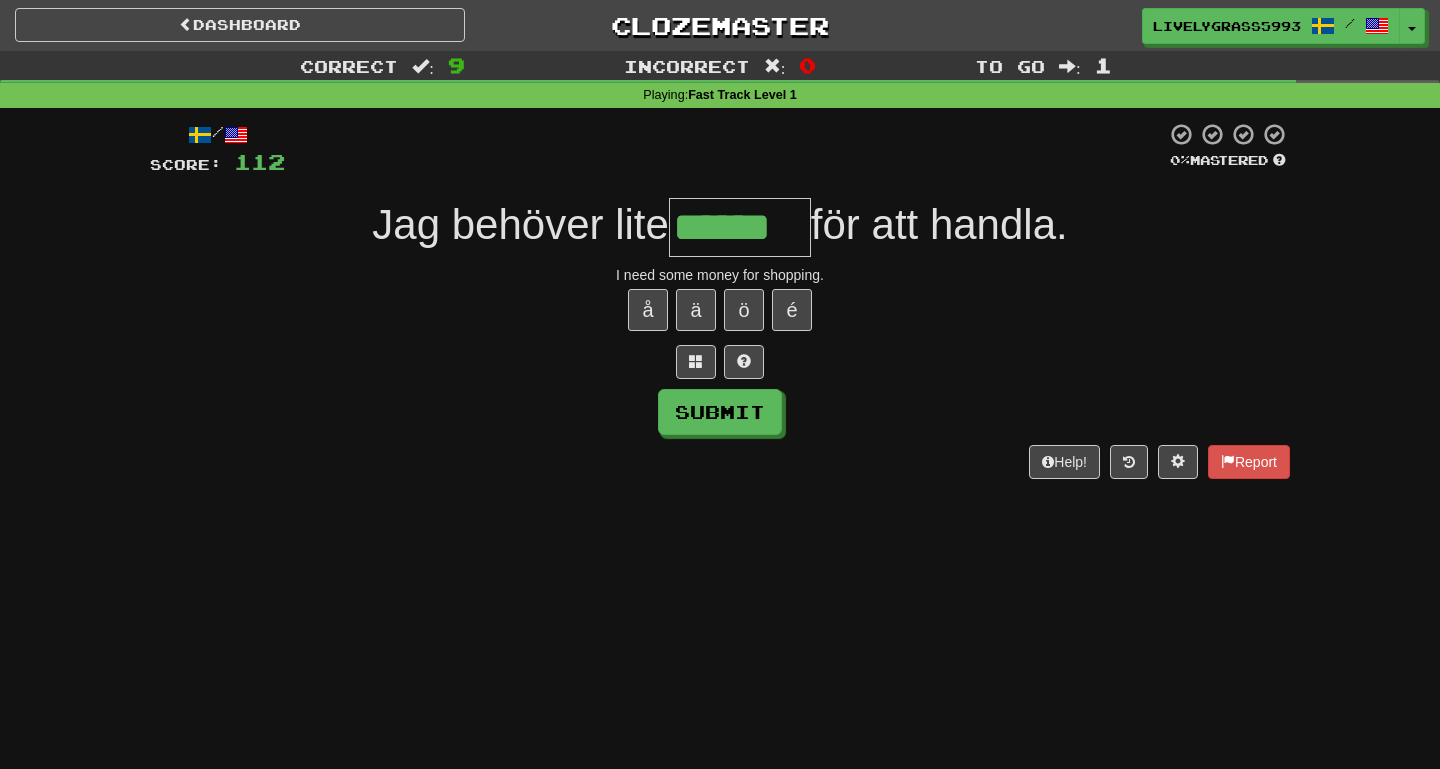type on "******" 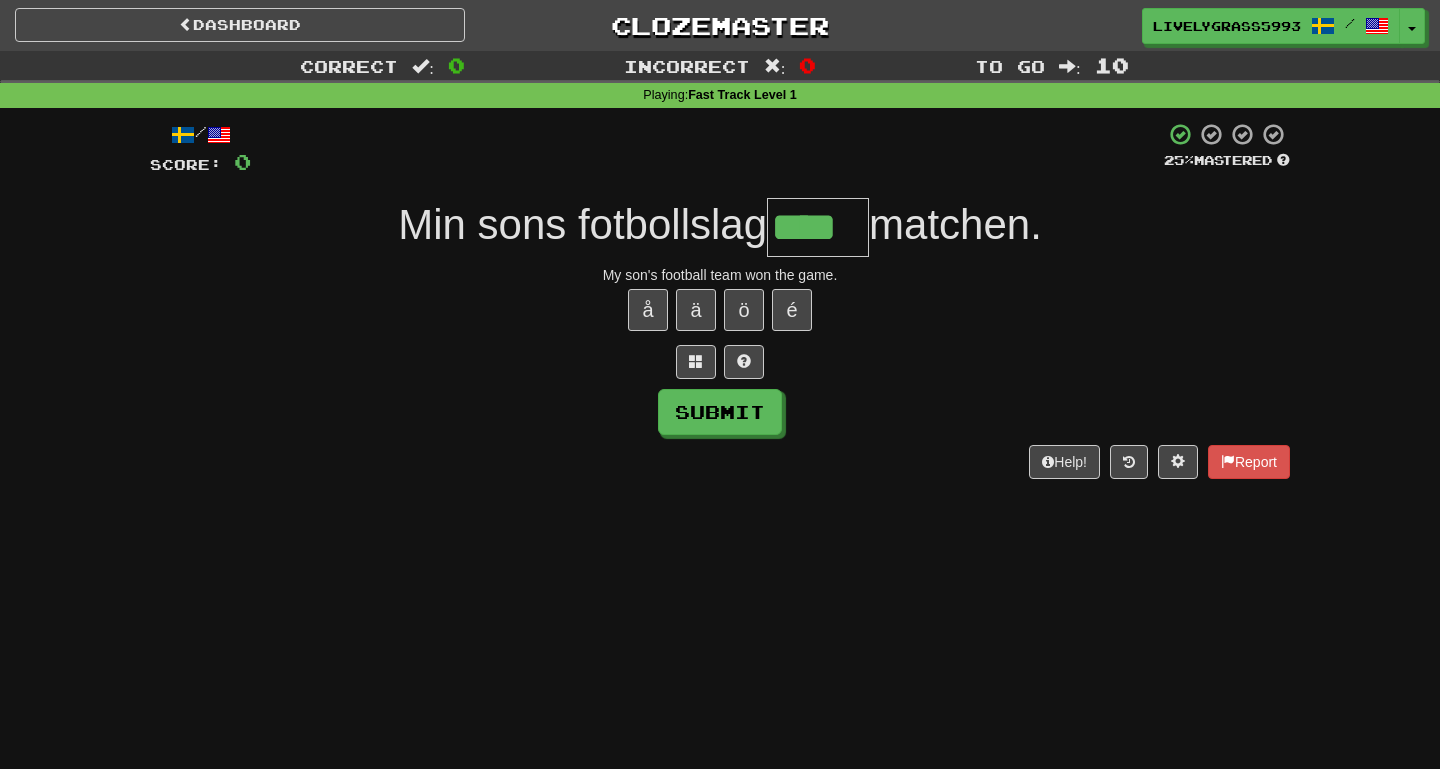 type on "****" 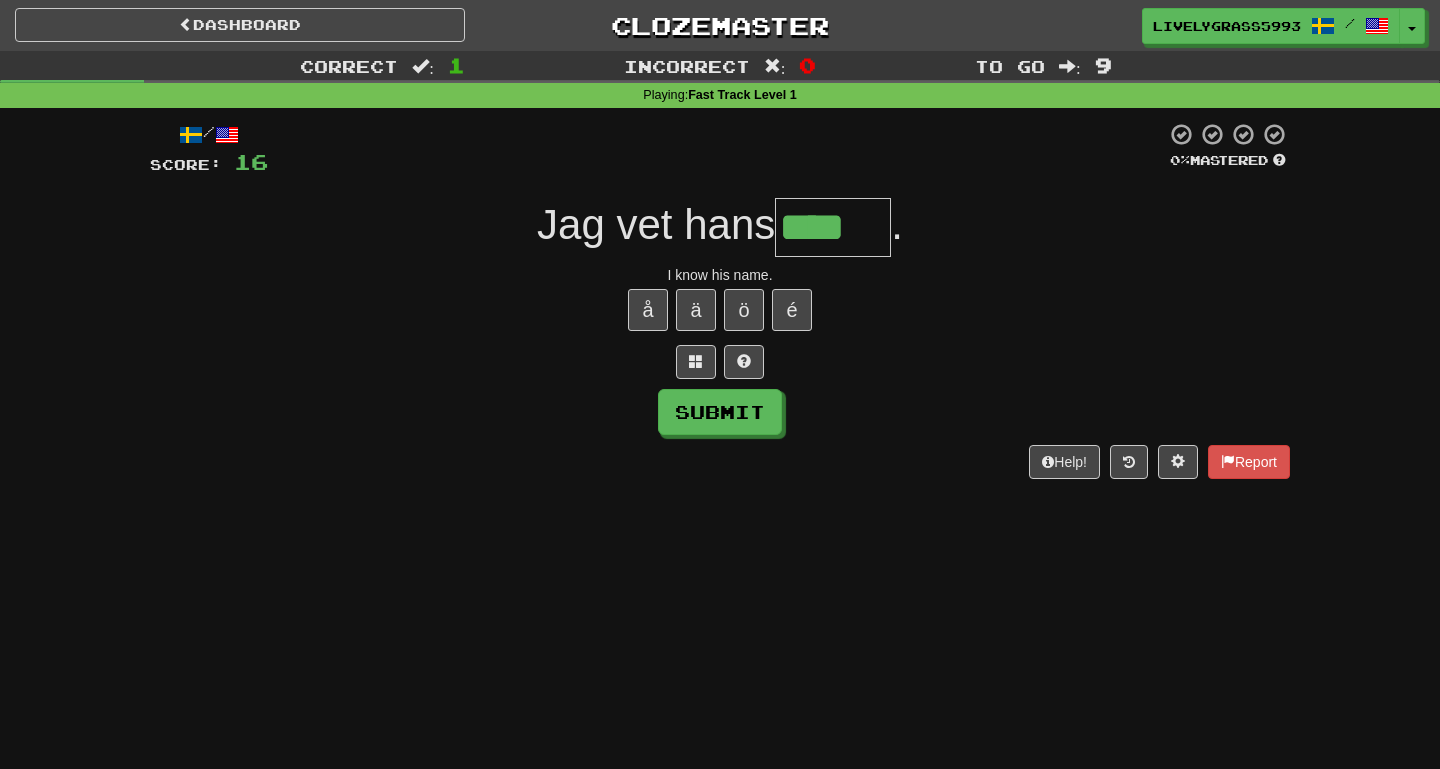 type on "****" 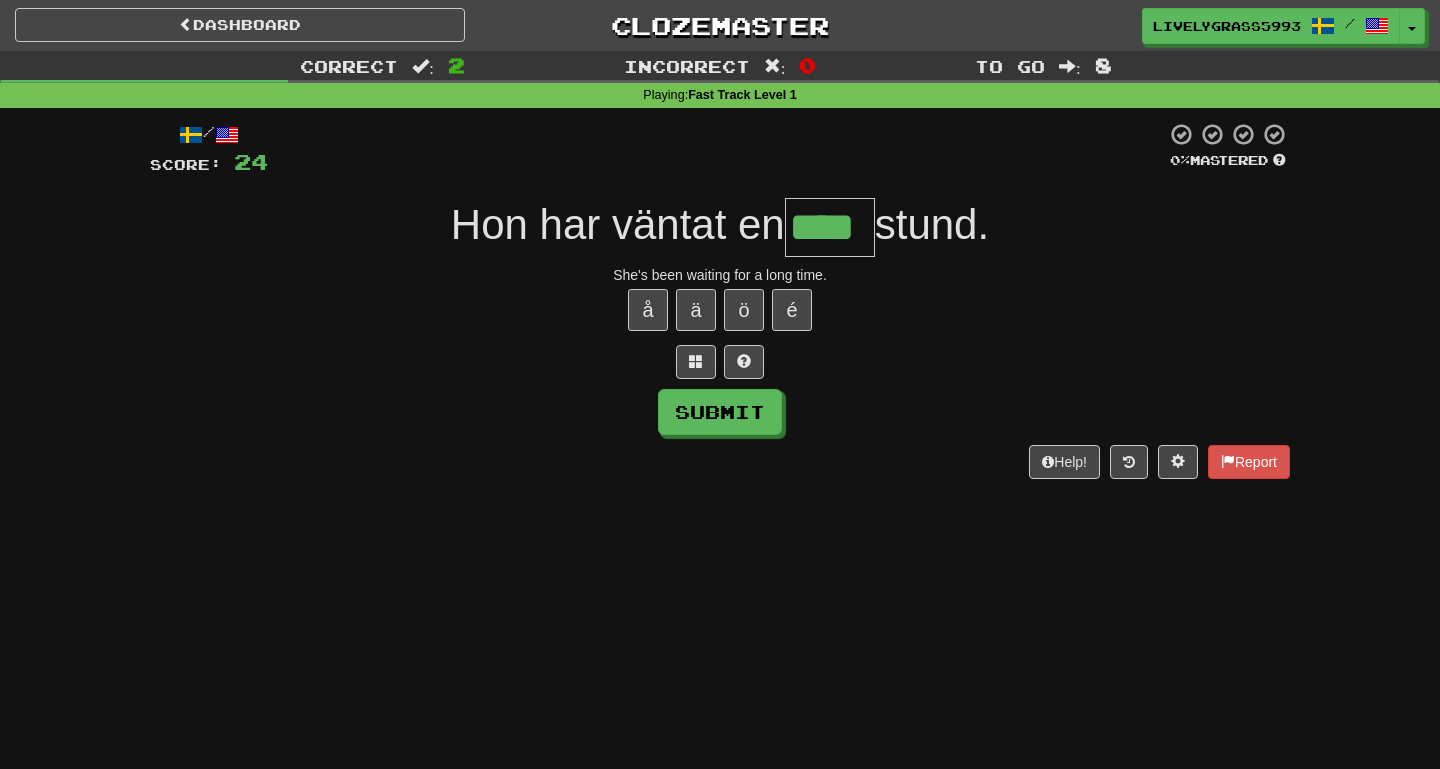type on "****" 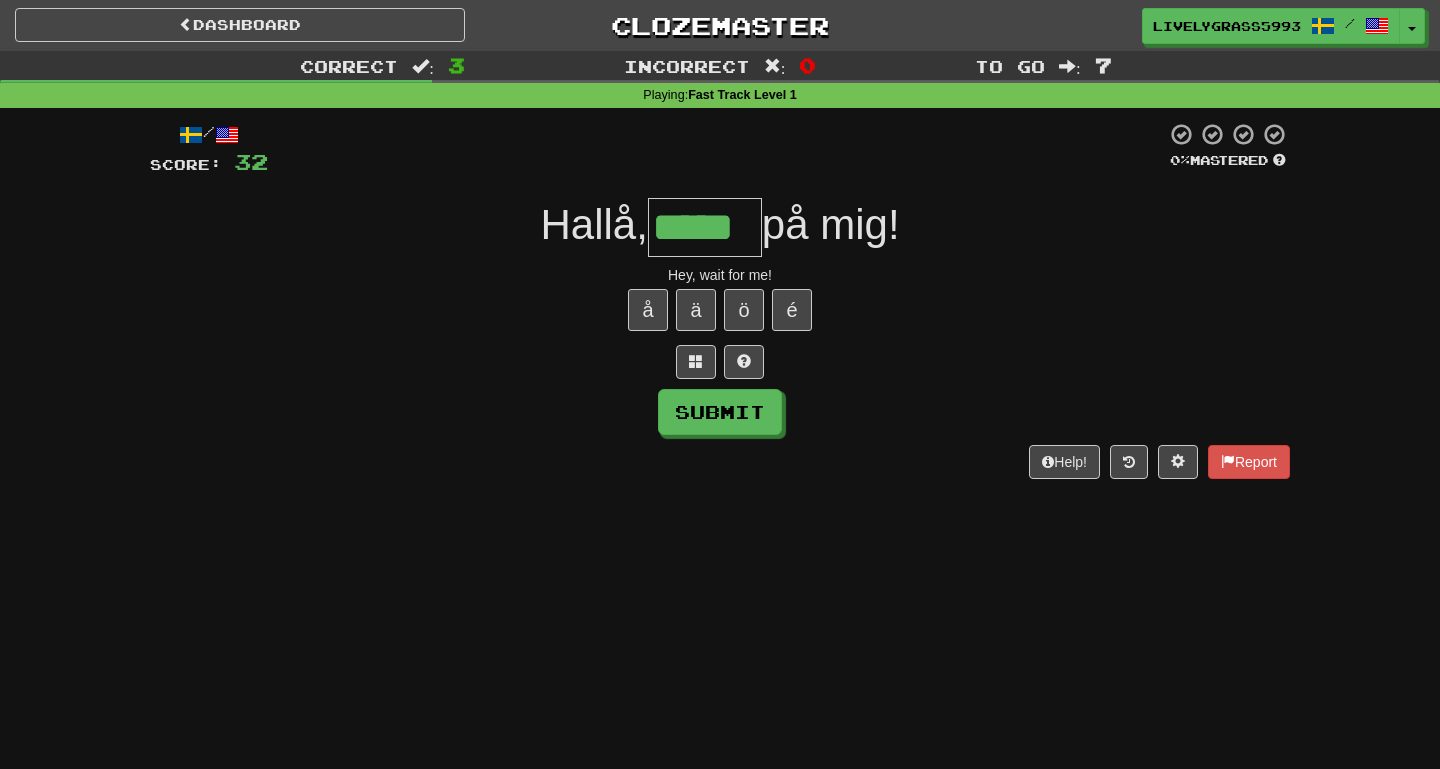 type on "*****" 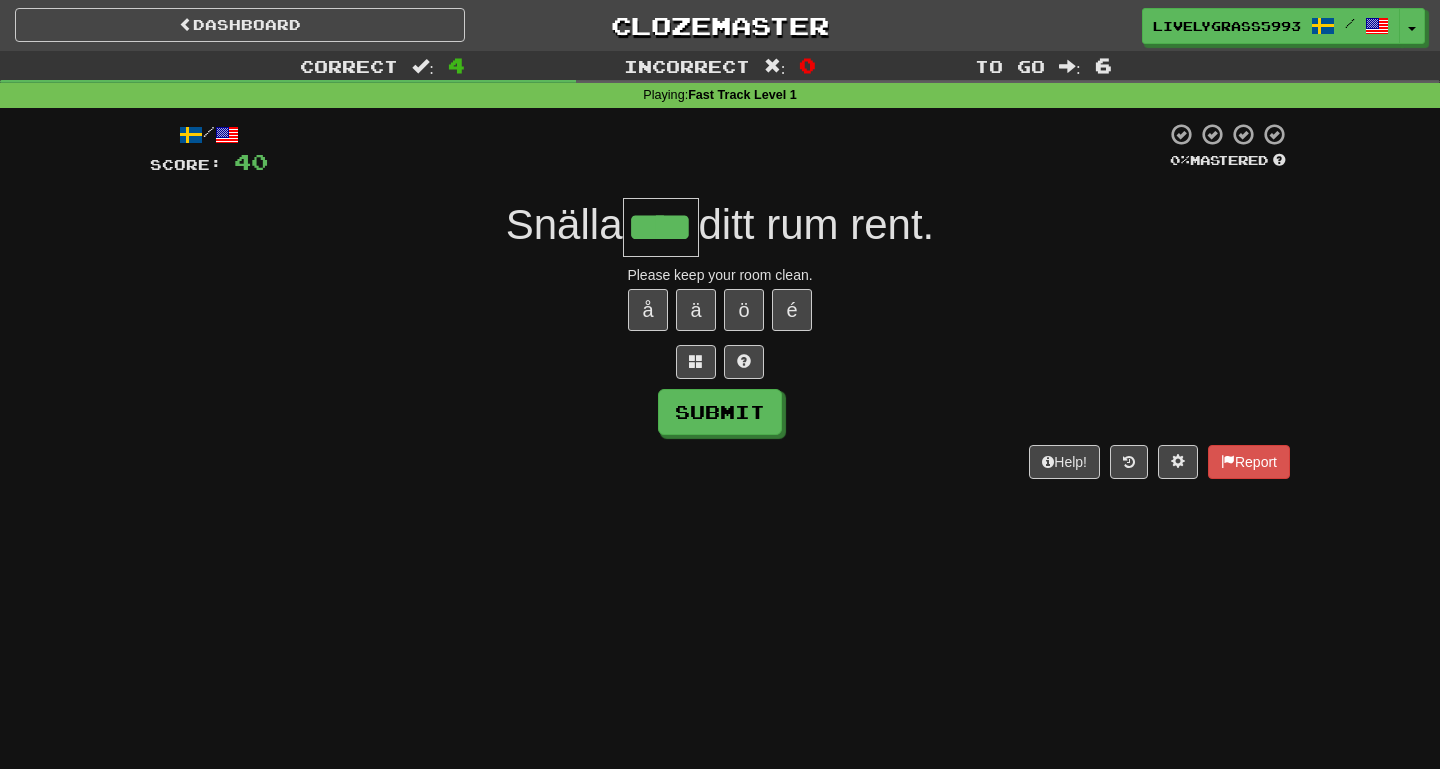type on "****" 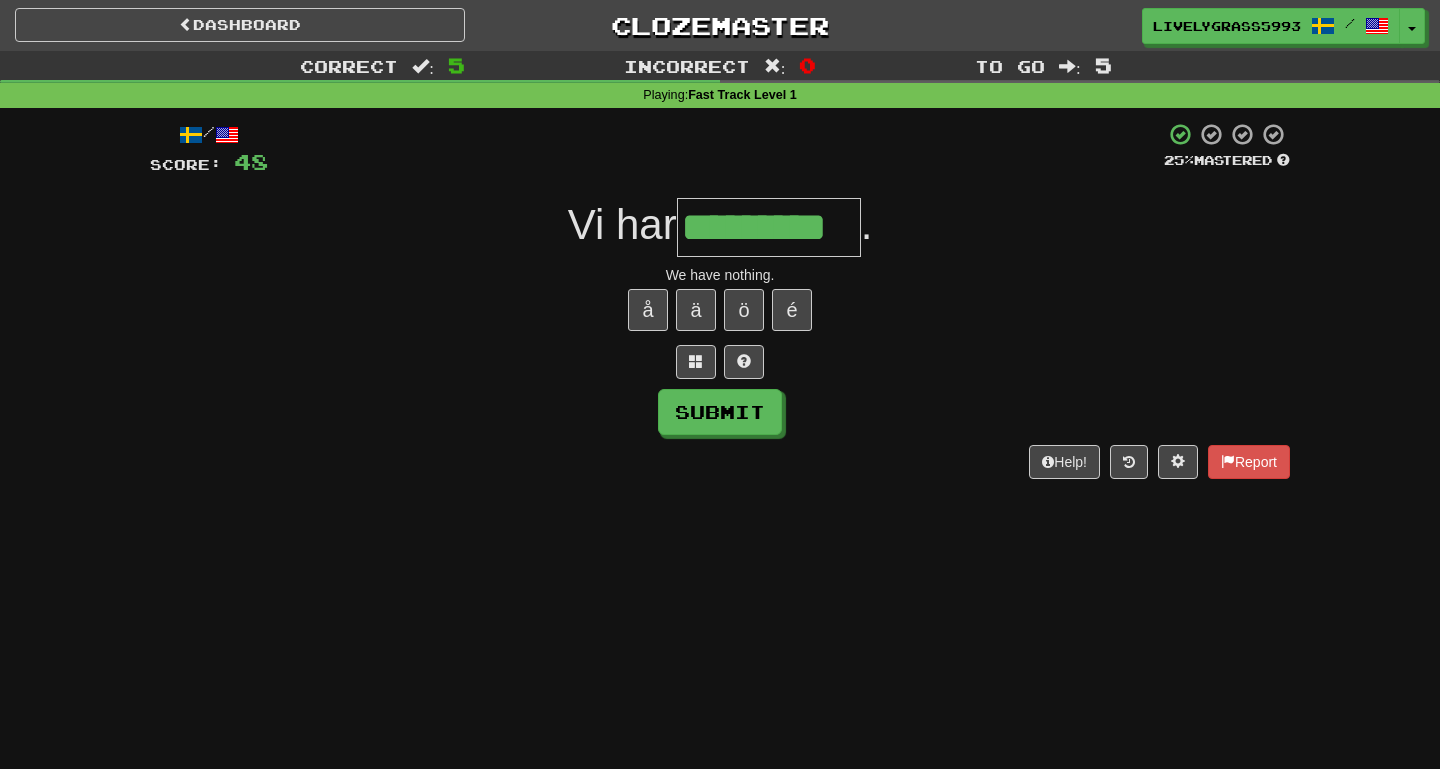type on "*********" 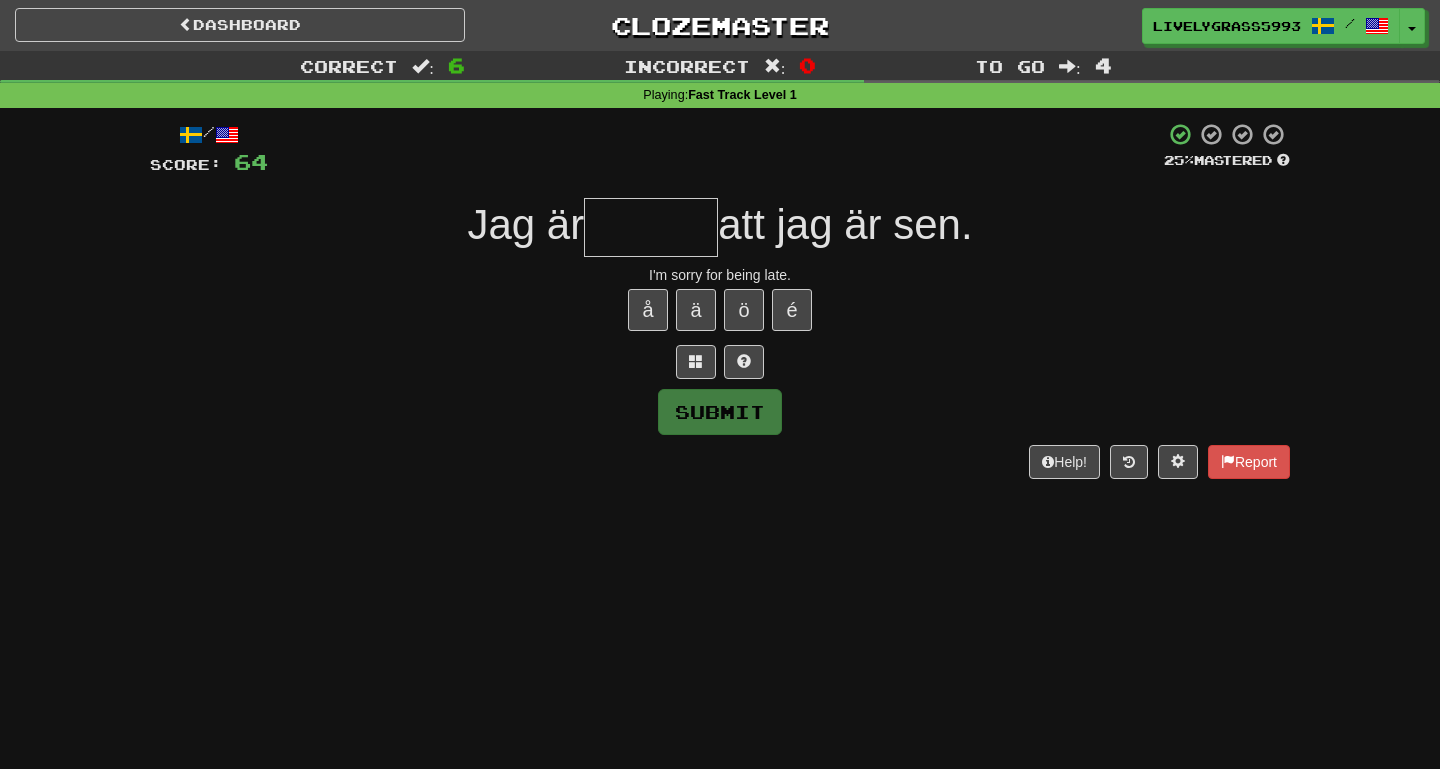 type on "*" 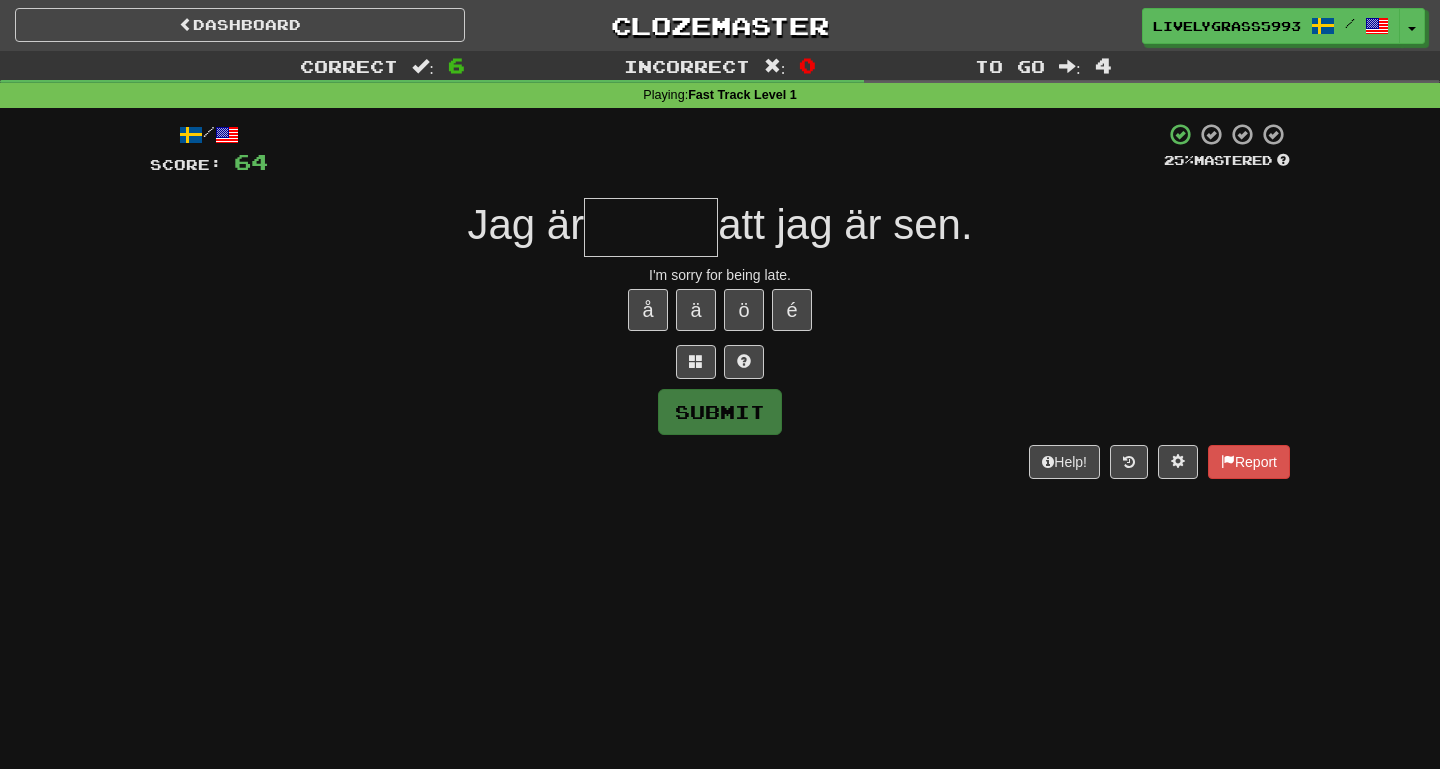 type on "*" 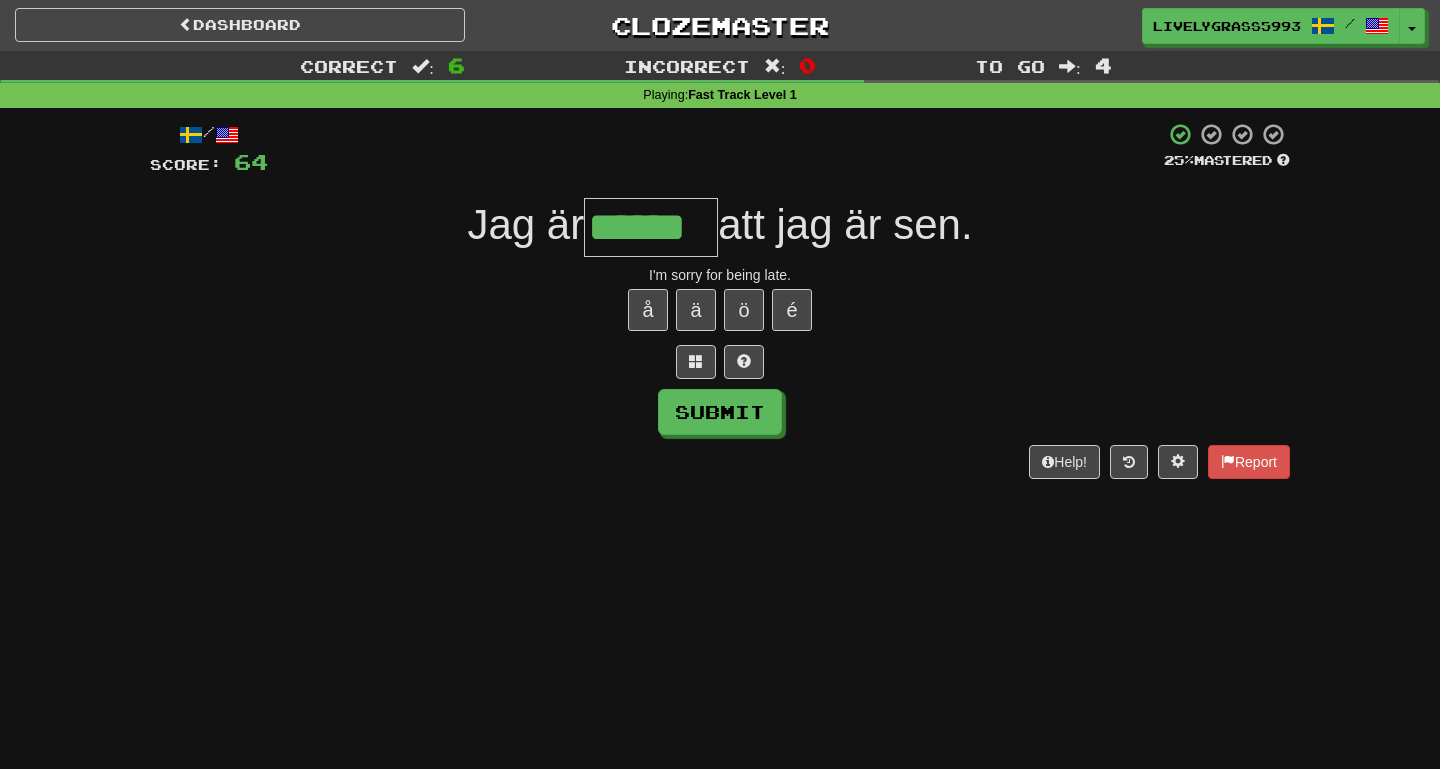 type on "******" 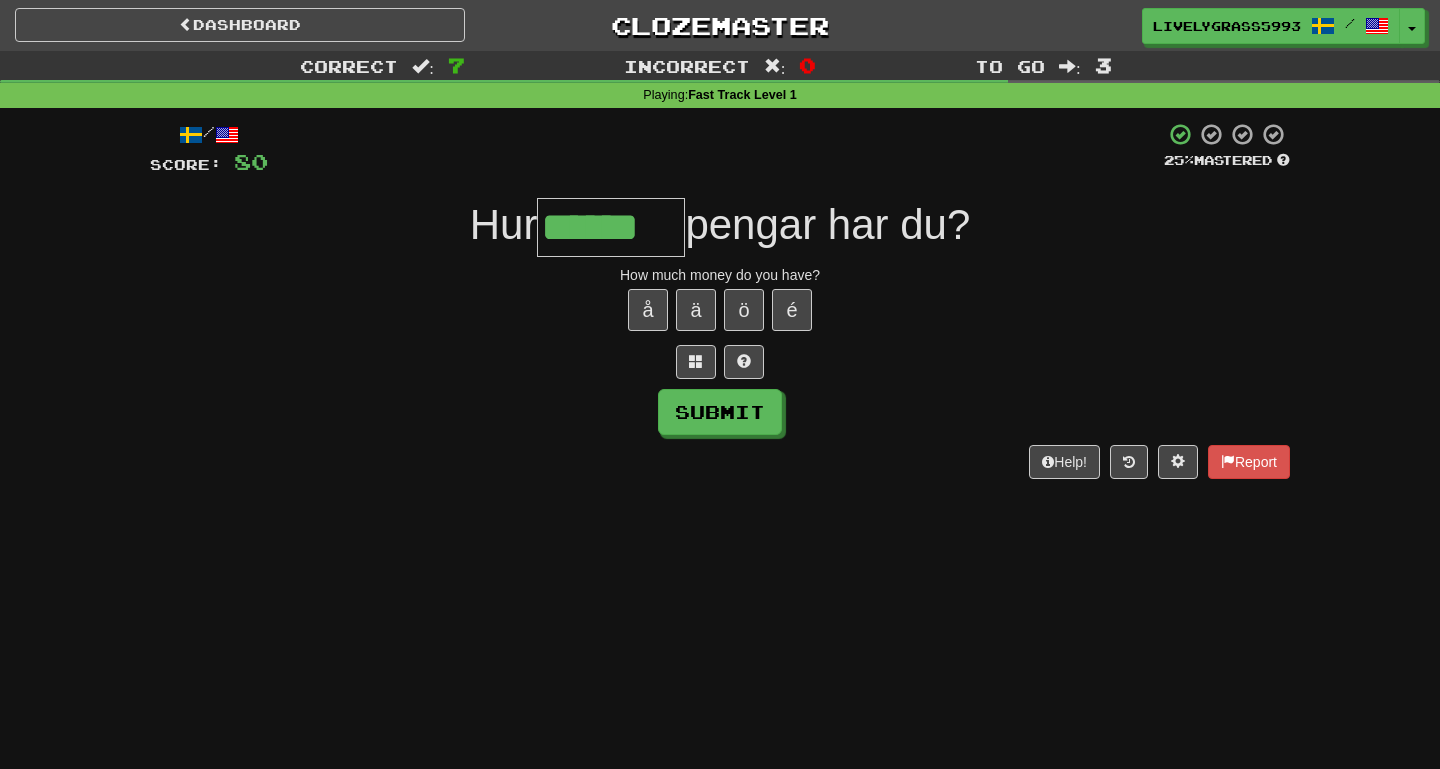type on "******" 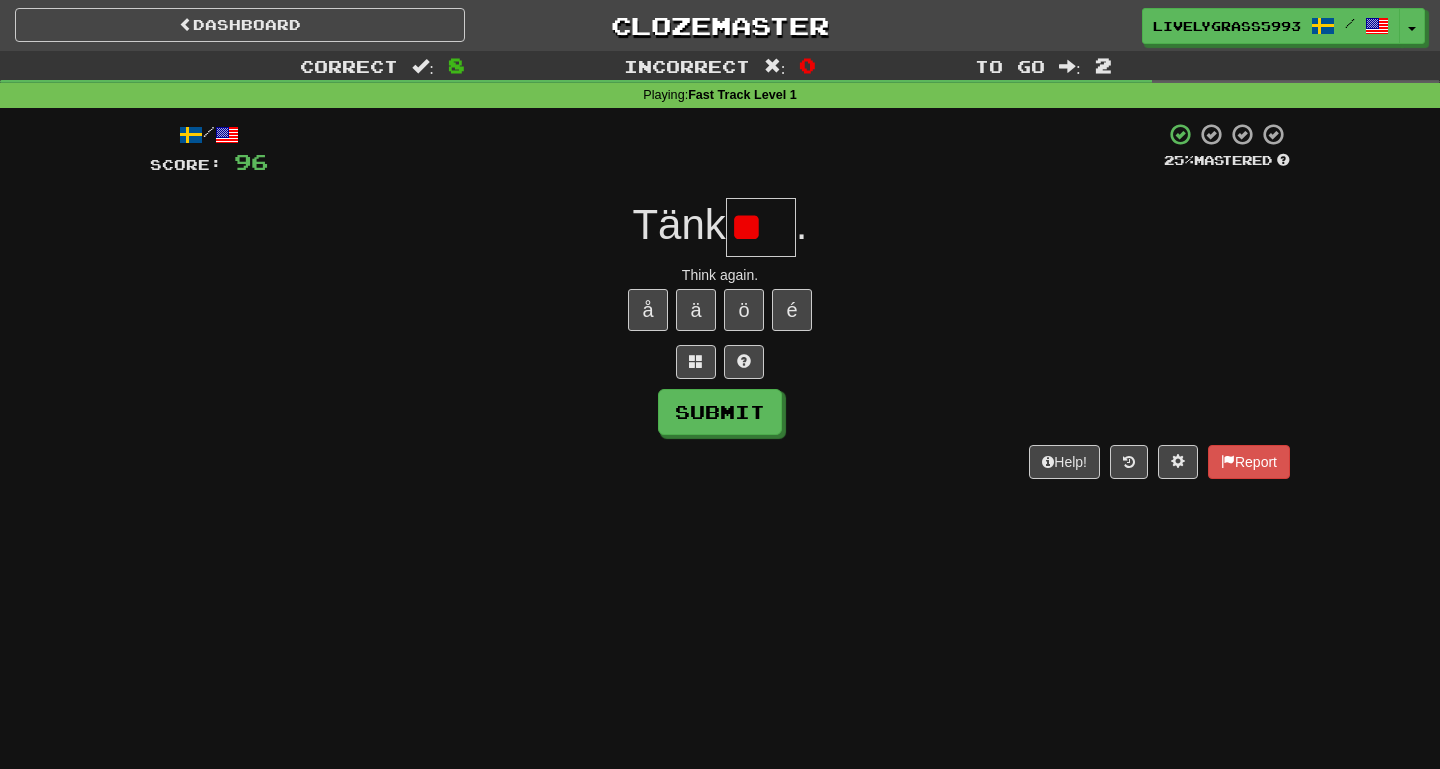 type on "*" 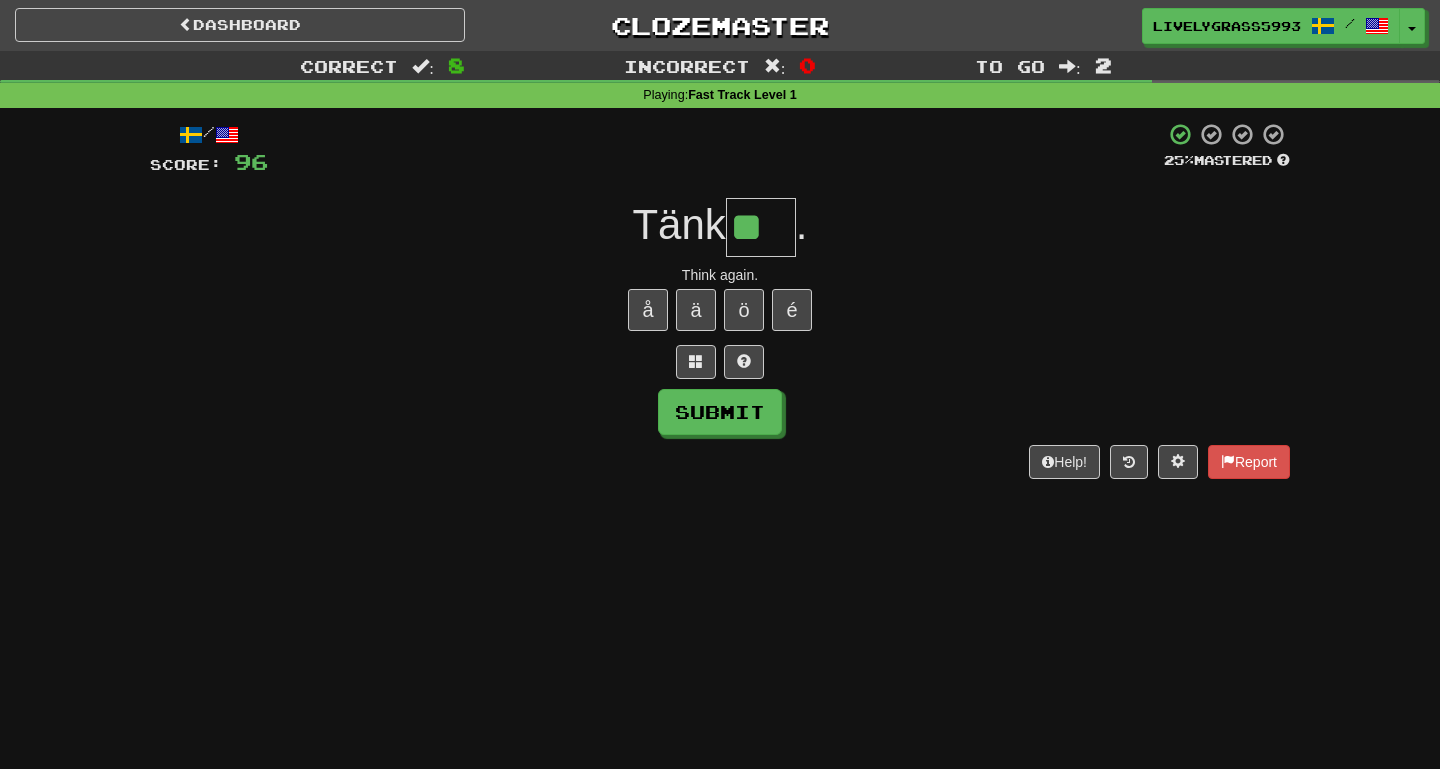 type on "**" 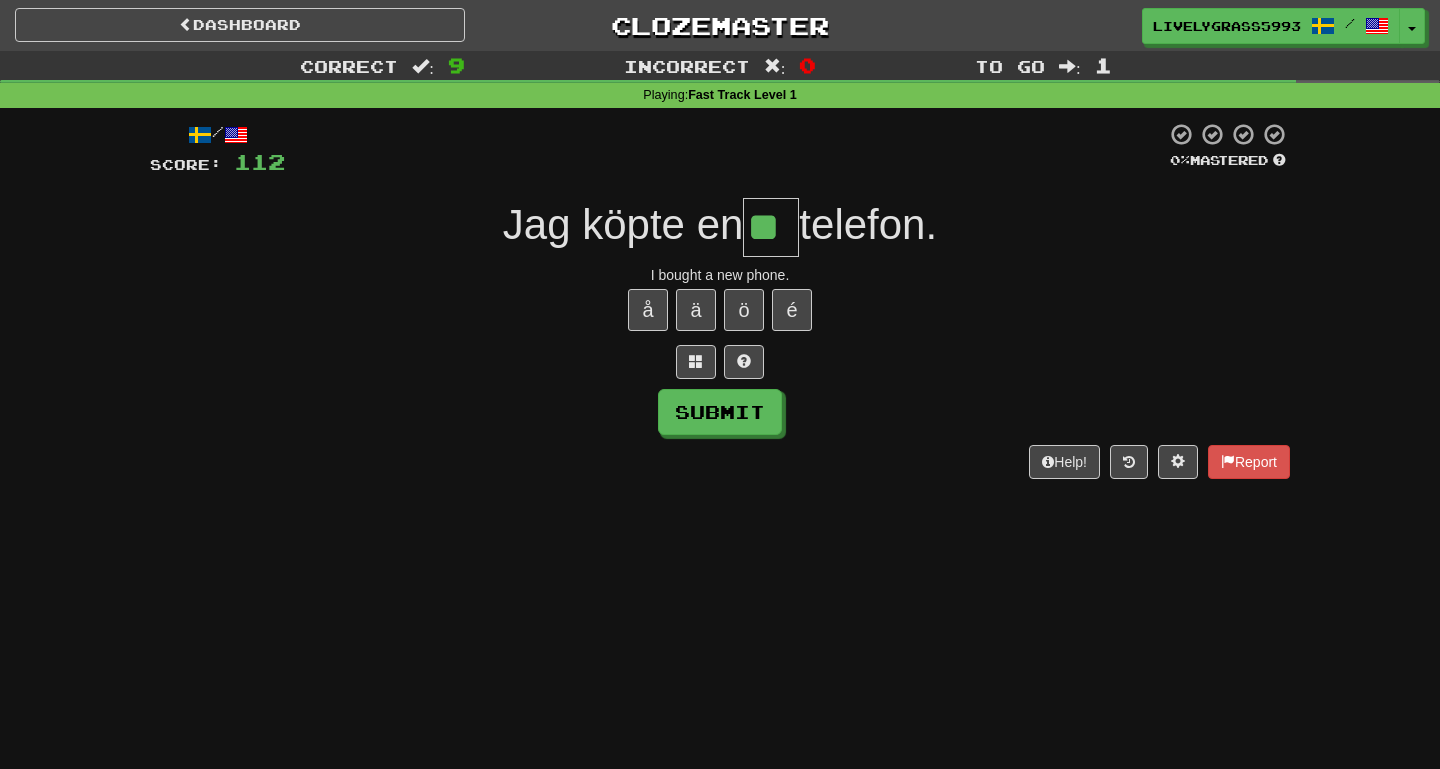 type on "**" 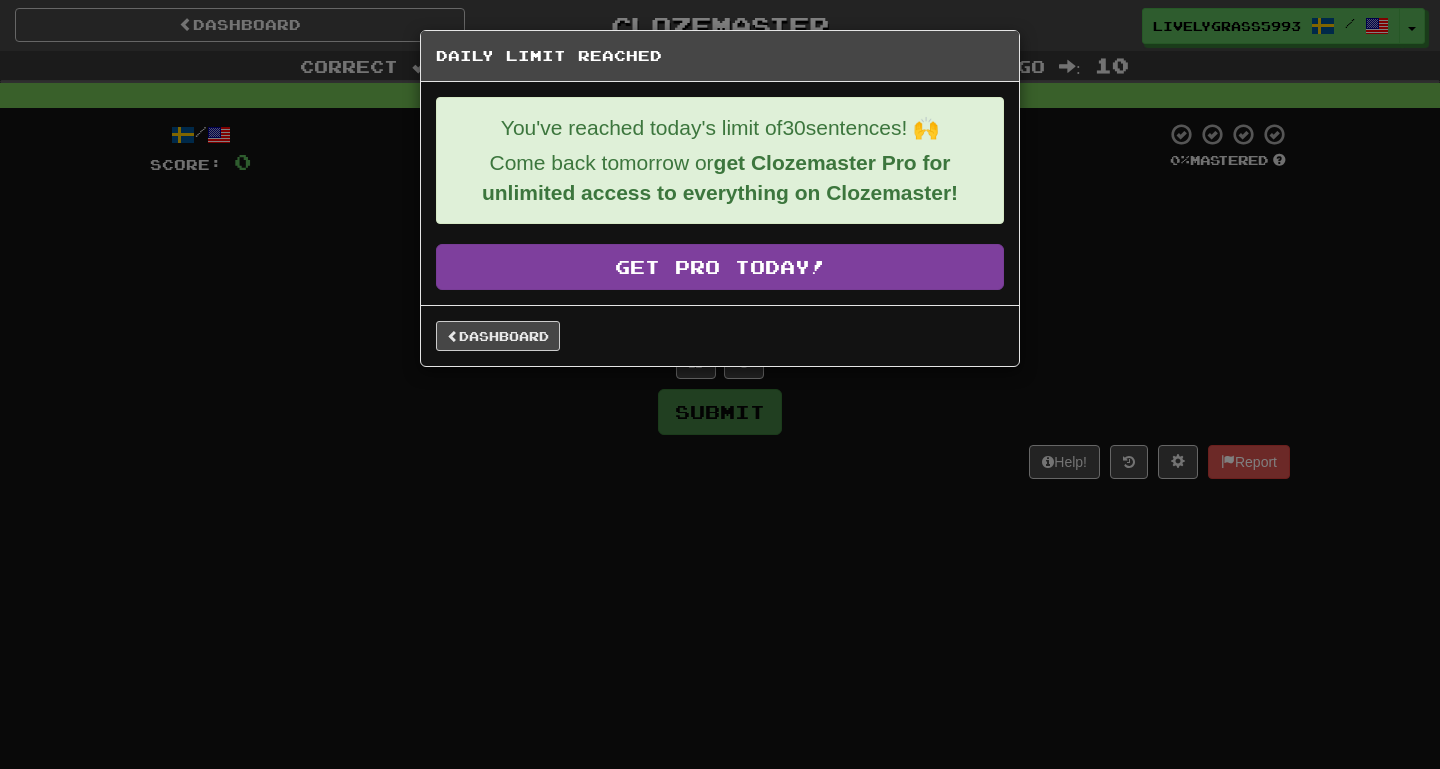 click on "Get Pro Today!" at bounding box center (720, 267) 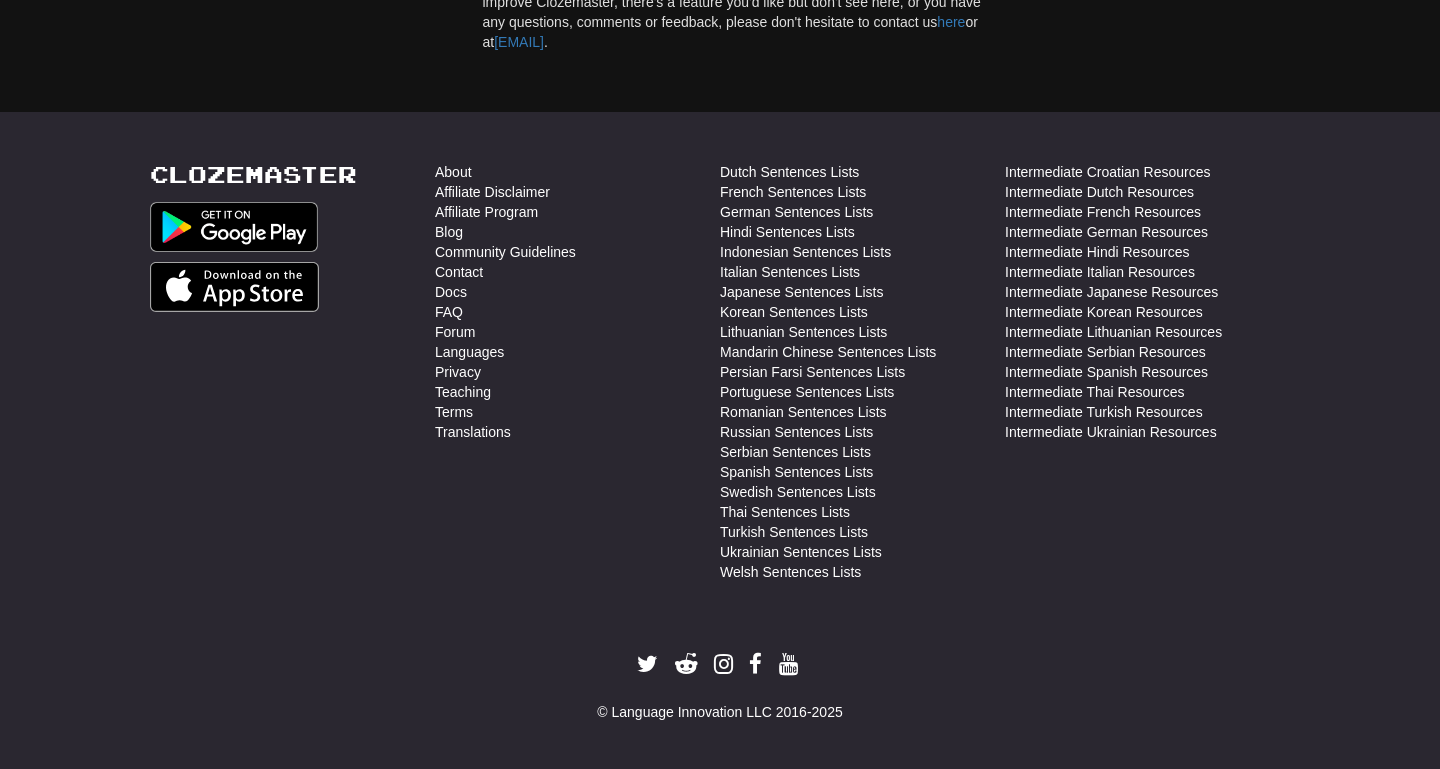 scroll, scrollTop: 5589, scrollLeft: 0, axis: vertical 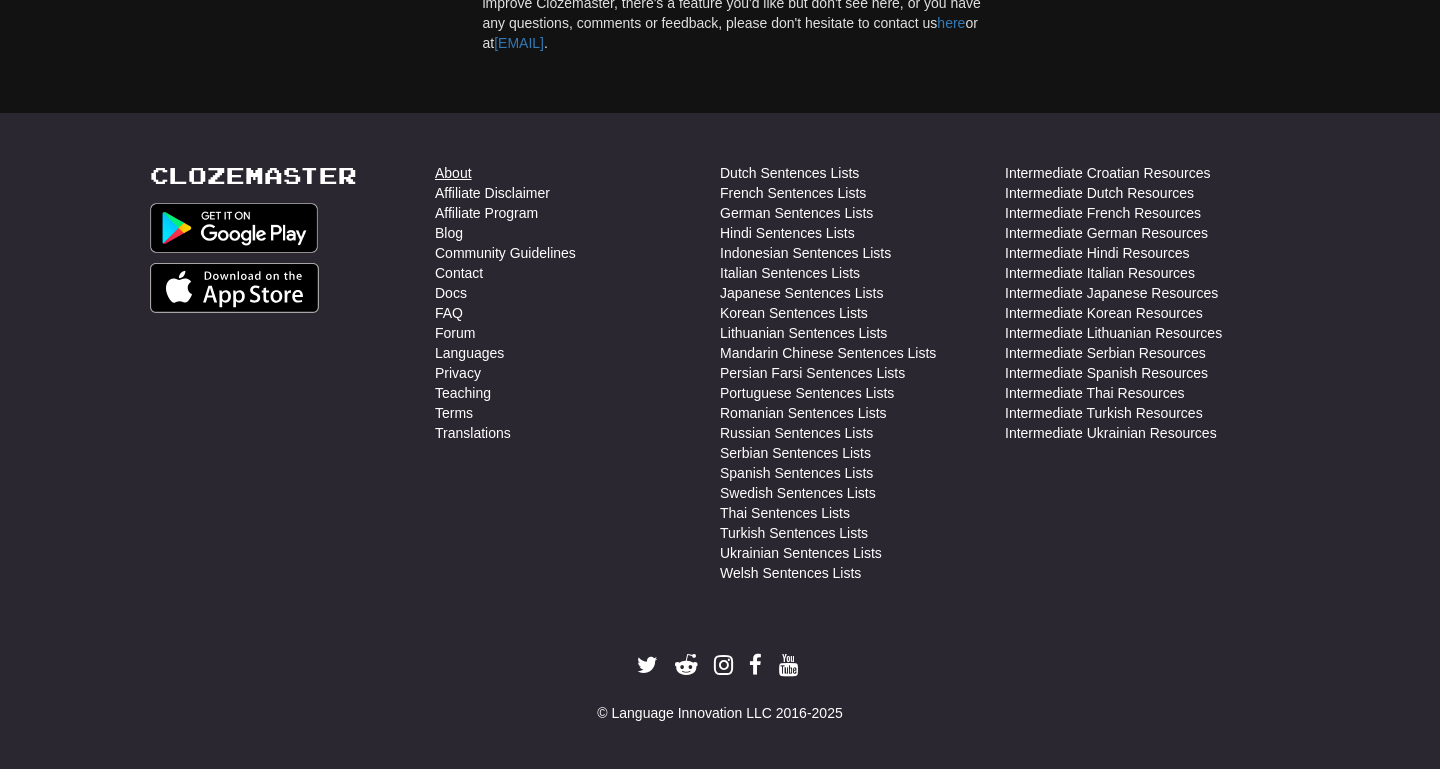 click on "About" at bounding box center [453, 173] 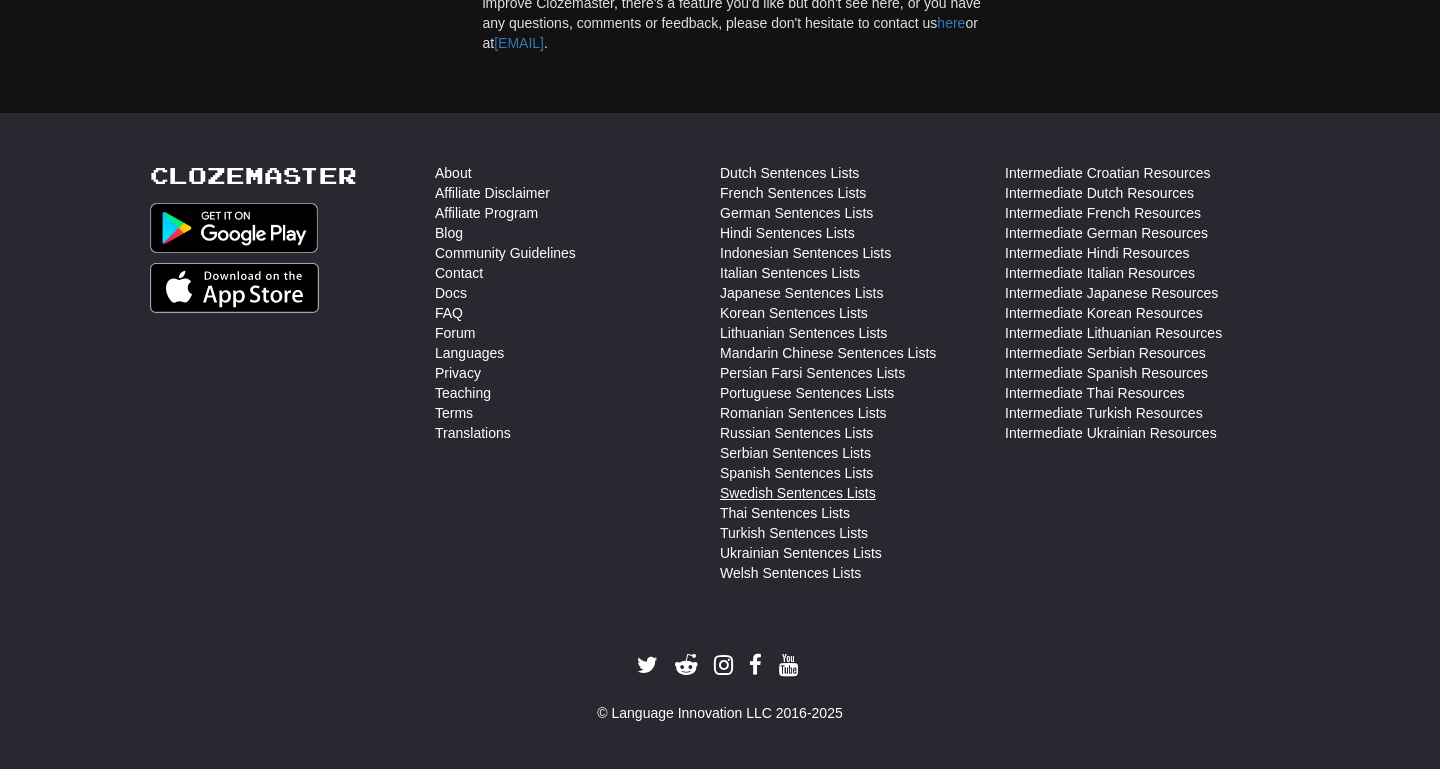 click on "Swedish Sentences Lists" at bounding box center (798, 493) 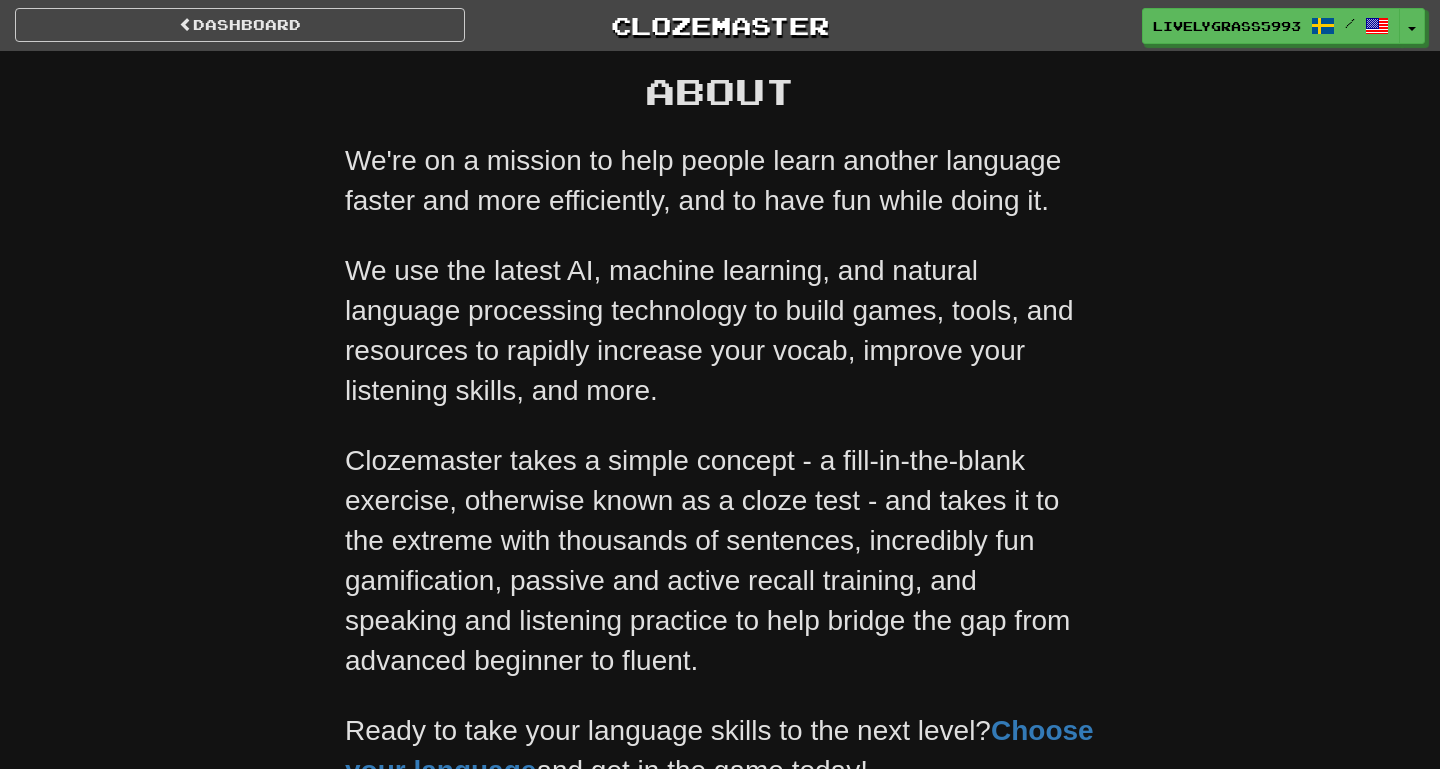 scroll, scrollTop: 0, scrollLeft: 0, axis: both 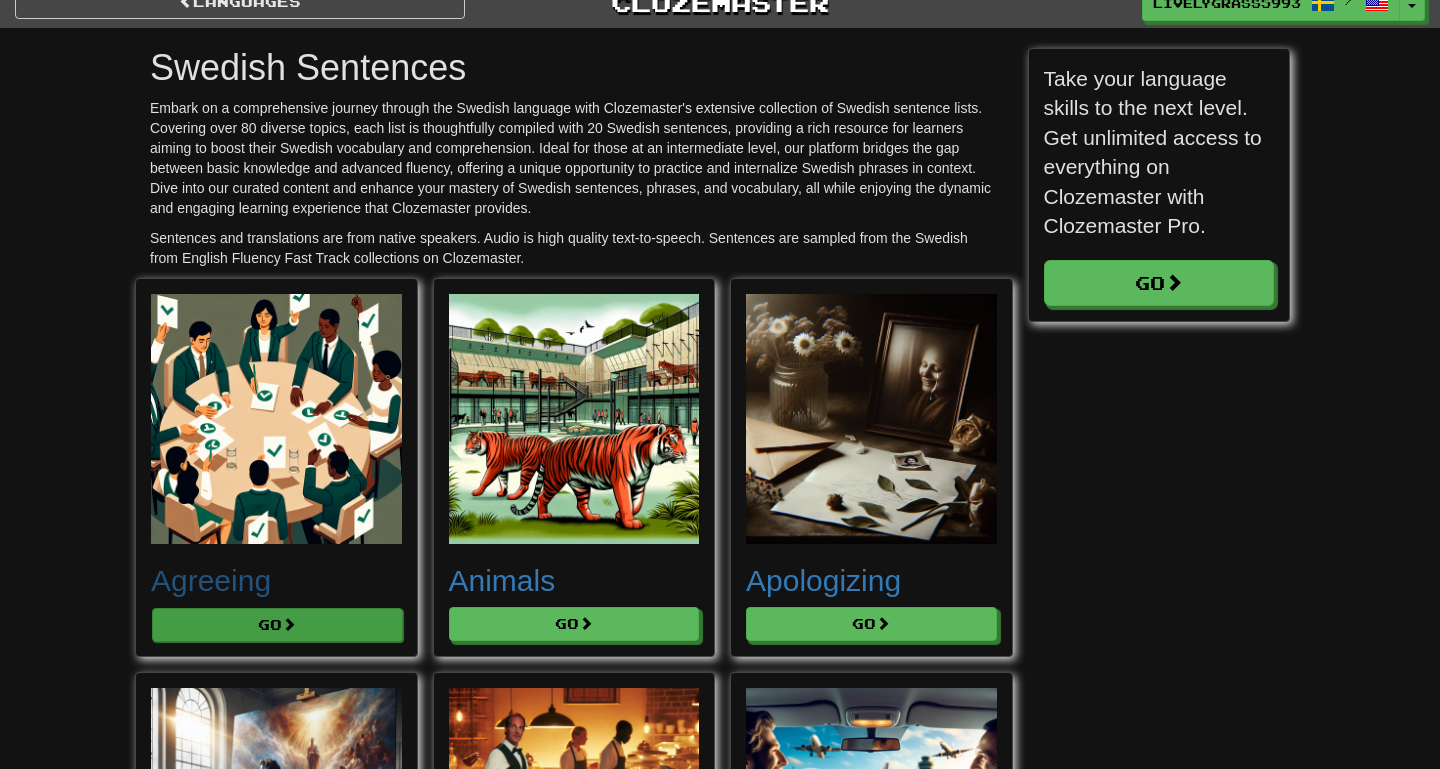 click on "Go" at bounding box center [277, 625] 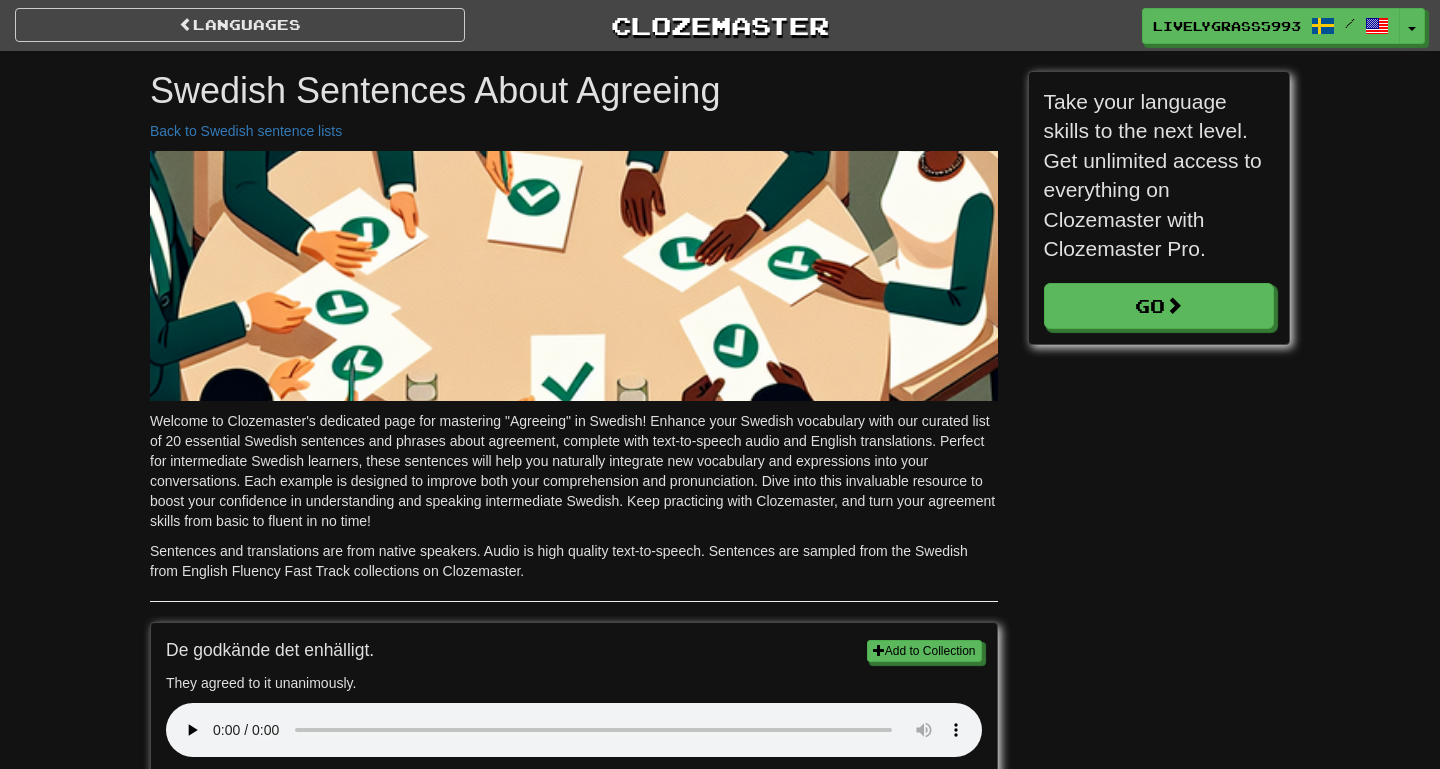 scroll, scrollTop: 0, scrollLeft: 0, axis: both 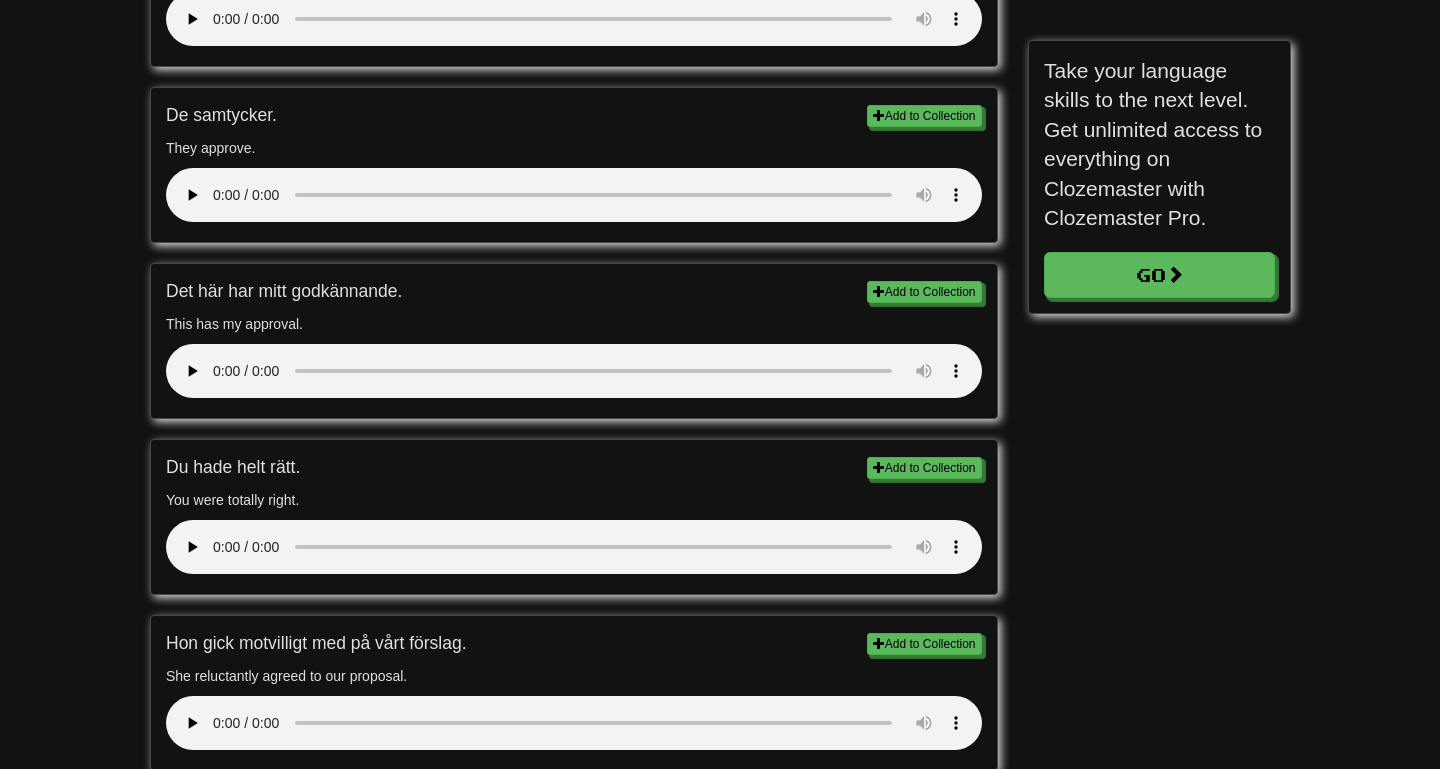 click at bounding box center [574, 547] 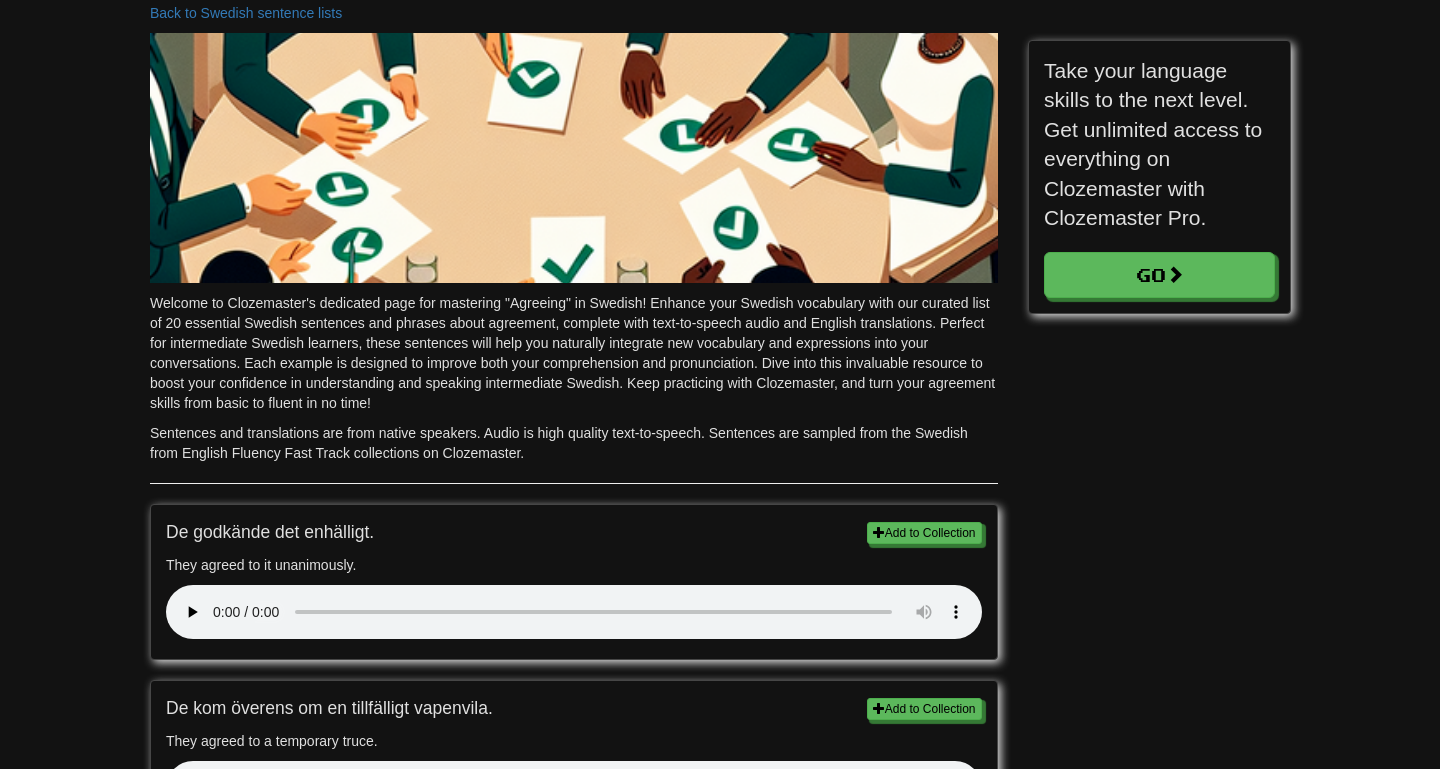 scroll, scrollTop: -46, scrollLeft: 0, axis: vertical 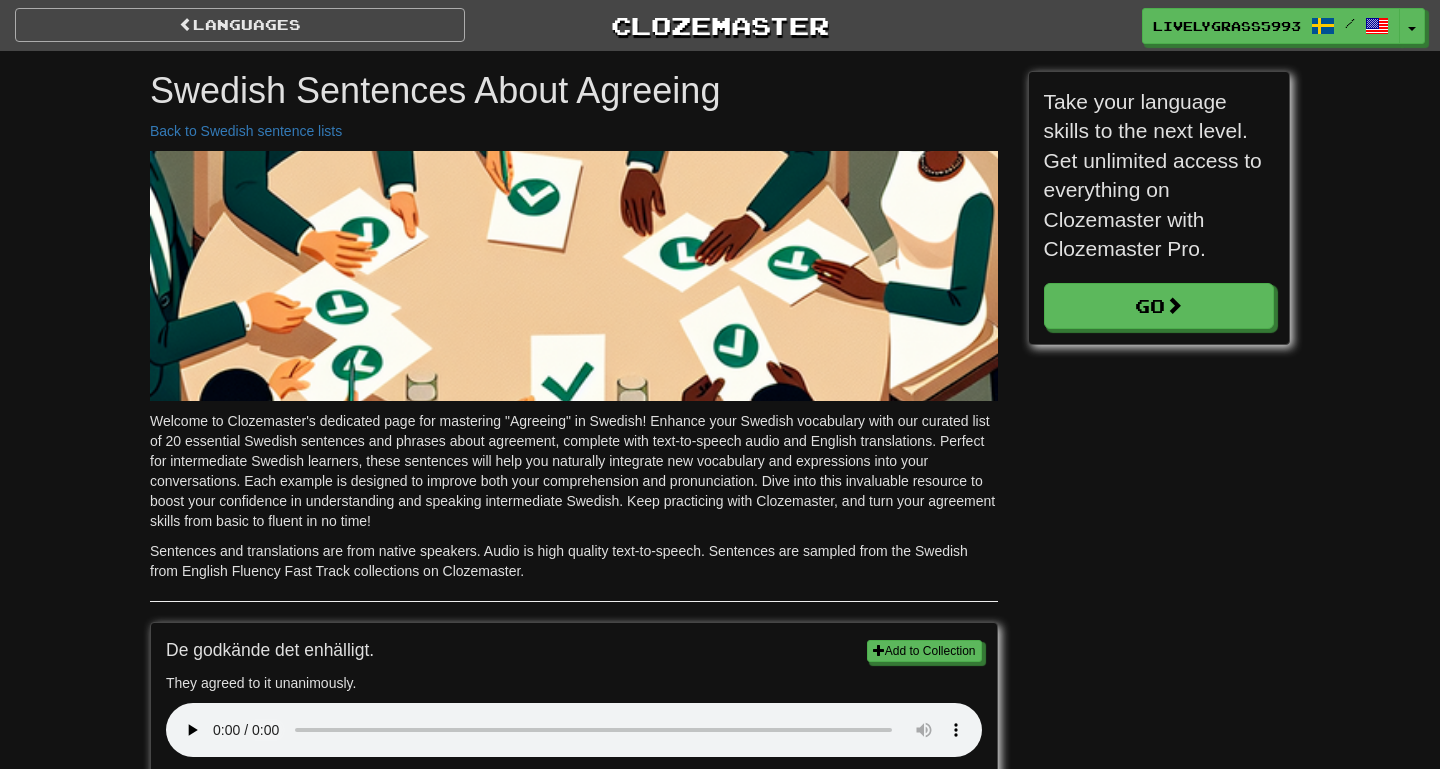 click on "Languages" at bounding box center (240, 25) 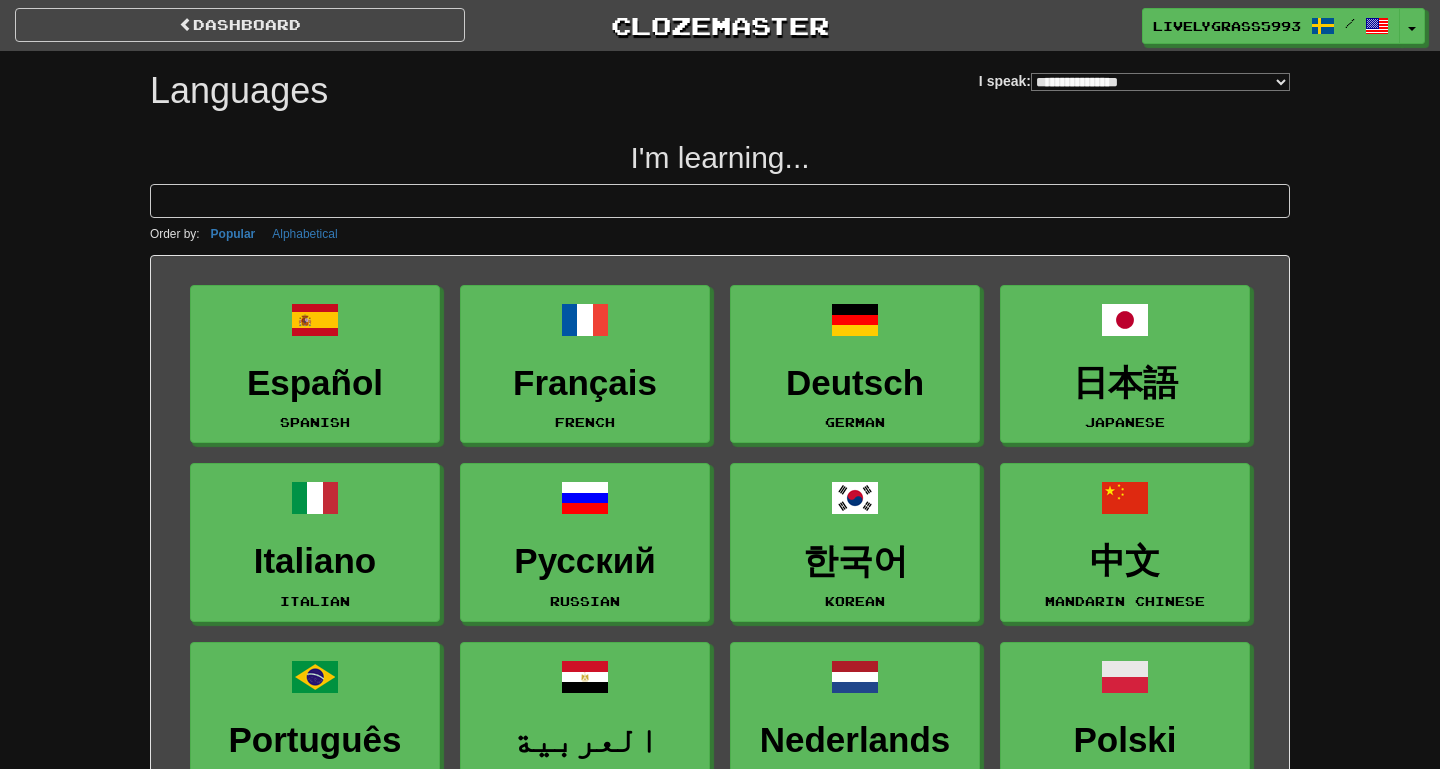 select on "*******" 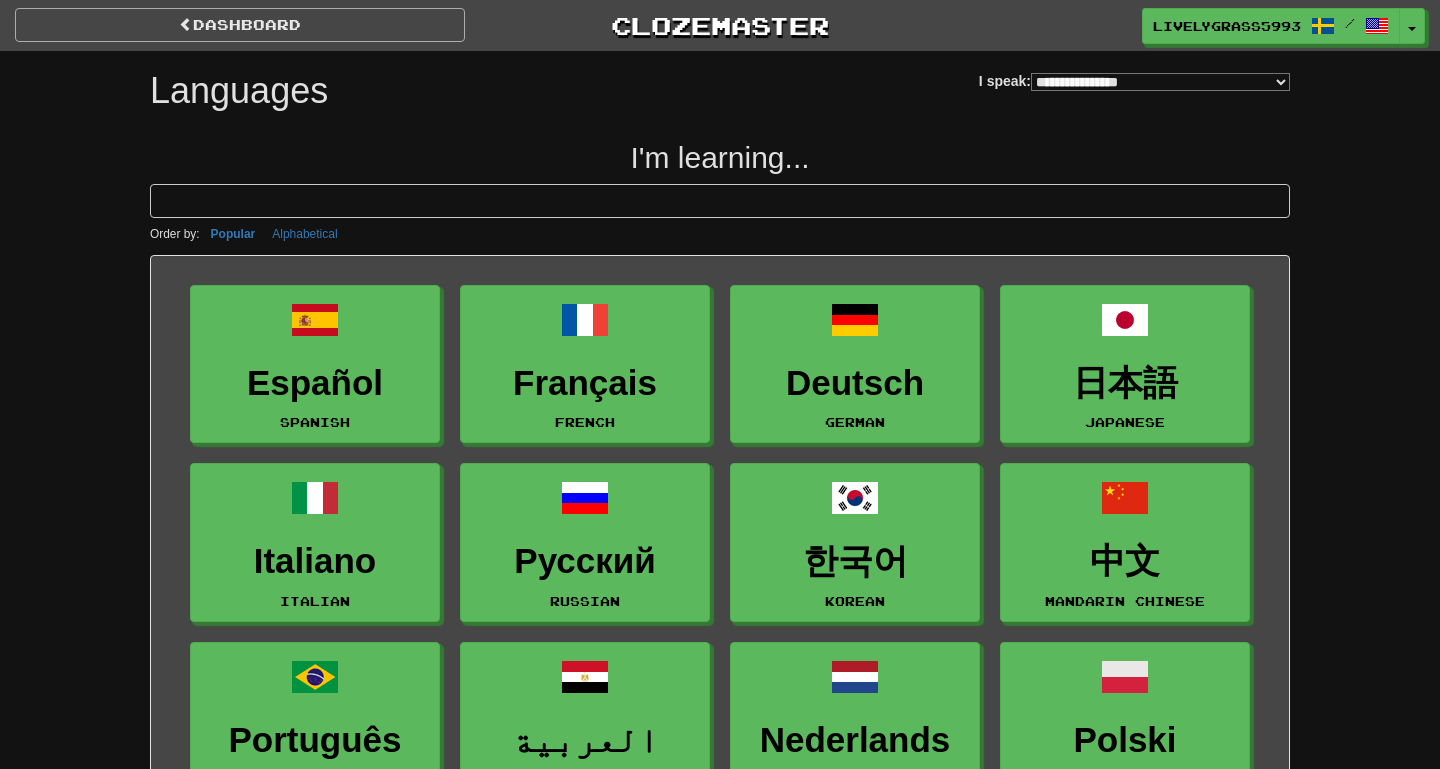 click on "dashboard" at bounding box center (240, 25) 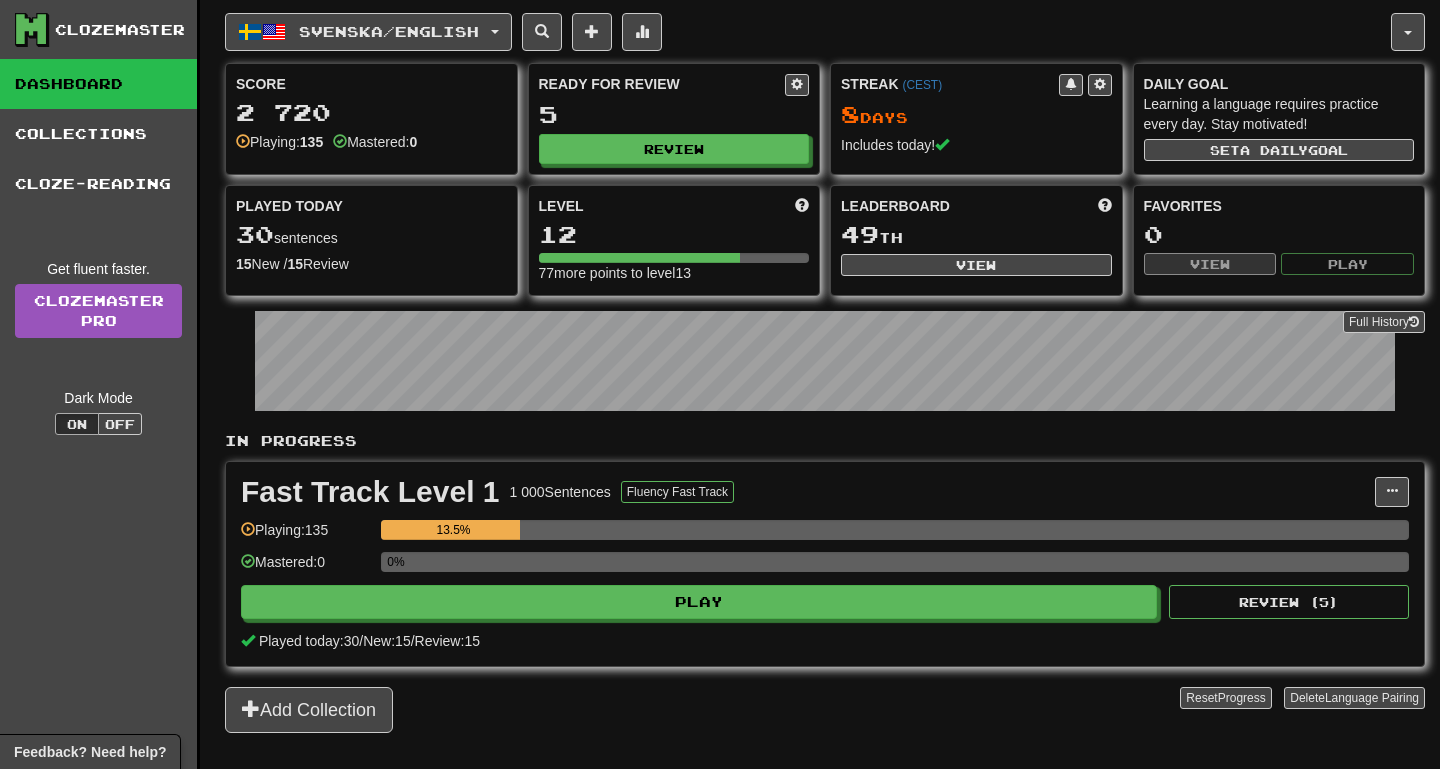 scroll, scrollTop: 0, scrollLeft: 0, axis: both 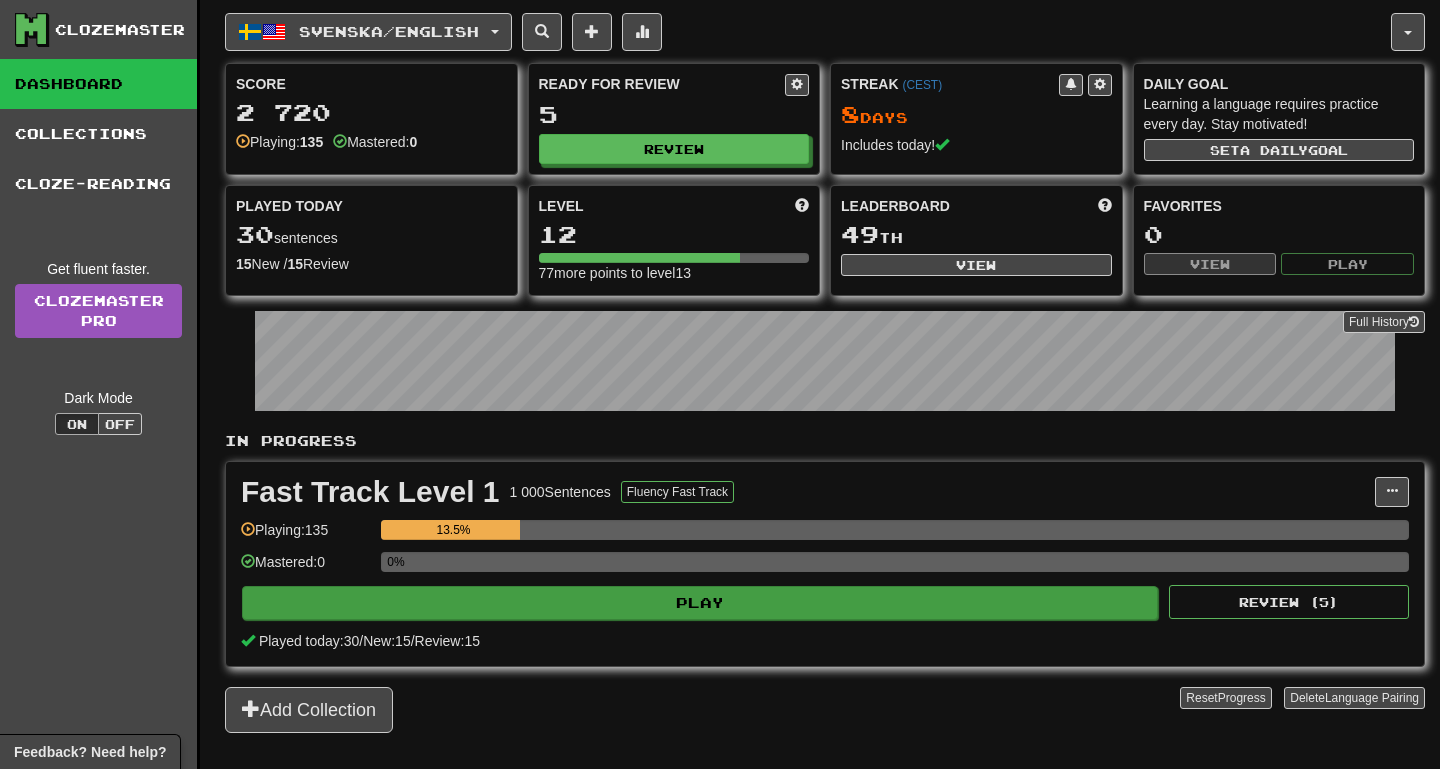click on "Play" at bounding box center [700, 603] 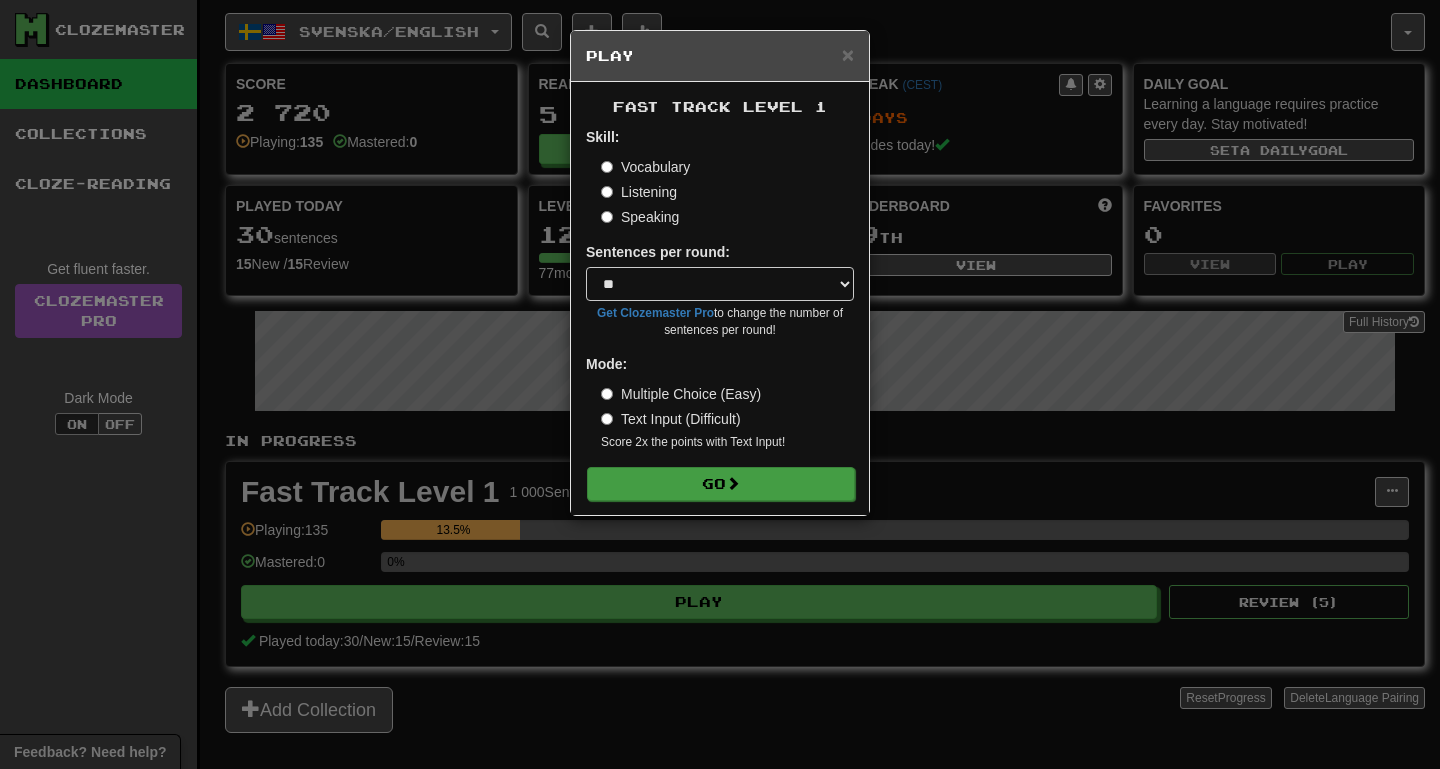 click on "Go" at bounding box center [721, 484] 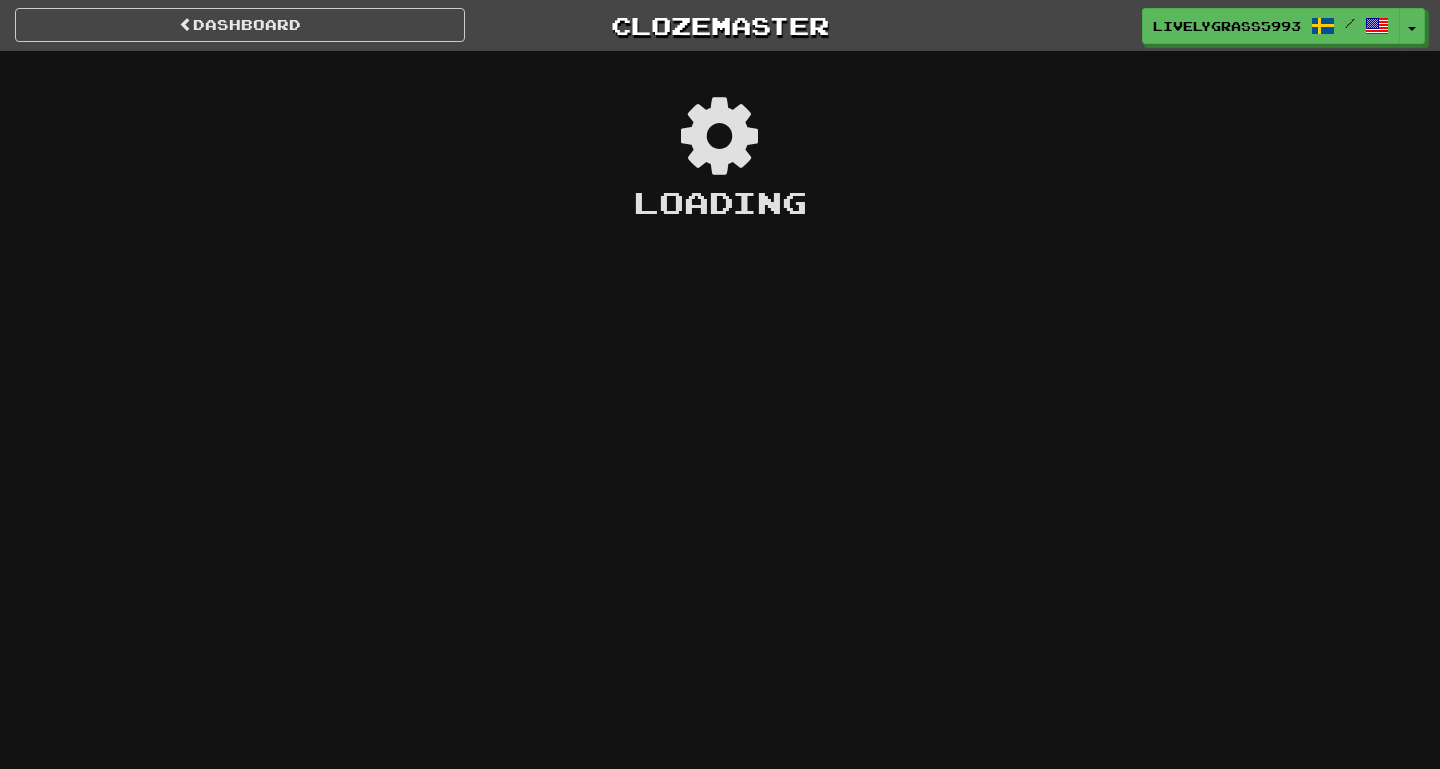 scroll, scrollTop: 0, scrollLeft: 0, axis: both 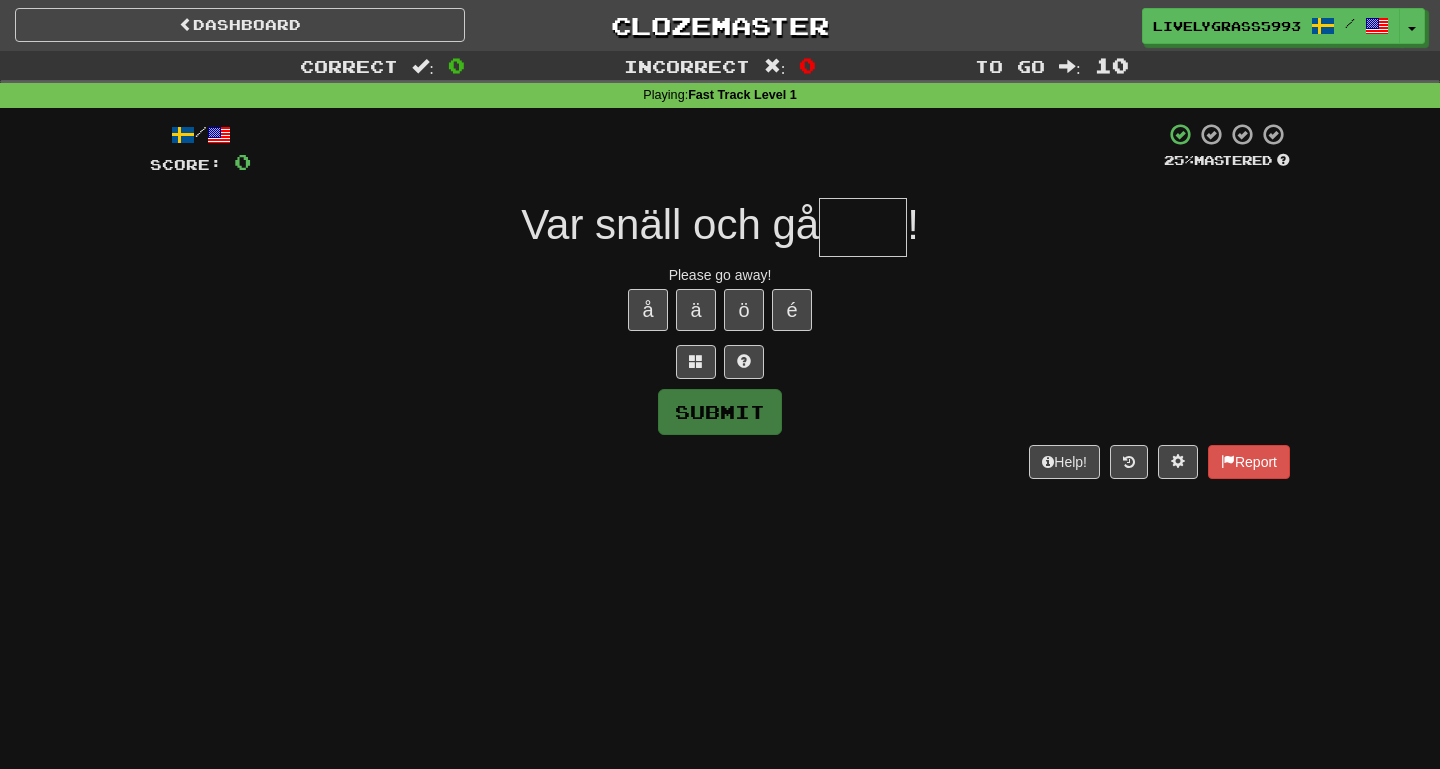 click at bounding box center [863, 227] 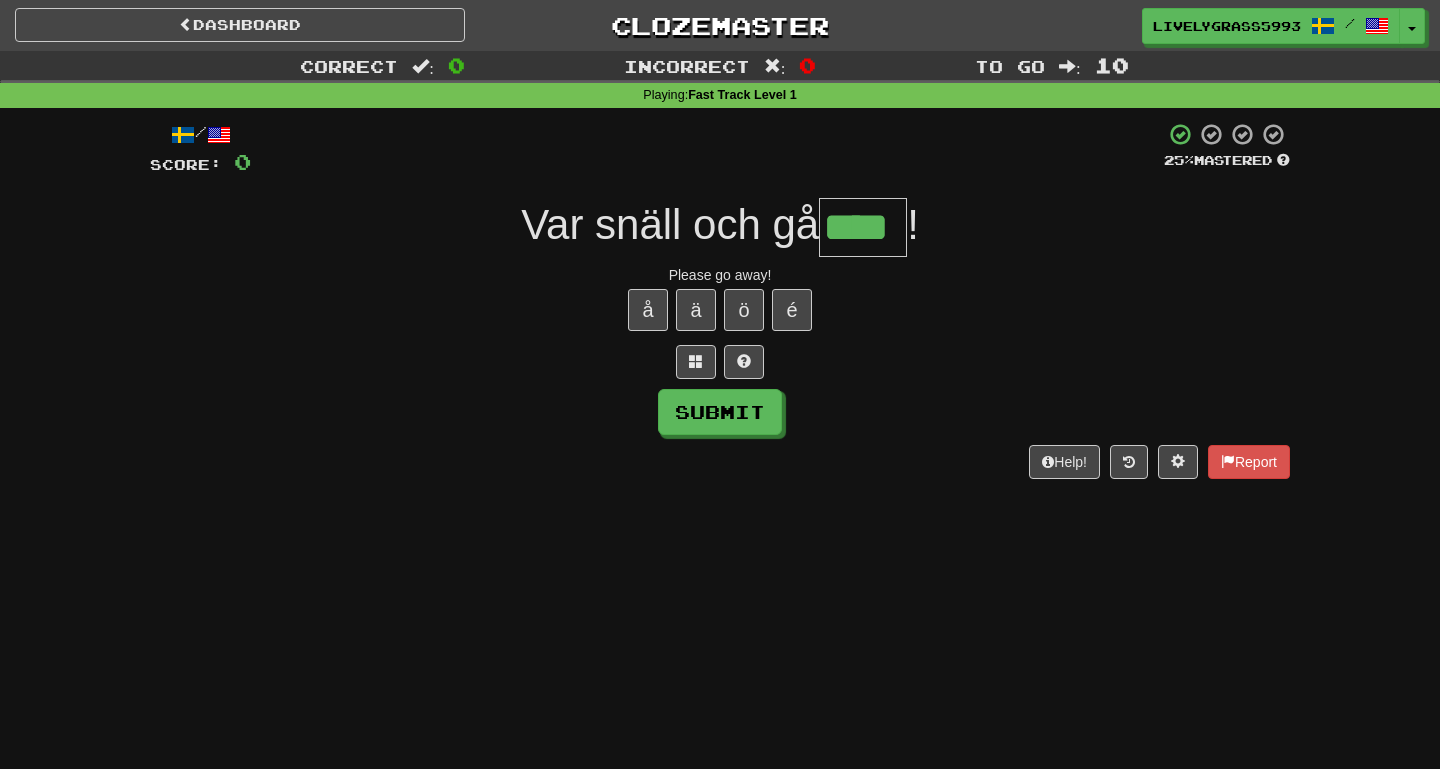 type on "****" 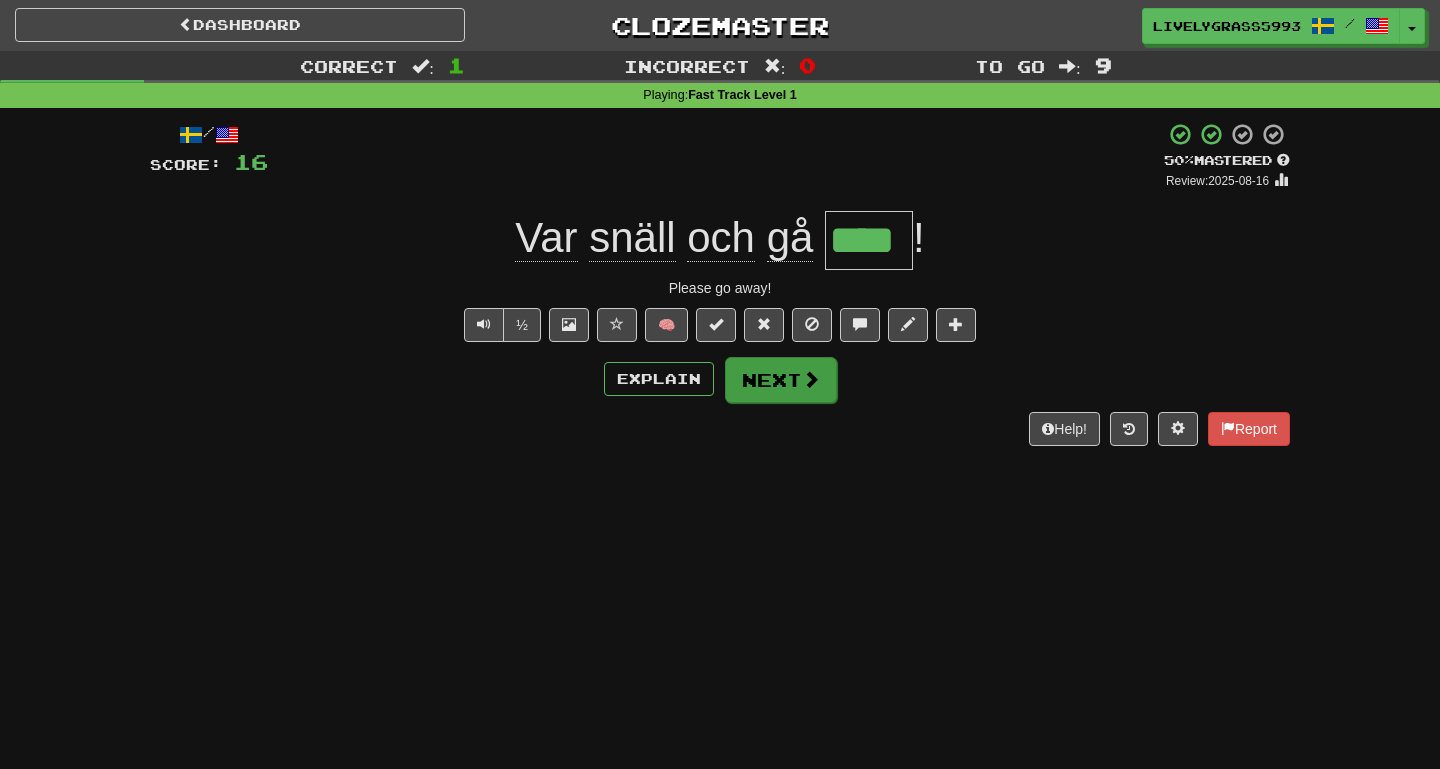 click at bounding box center [811, 379] 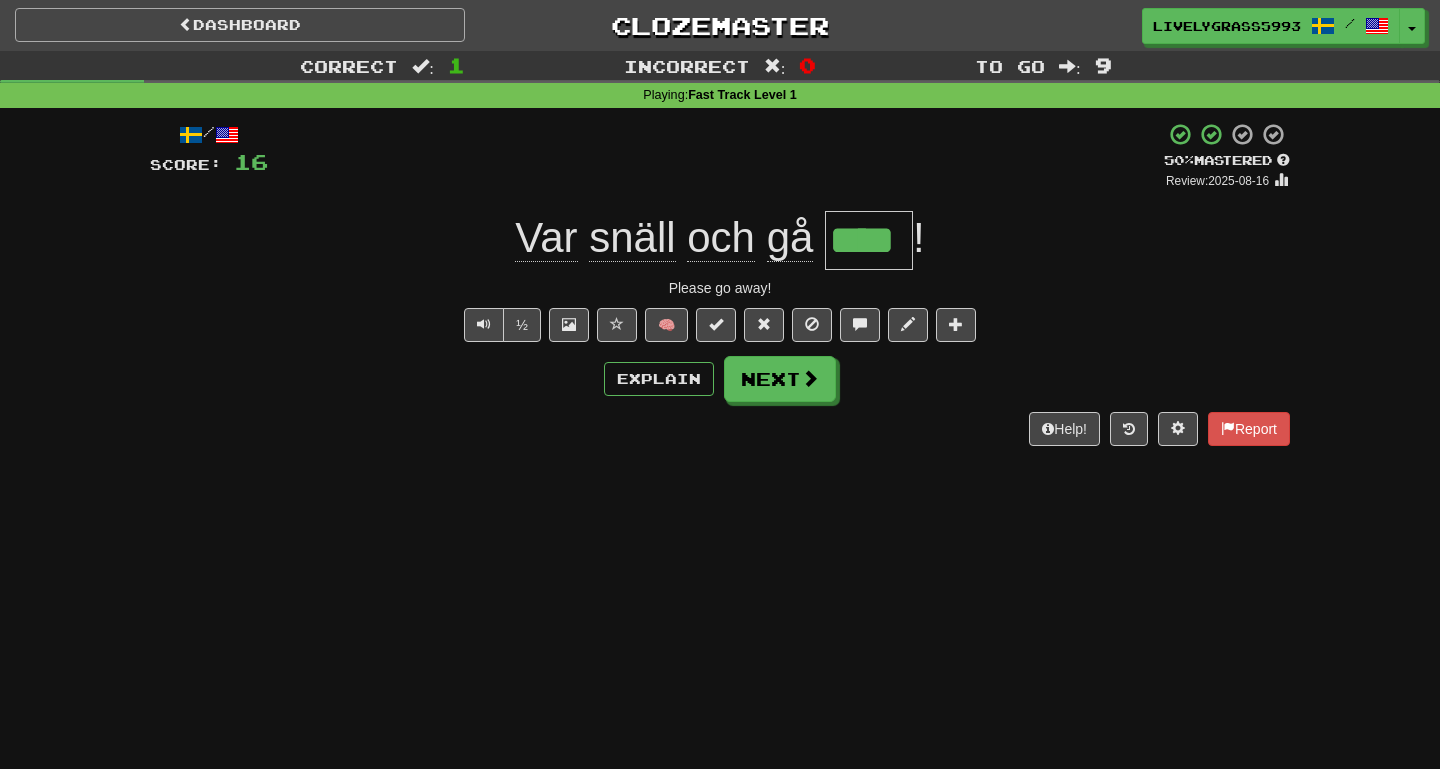click on "Dashboard" at bounding box center (240, 25) 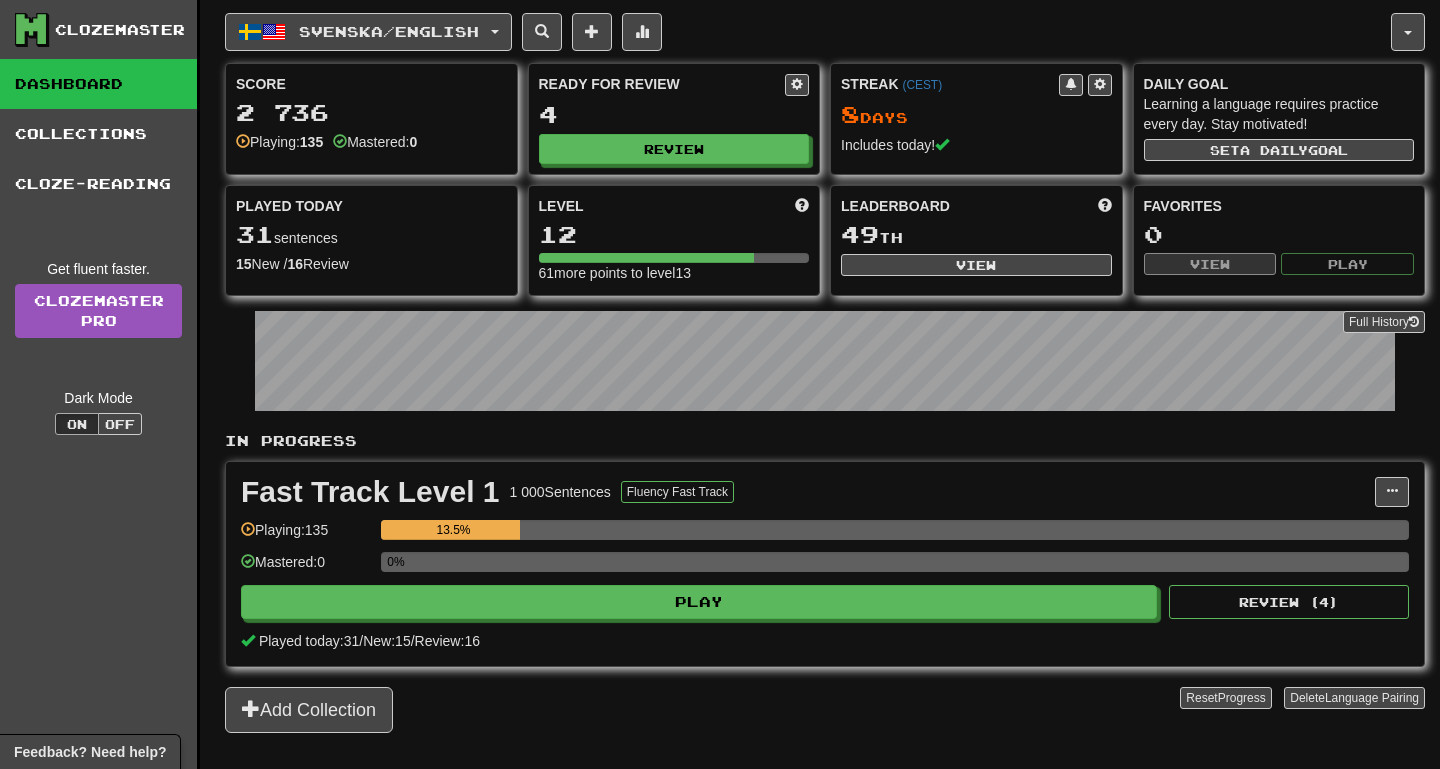 scroll, scrollTop: 0, scrollLeft: 0, axis: both 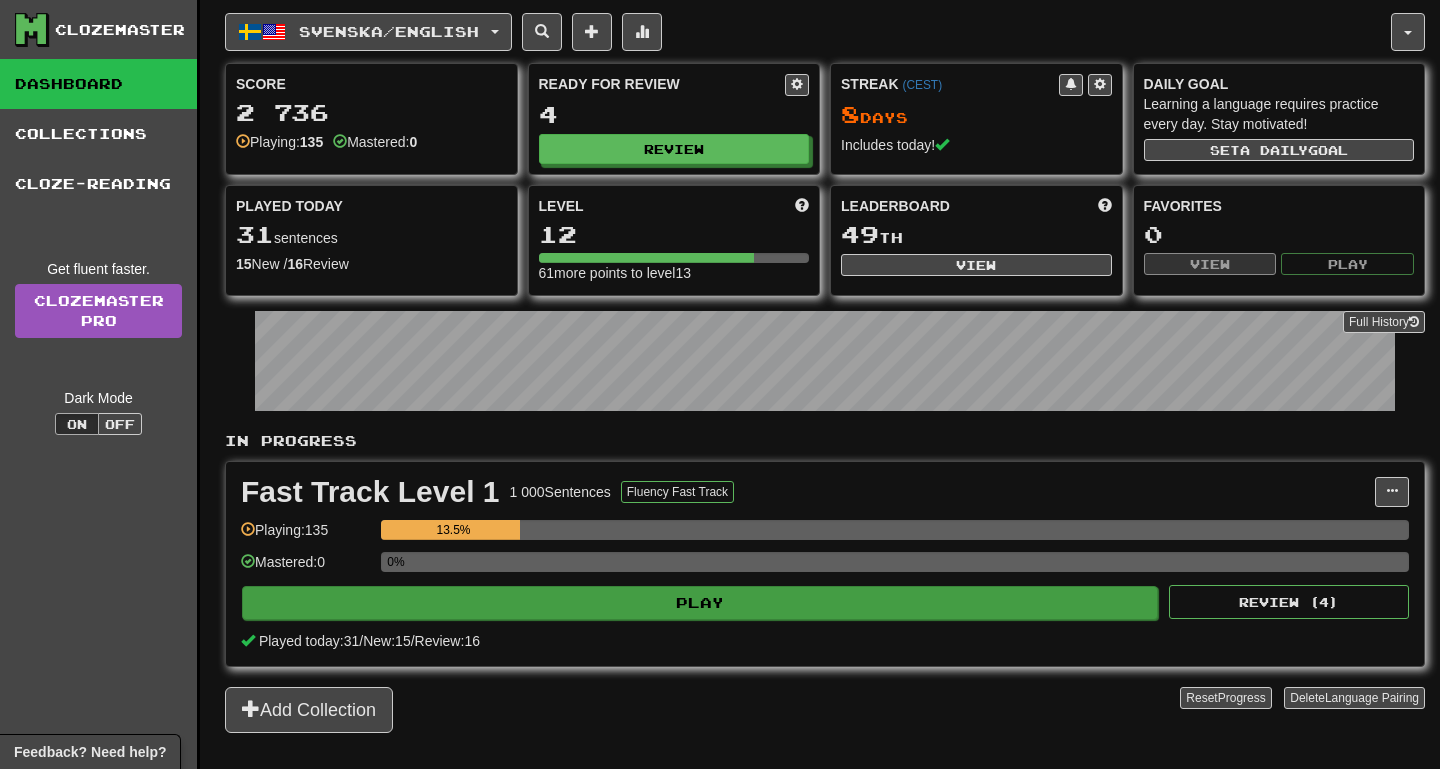 click on "Play" at bounding box center [700, 603] 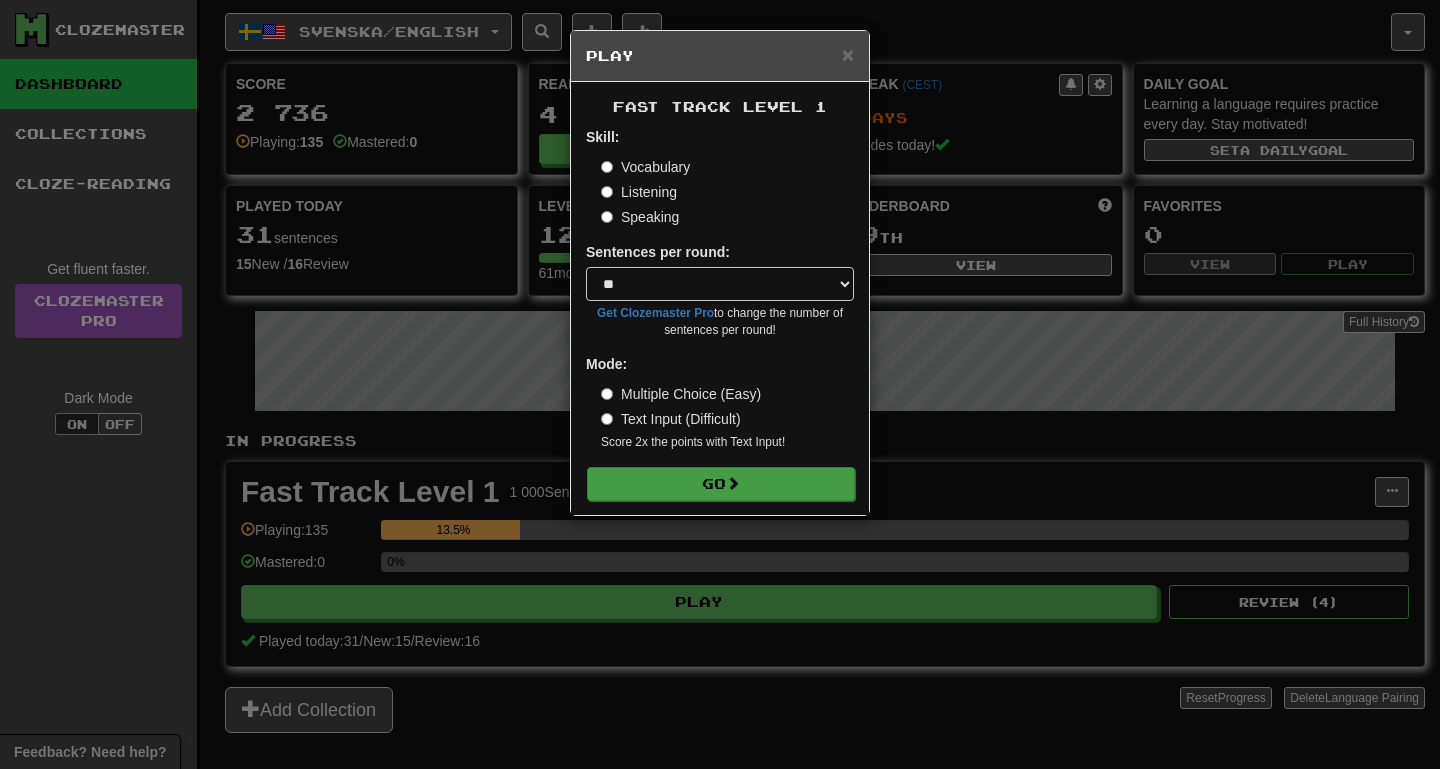 click on "Go" at bounding box center (721, 484) 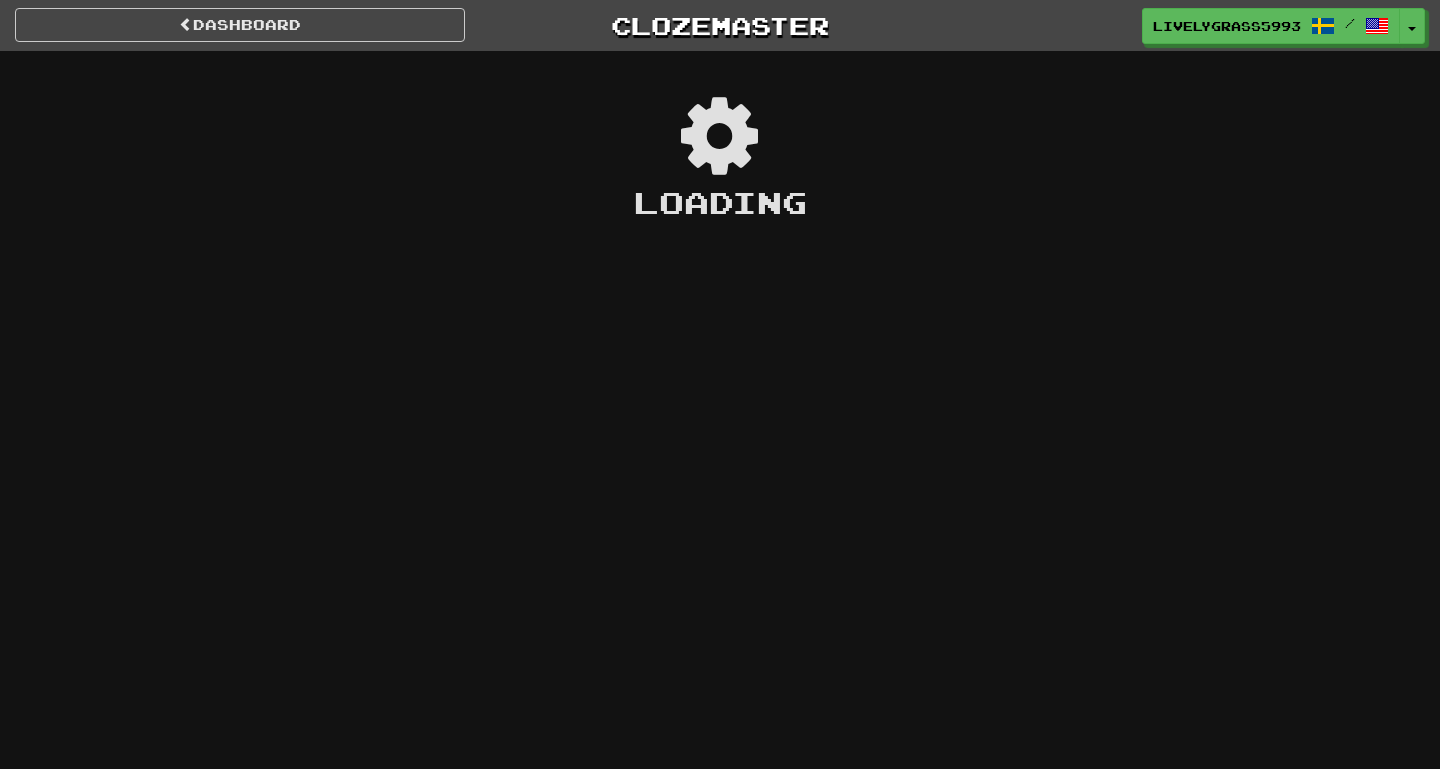 scroll, scrollTop: 0, scrollLeft: 0, axis: both 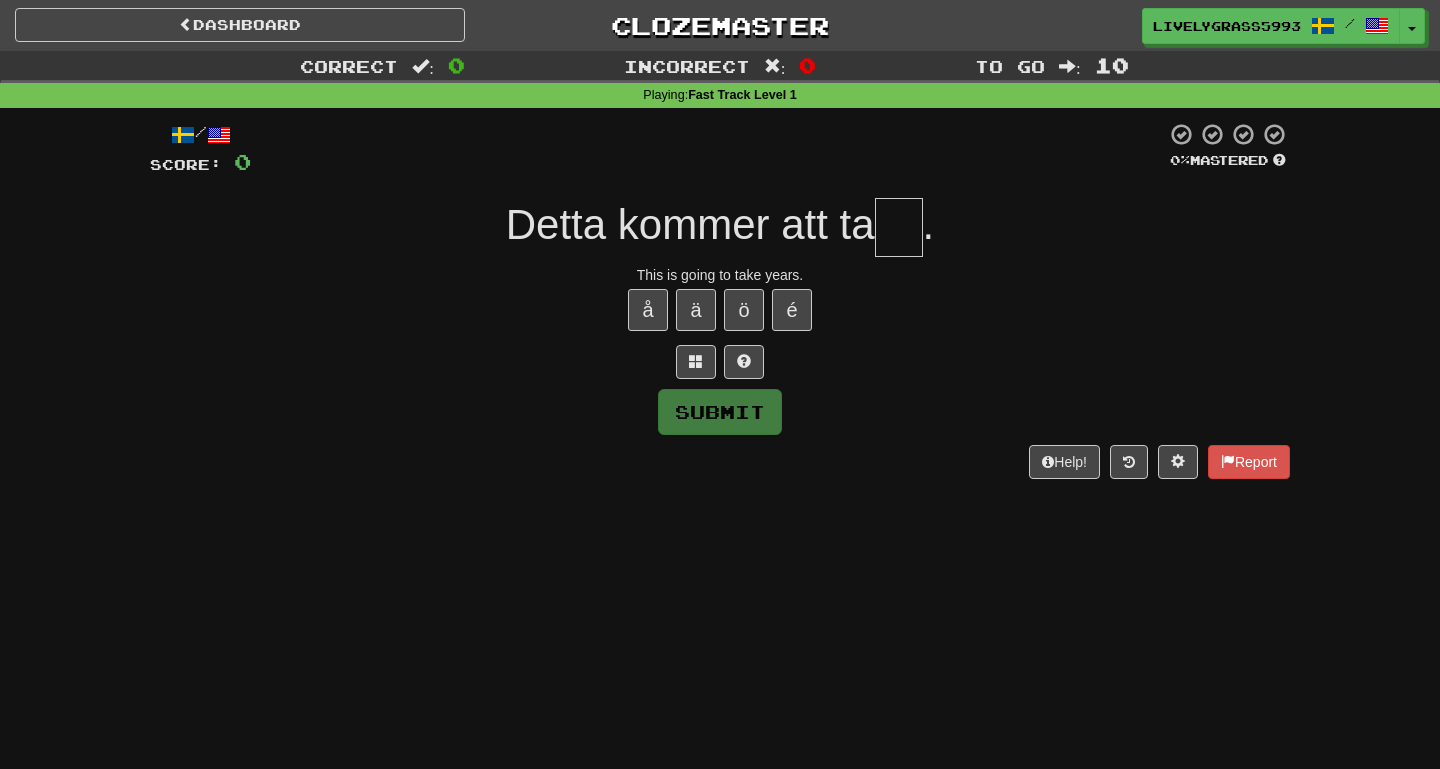 click at bounding box center (899, 227) 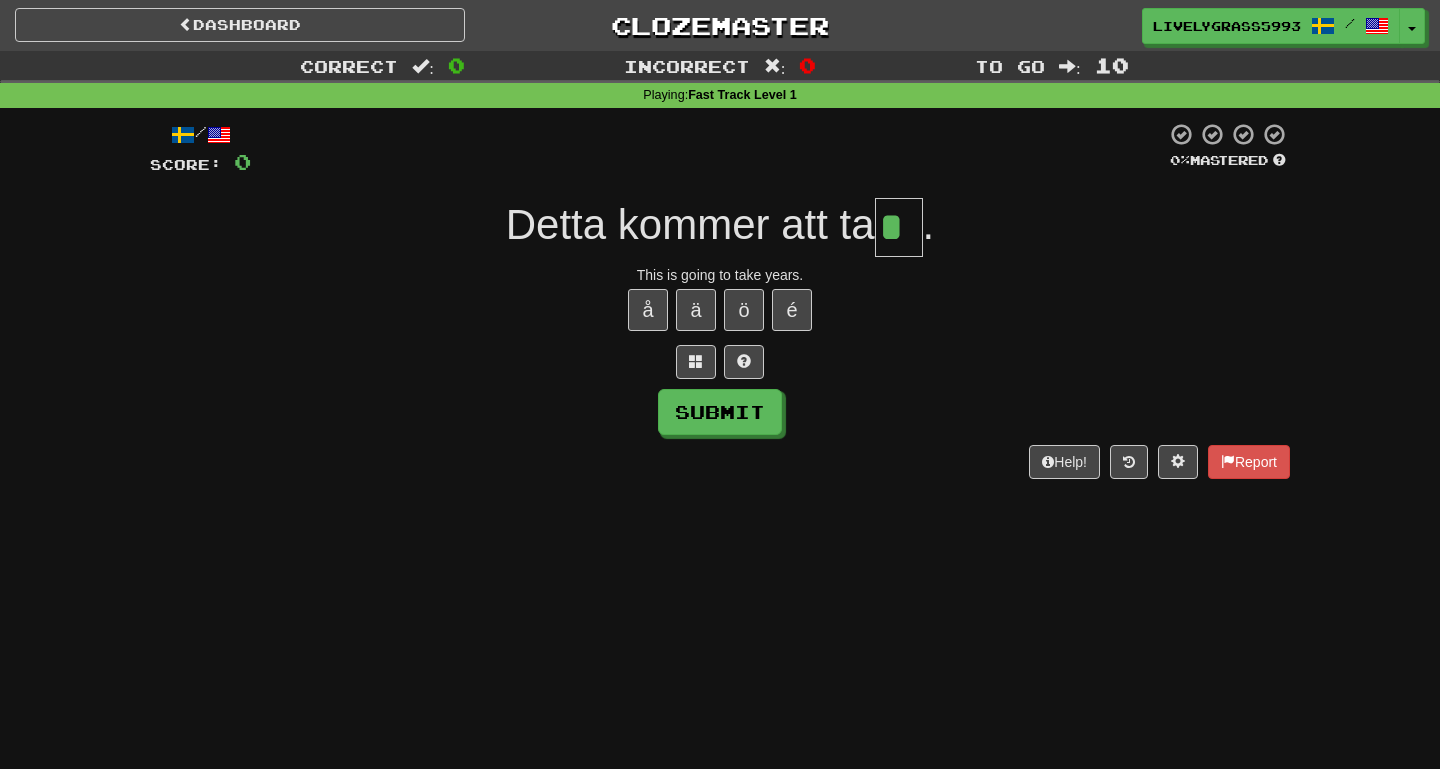 type on "**" 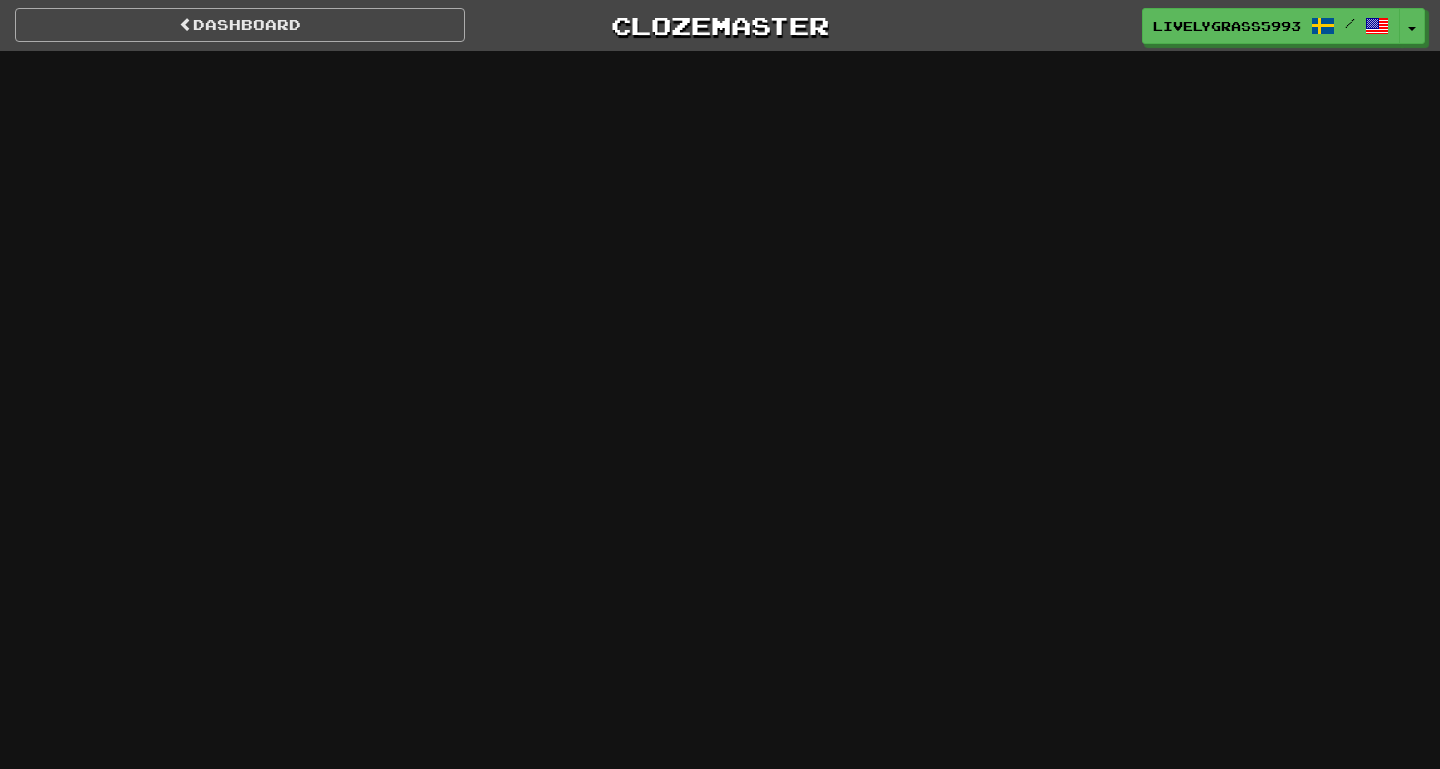 click on "Dashboard" at bounding box center (240, 25) 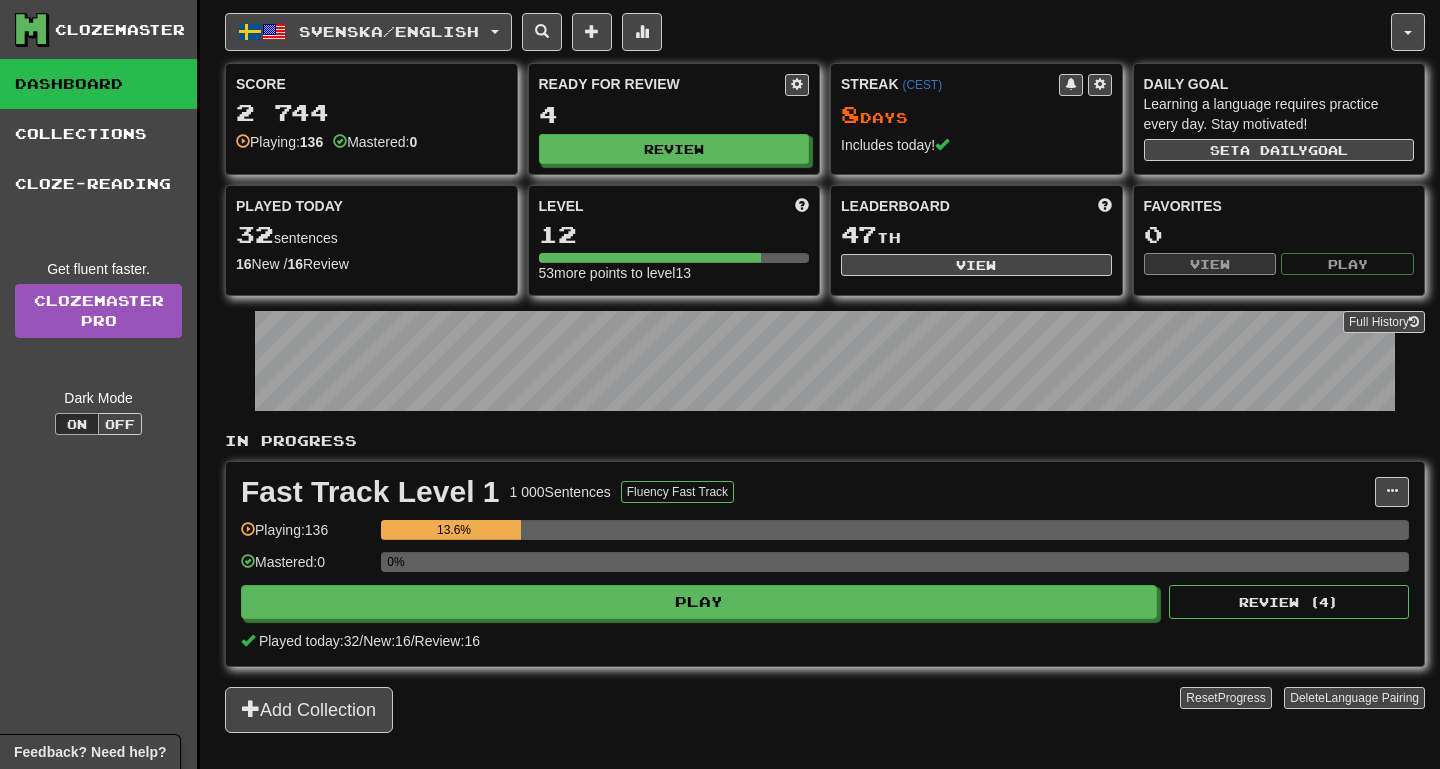 scroll, scrollTop: 0, scrollLeft: 0, axis: both 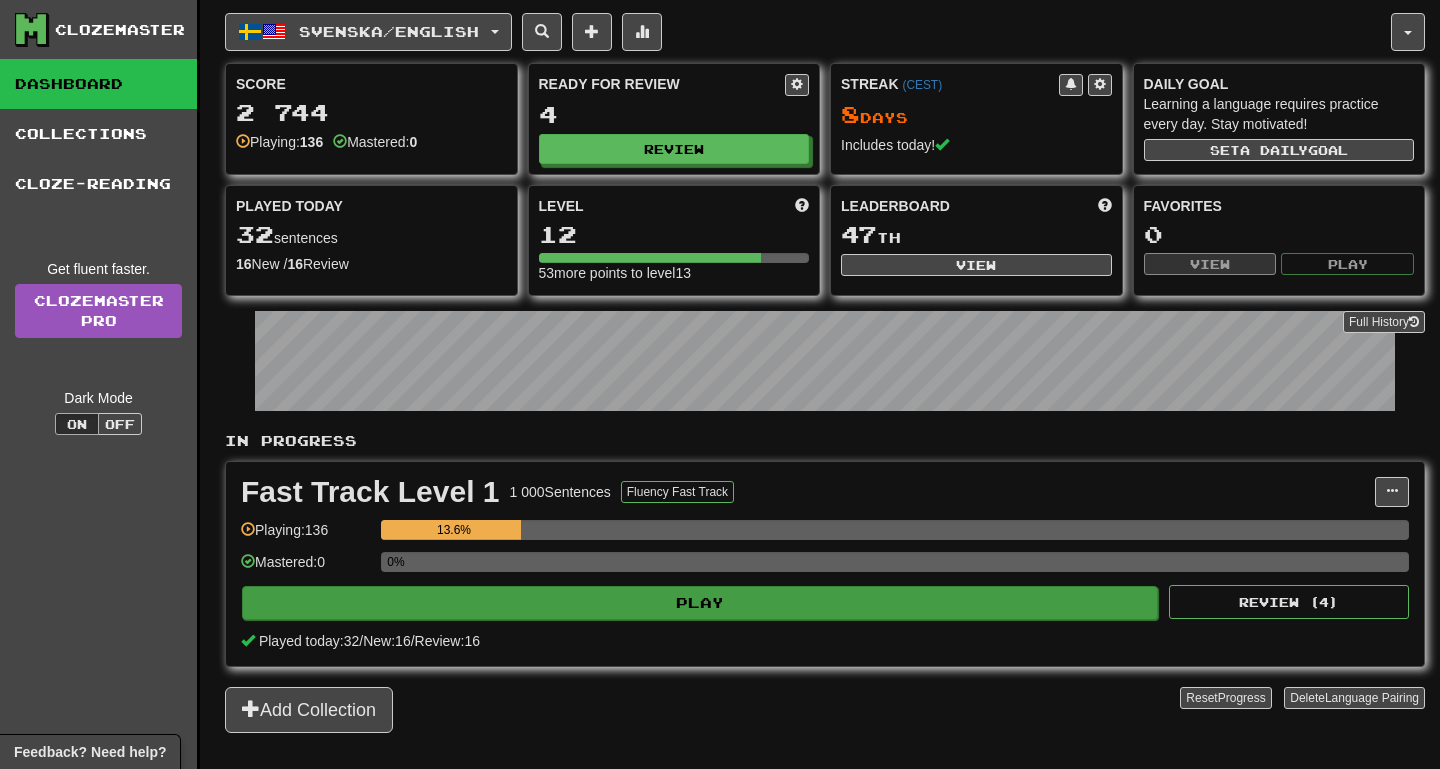 click on "Play" at bounding box center [700, 603] 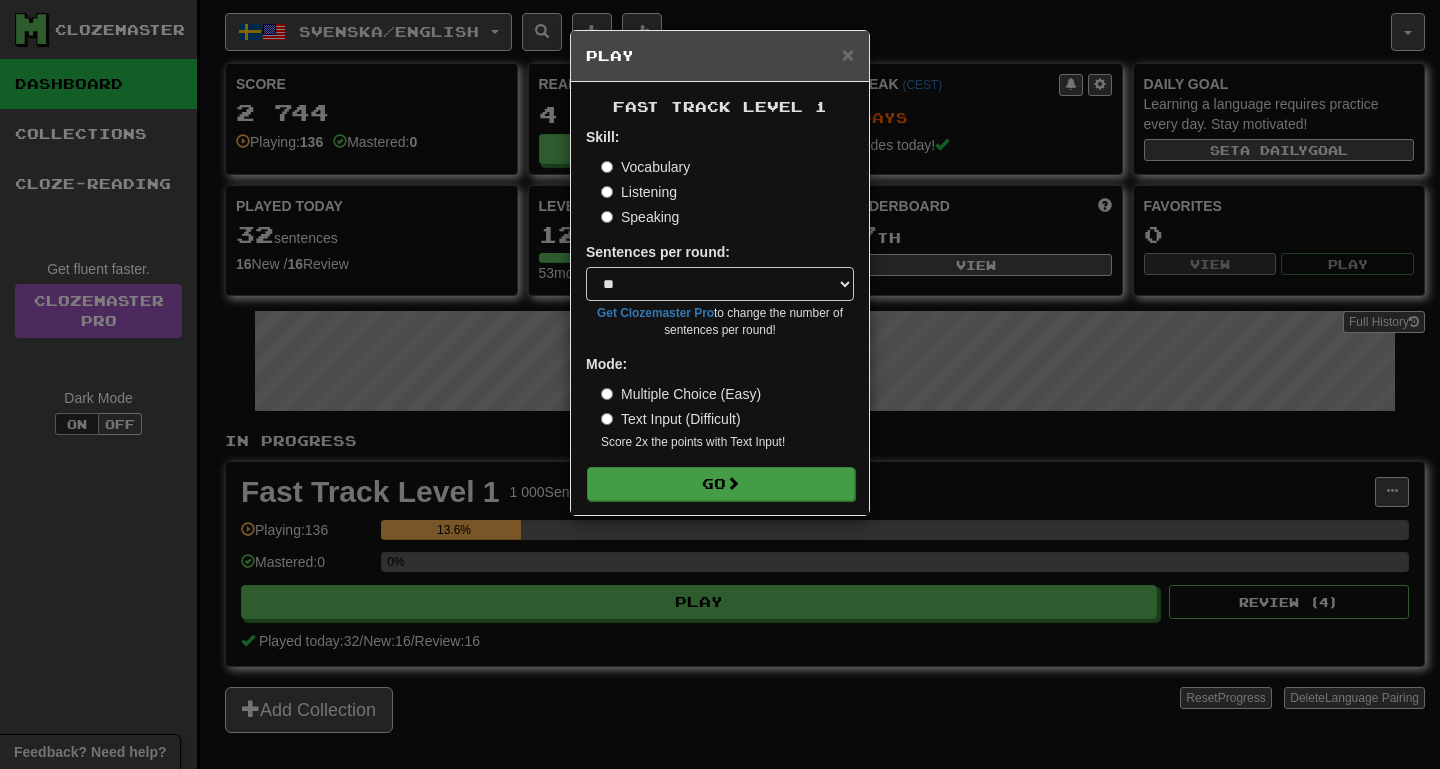 click at bounding box center (733, 483) 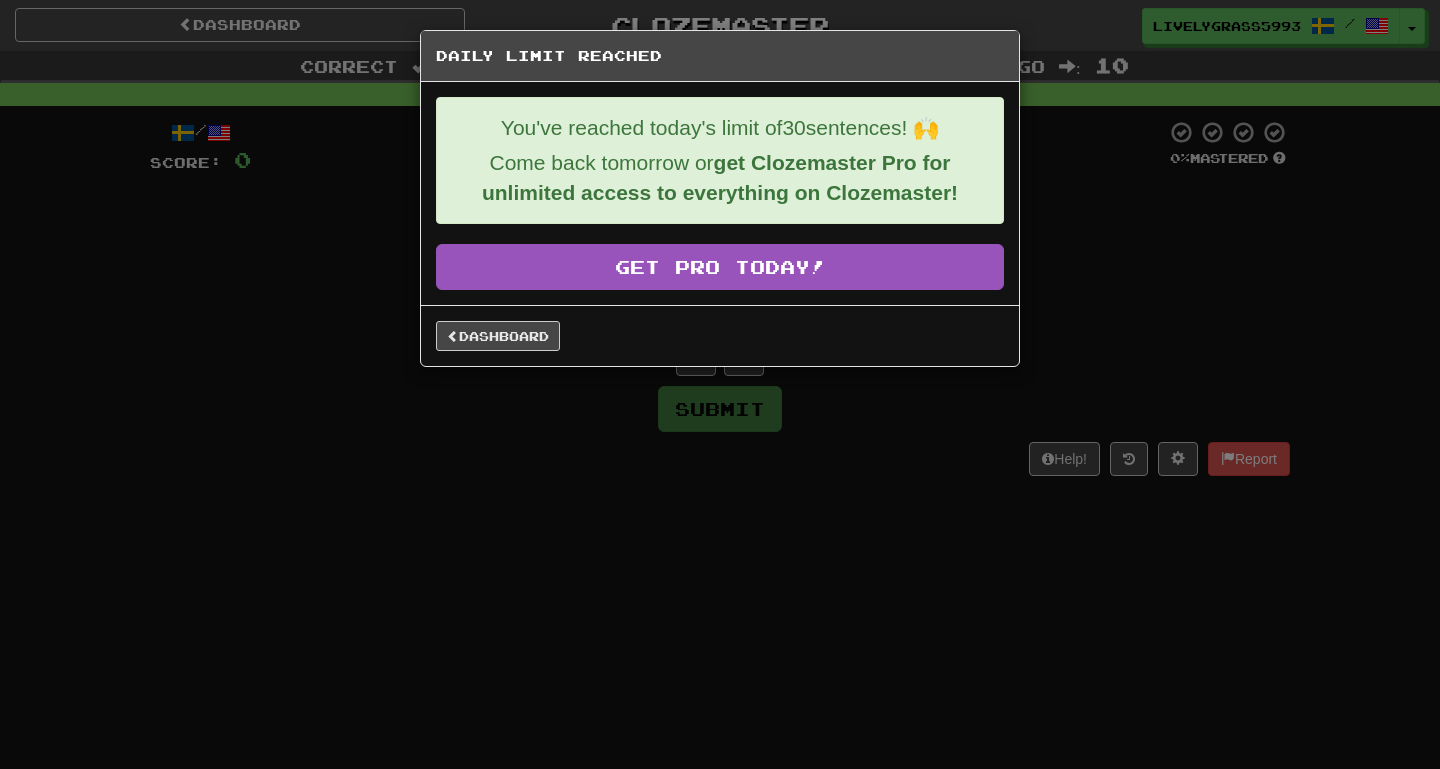 scroll, scrollTop: 0, scrollLeft: 0, axis: both 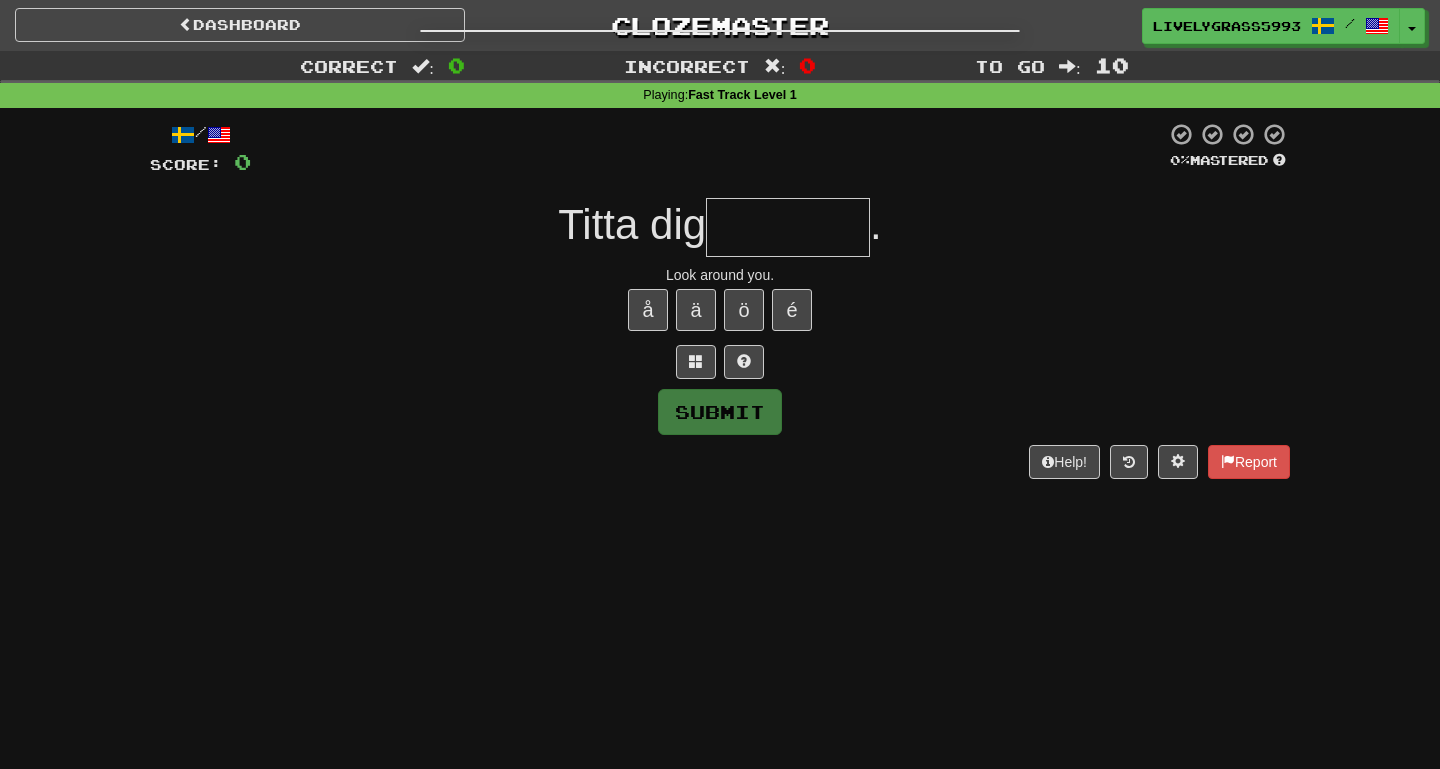 click at bounding box center [720, 384] 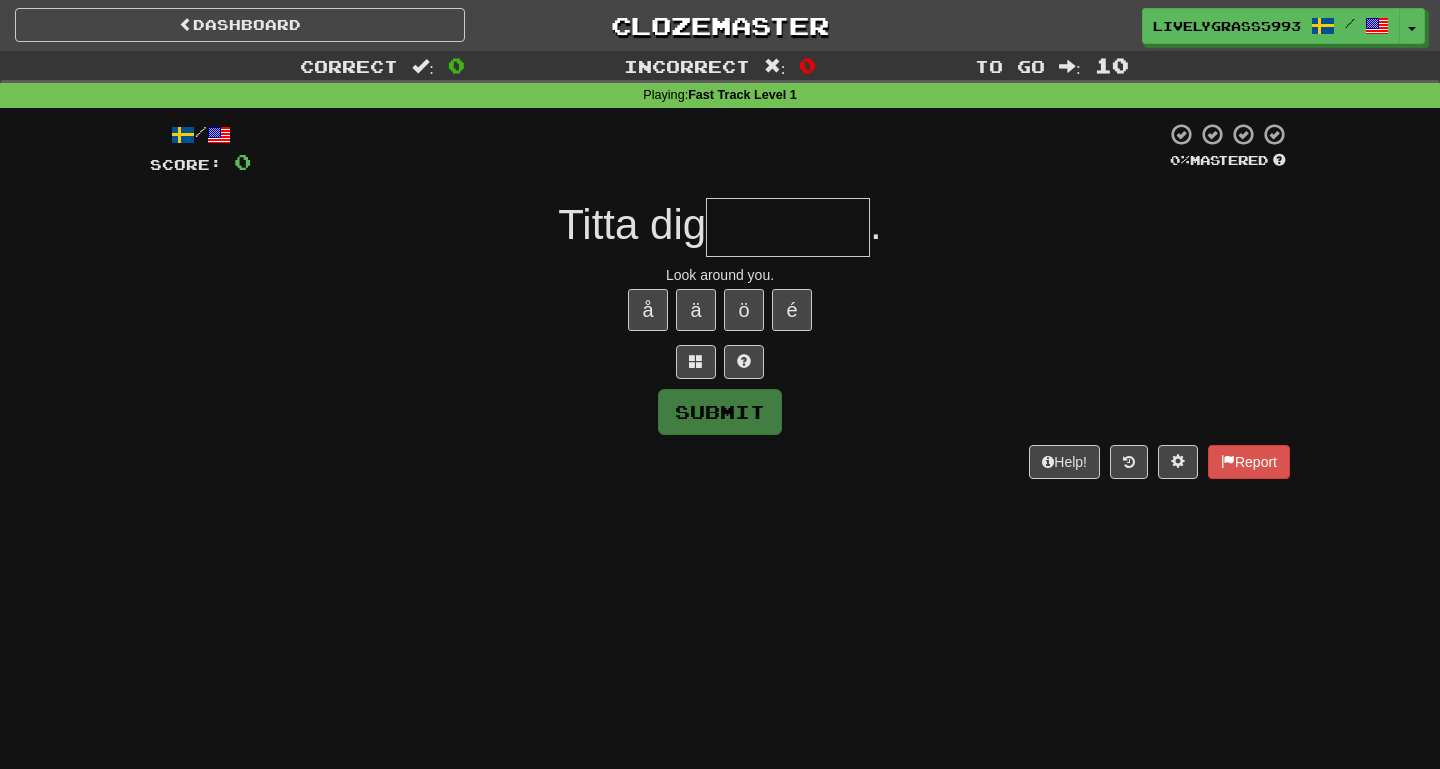 click at bounding box center [788, 227] 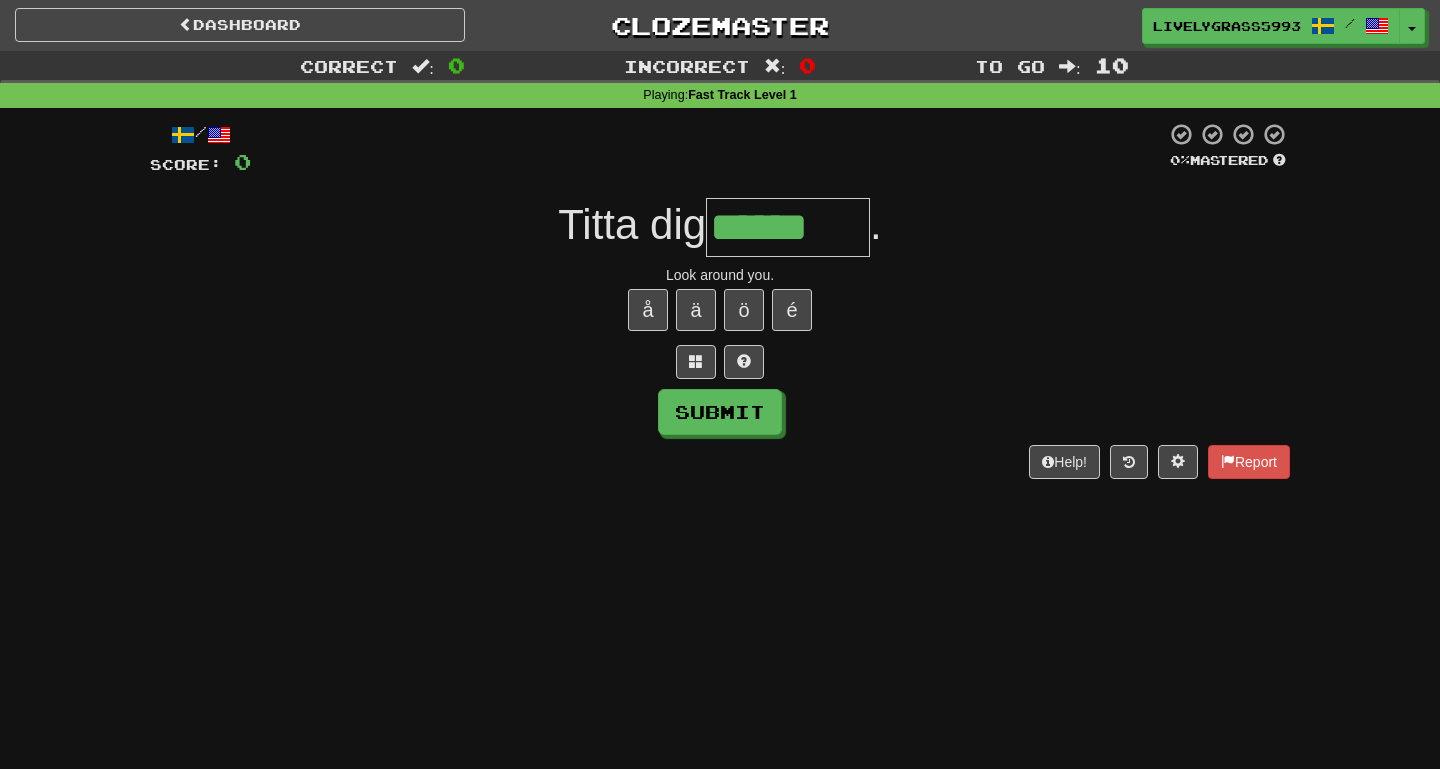 type on "*******" 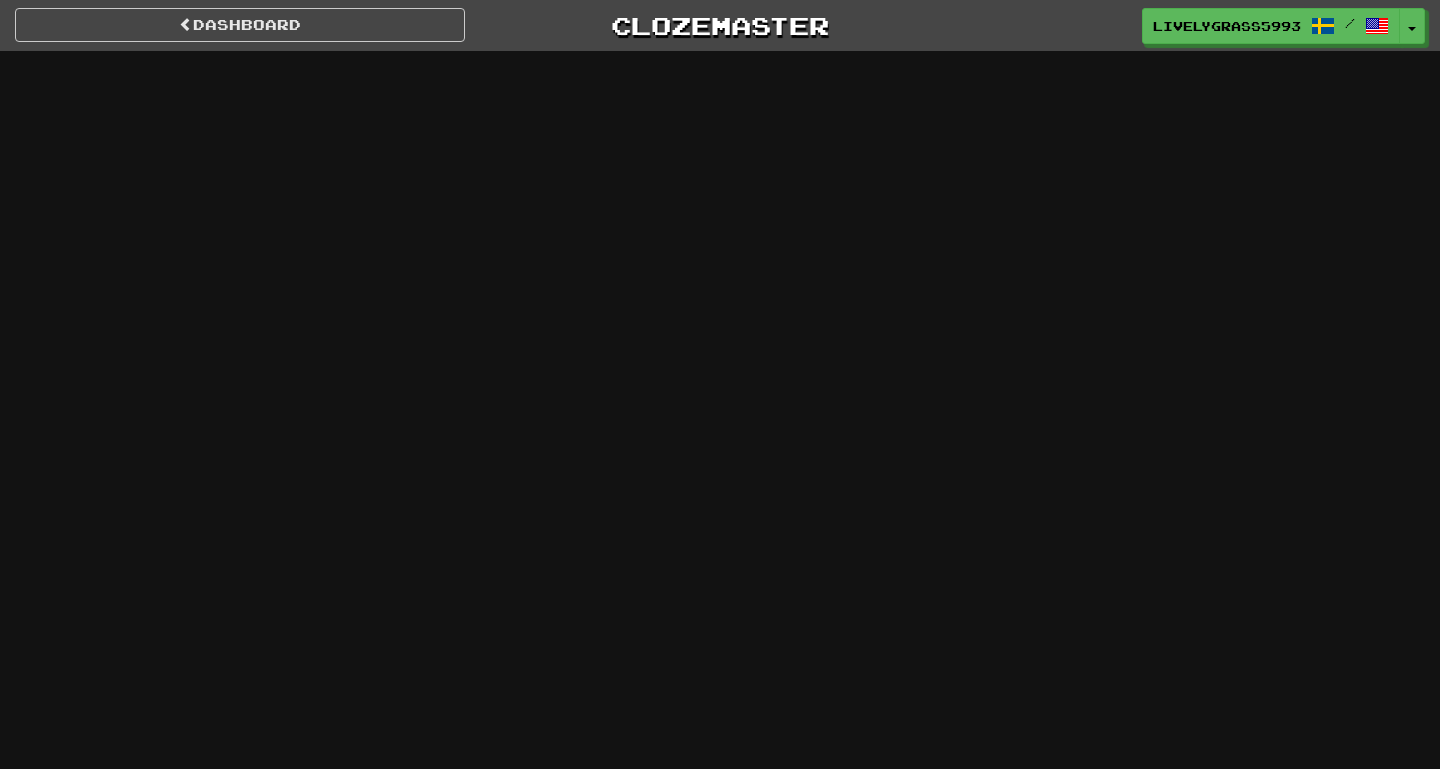click on "Dashboard
Clozemaster
[USERNAME]
/
Toggle Dropdown
Dashboard
Leaderboard
Activity Feed
Notifications
Profile
Discussions
Svenska
/
English
Streak:
8
Review:
4
Points Today: 384
Languages
Account
Logout
[USERNAME]
/
Toggle Dropdown
Dashboard
Leaderboard
Activity Feed
Notifications
Profile
Discussions
Svenska
/
English
Streak:
8
Review:
4
Points Today: 384
Languages
Account
Logout
clozemaster" at bounding box center [720, 384] 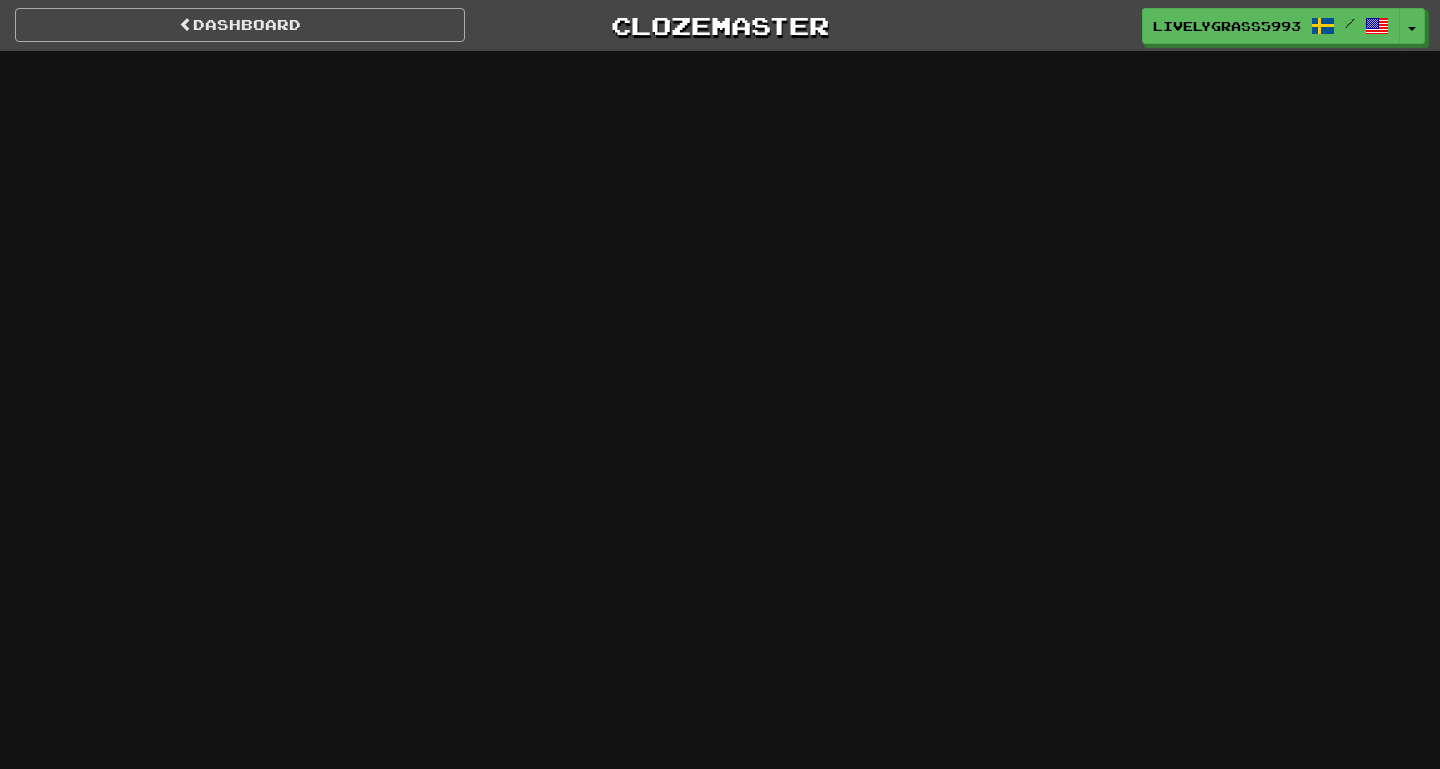 click on "Dashboard" at bounding box center (240, 25) 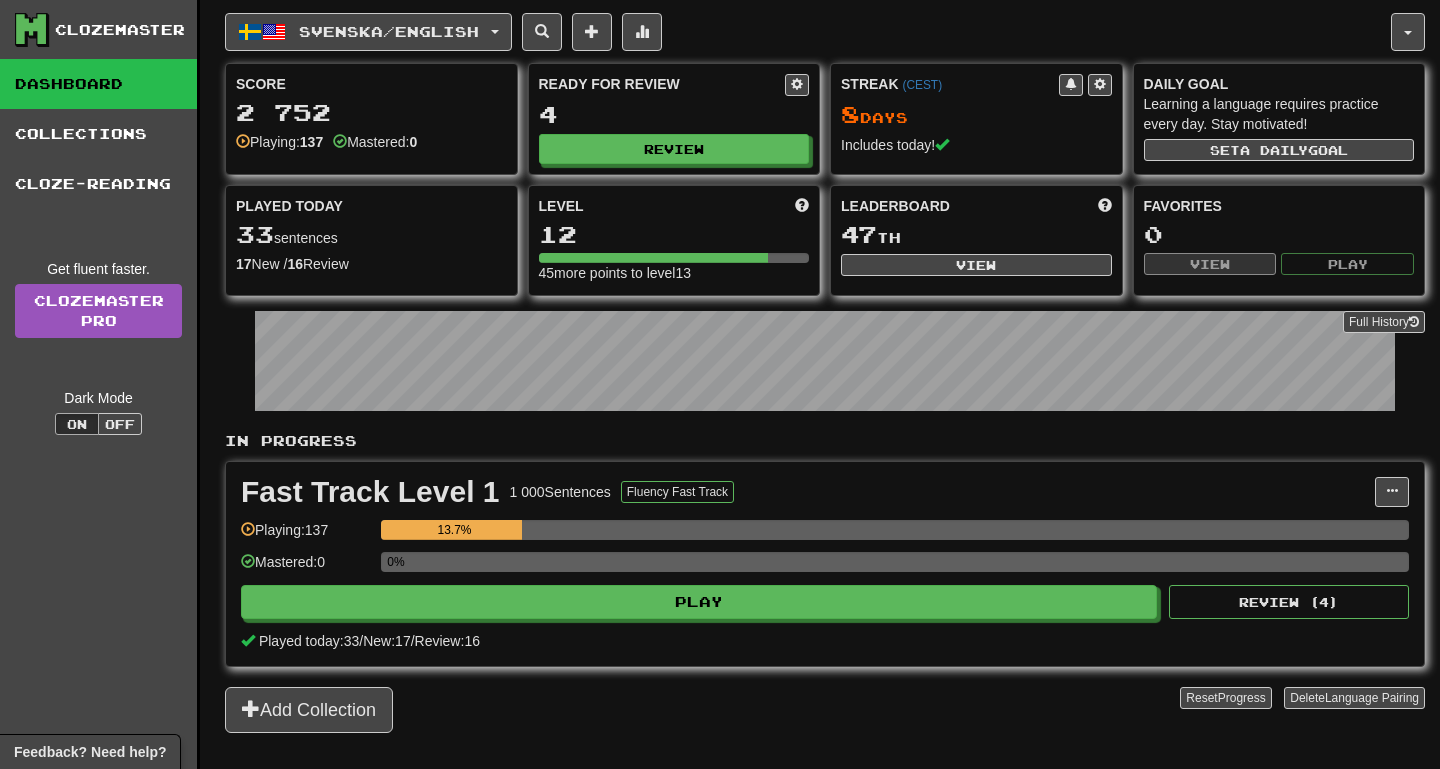 scroll, scrollTop: 0, scrollLeft: 0, axis: both 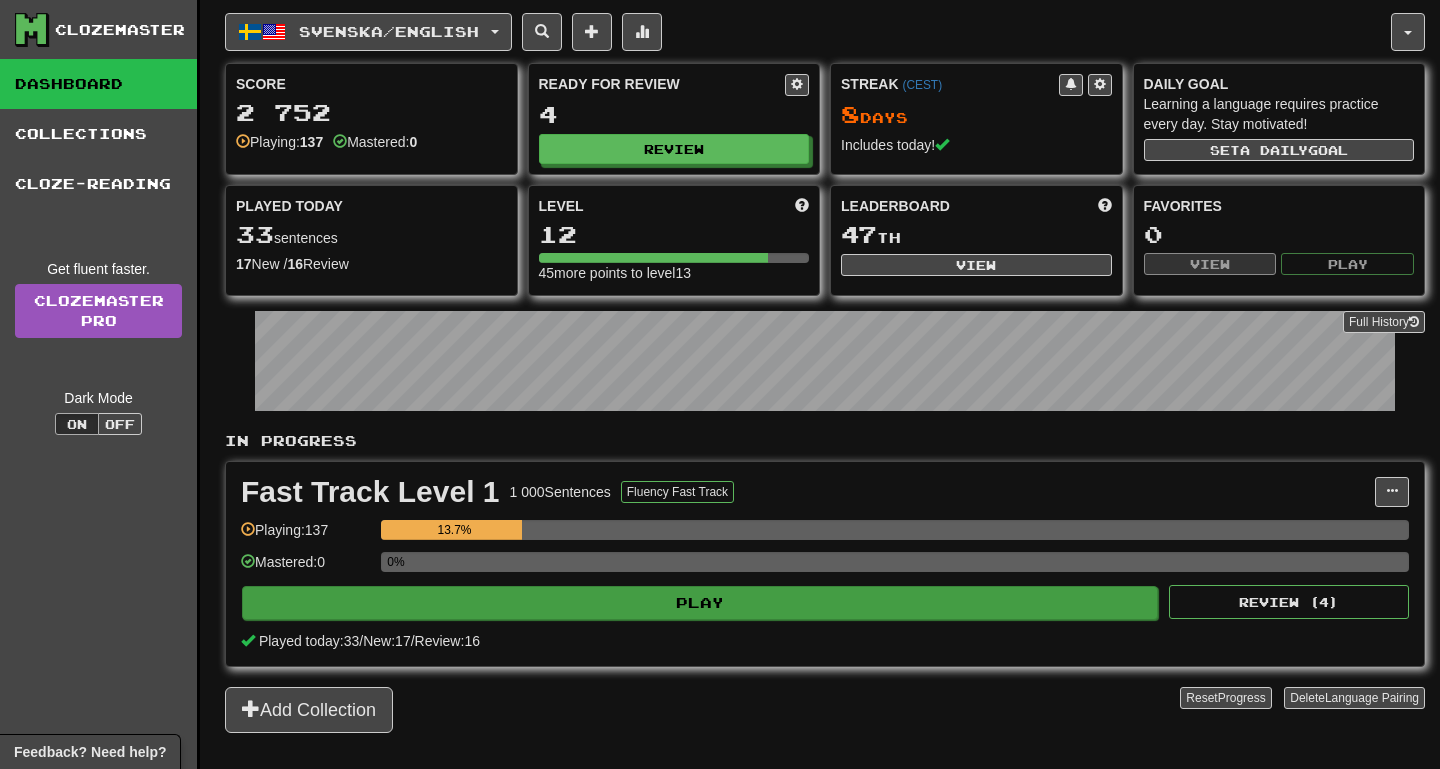 click on "Play" at bounding box center [700, 603] 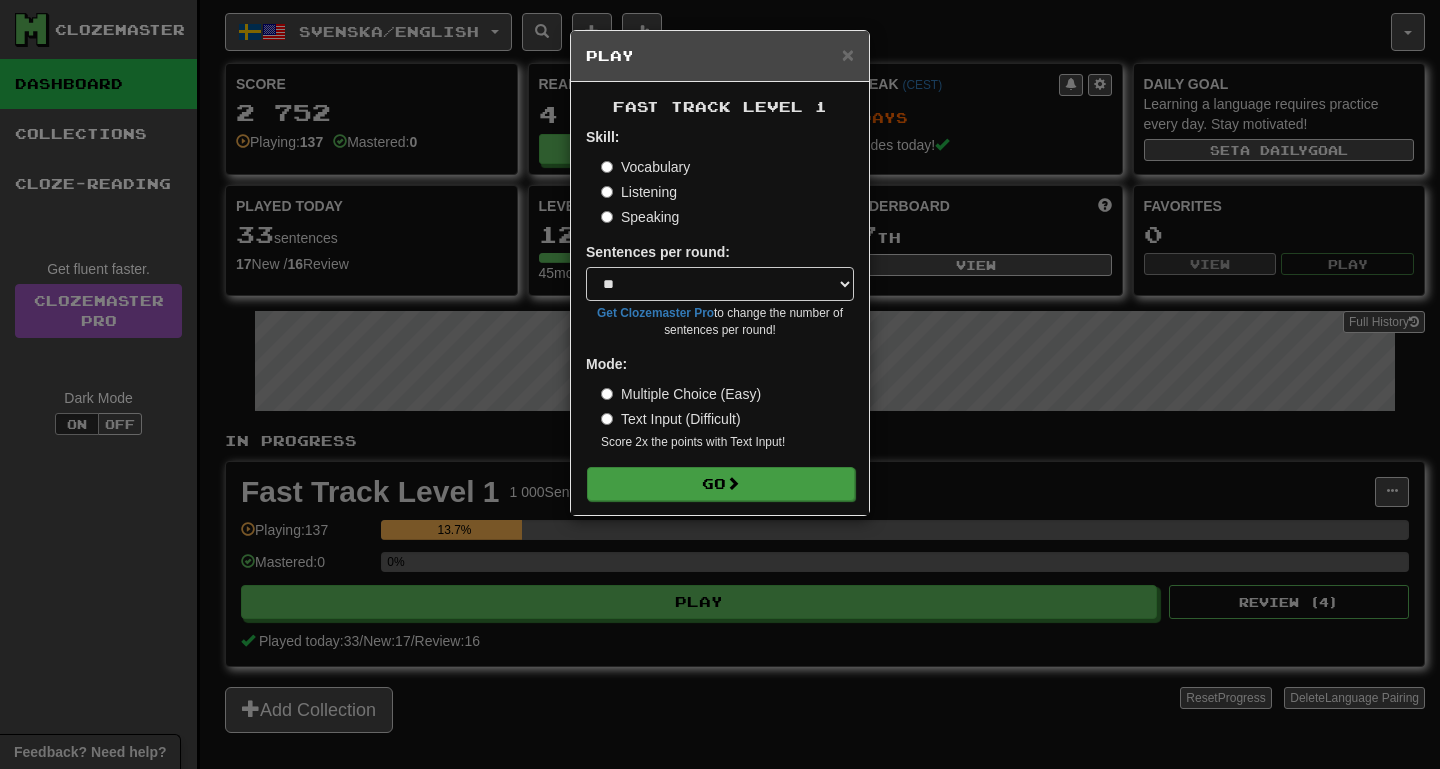 click on "Go" at bounding box center (721, 484) 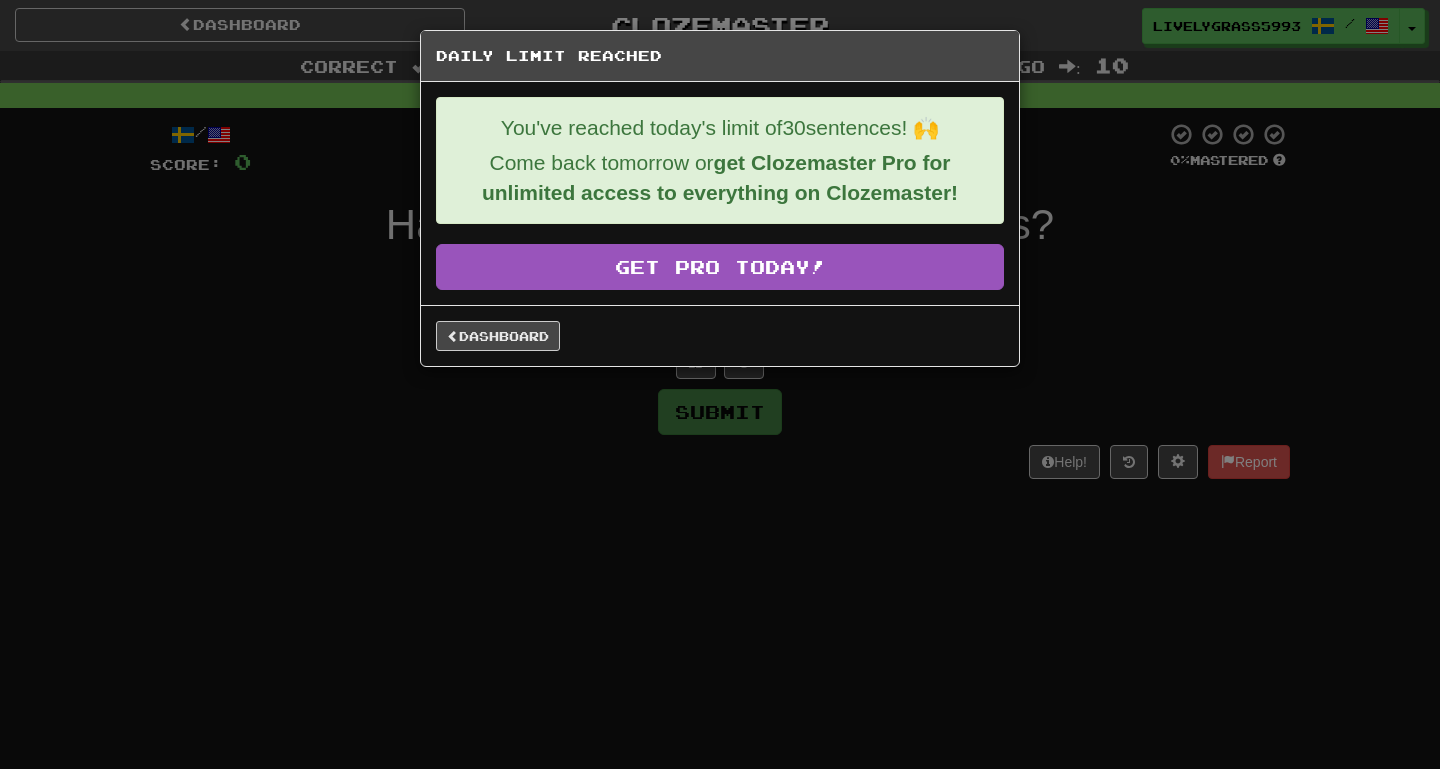 scroll, scrollTop: 0, scrollLeft: 0, axis: both 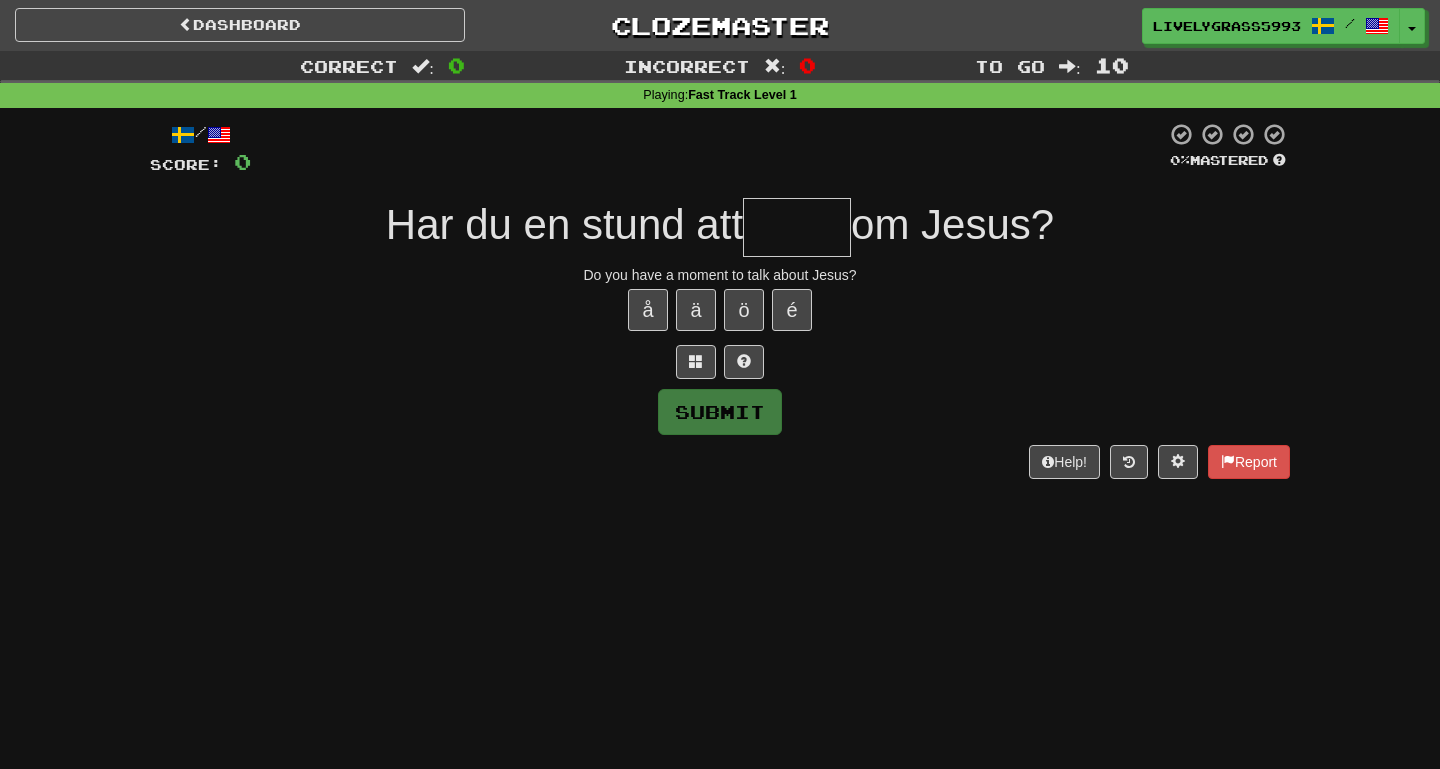click at bounding box center [797, 227] 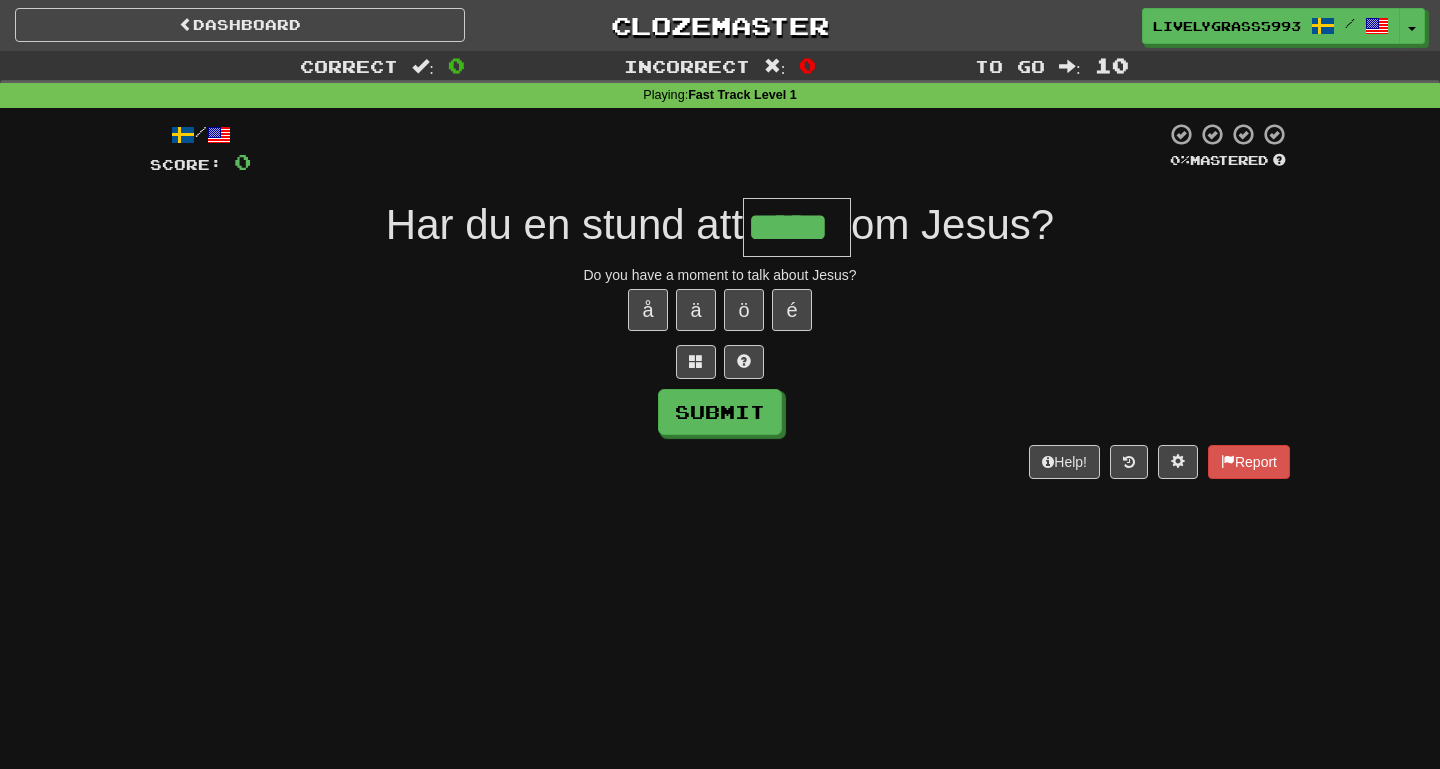 type on "*****" 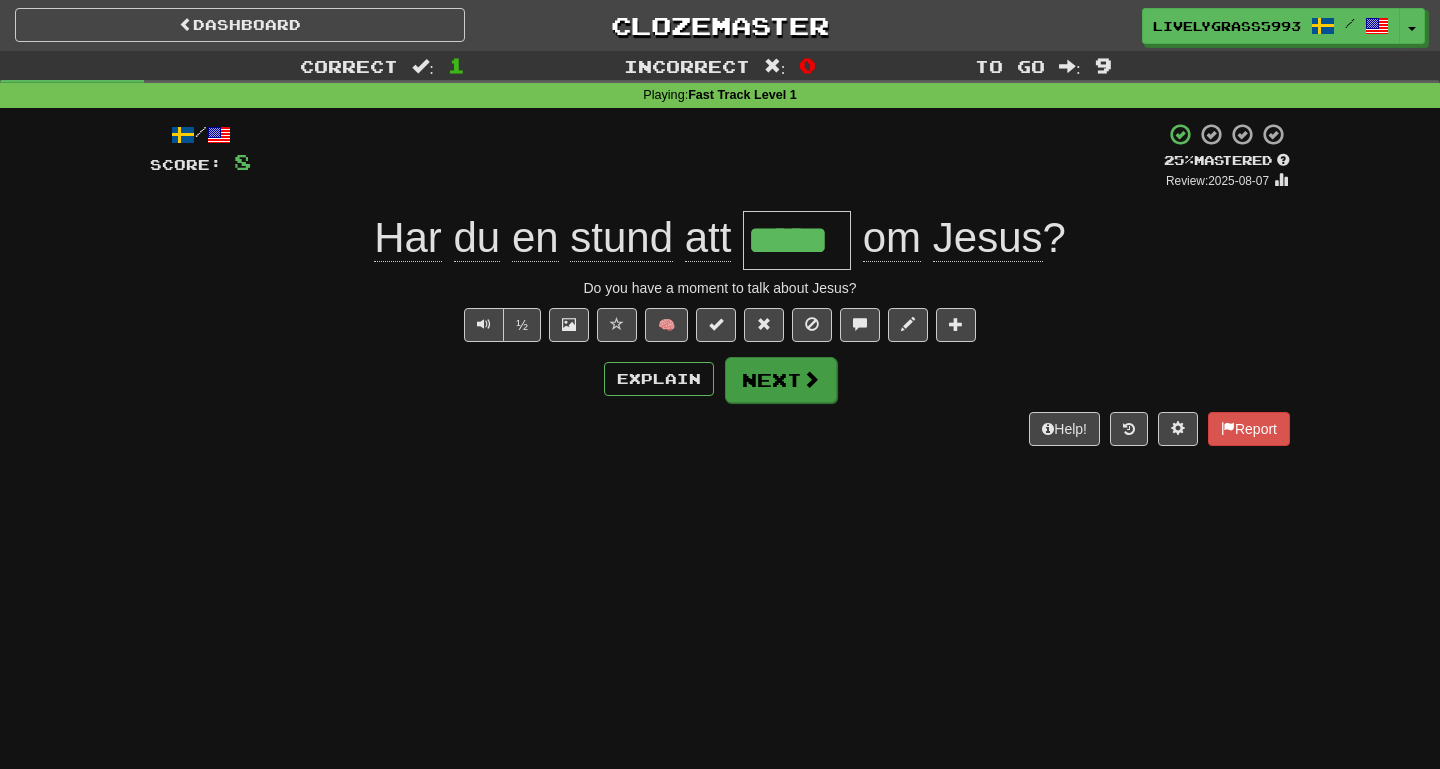 click at bounding box center [811, 379] 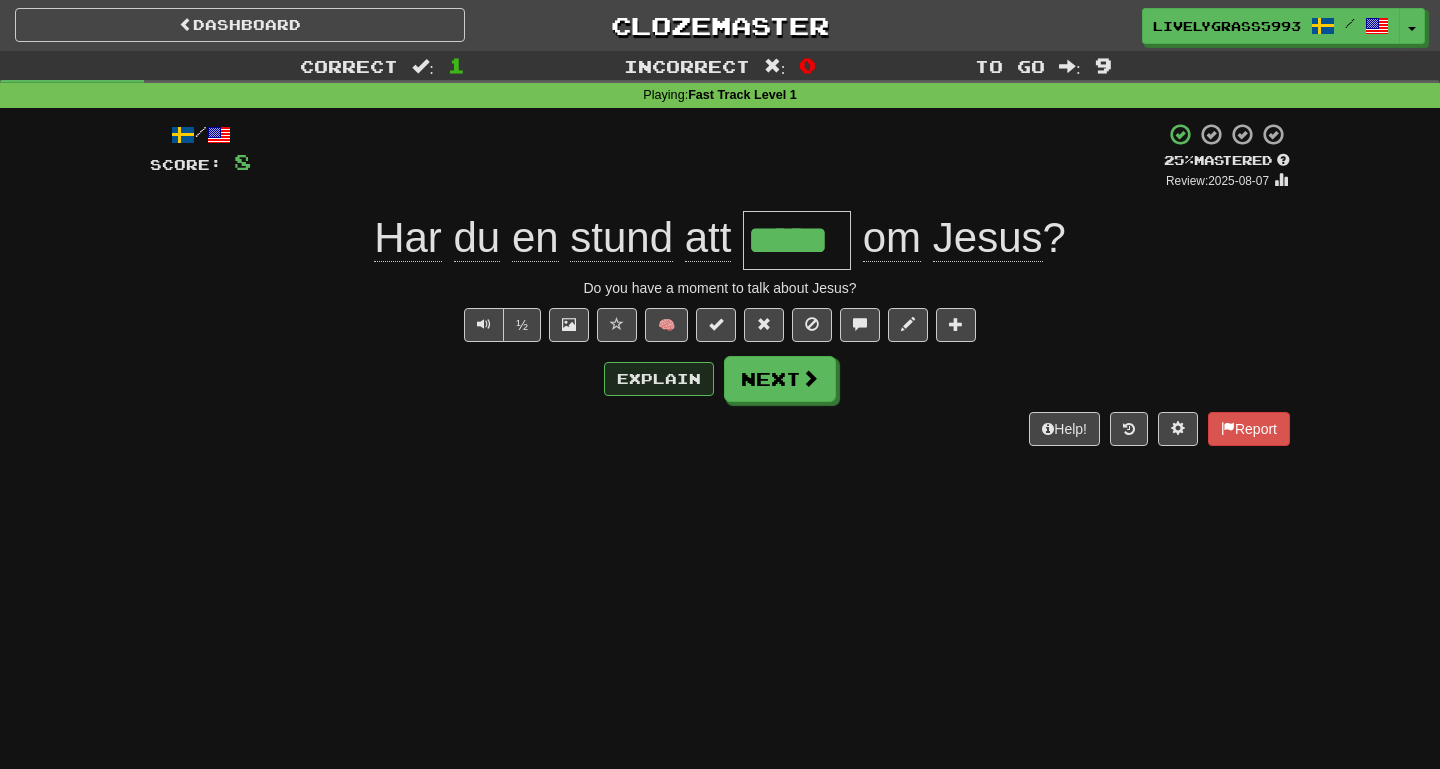 click on "Explain" at bounding box center [659, 379] 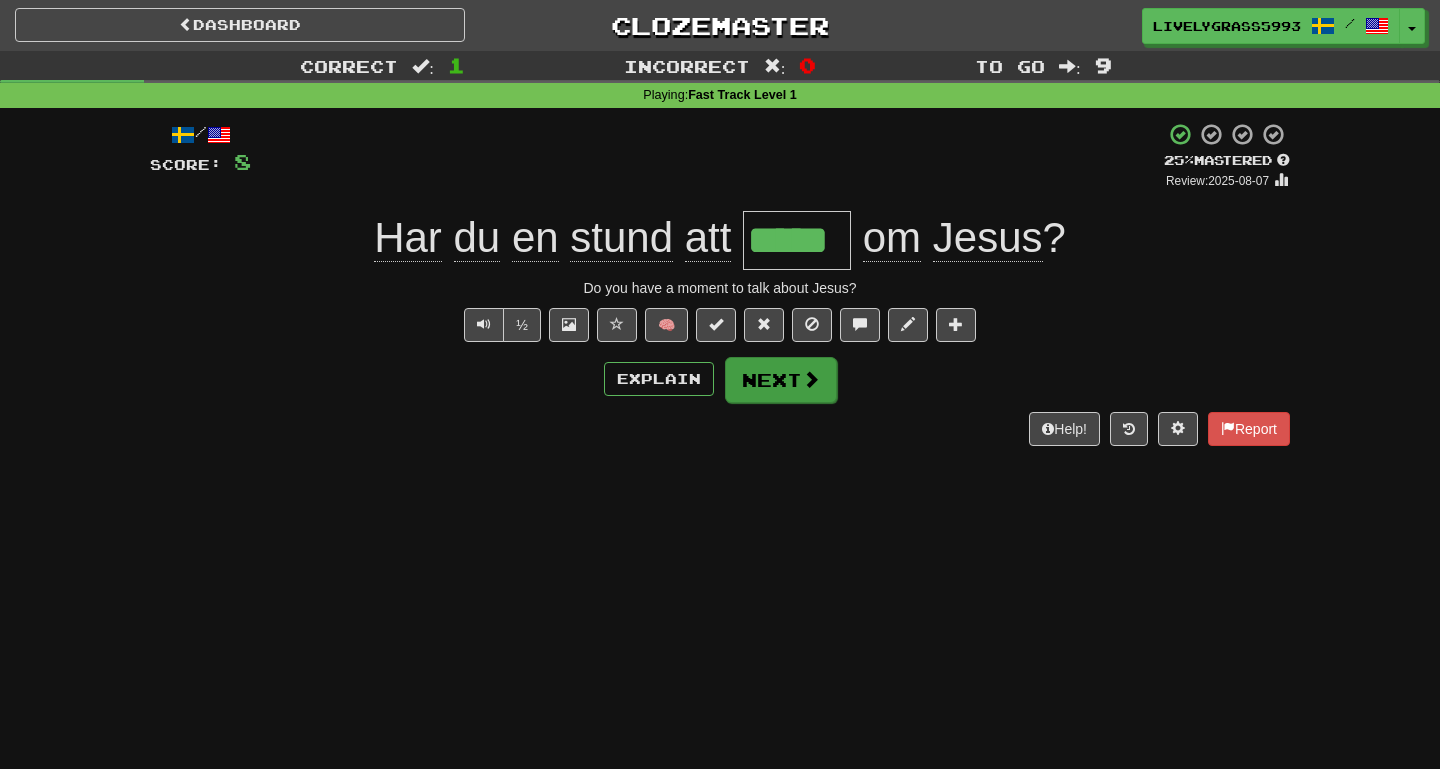 click on "Next" at bounding box center (781, 380) 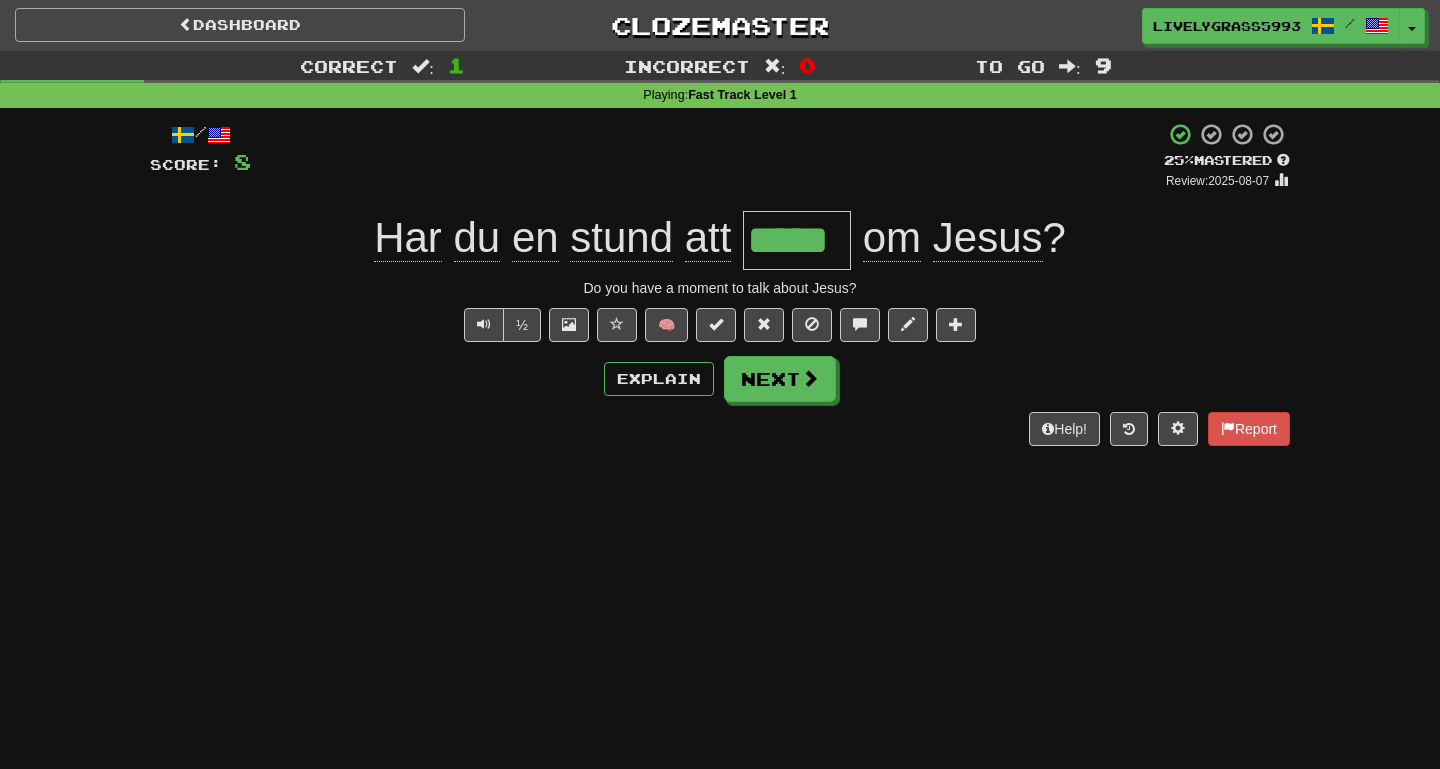 click on "Dashboard" at bounding box center [240, 25] 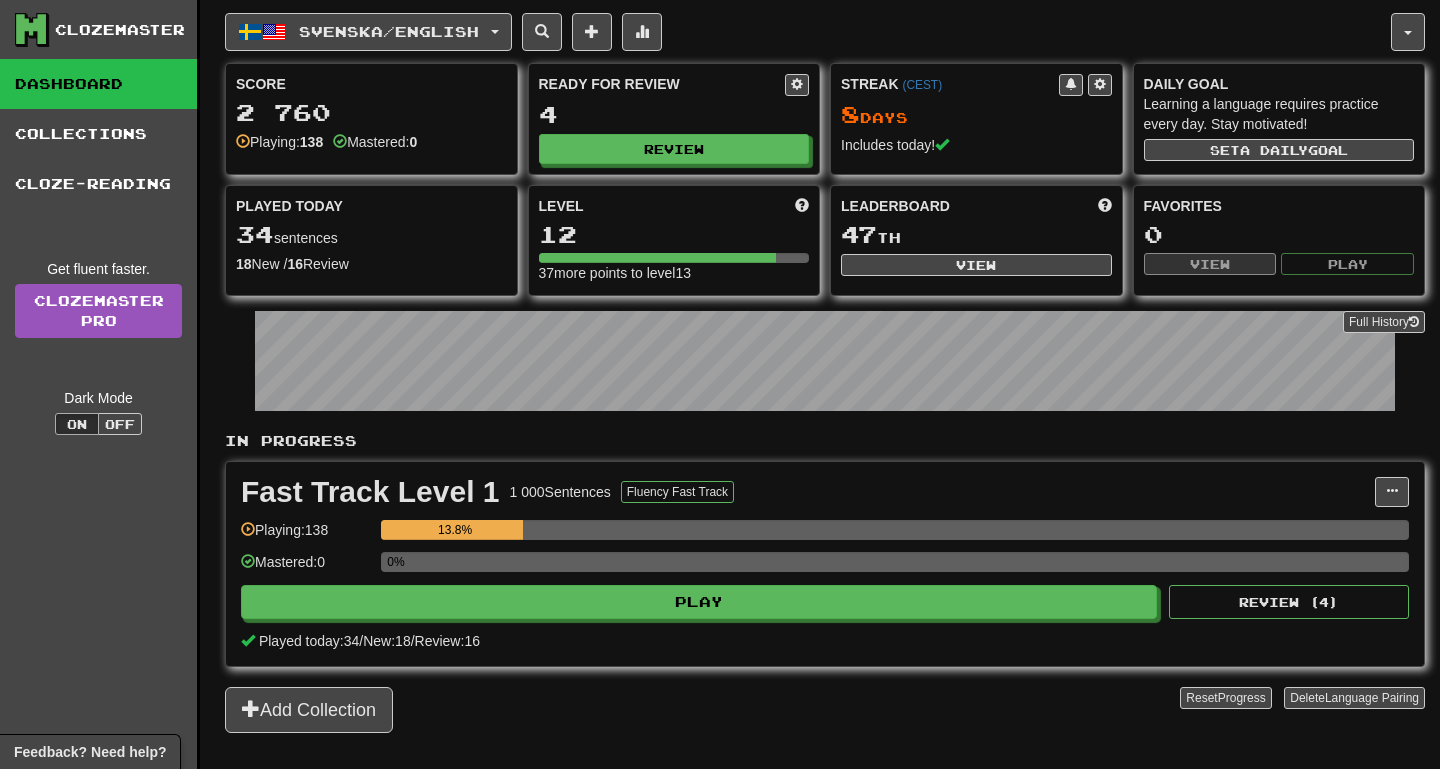 scroll, scrollTop: 0, scrollLeft: 0, axis: both 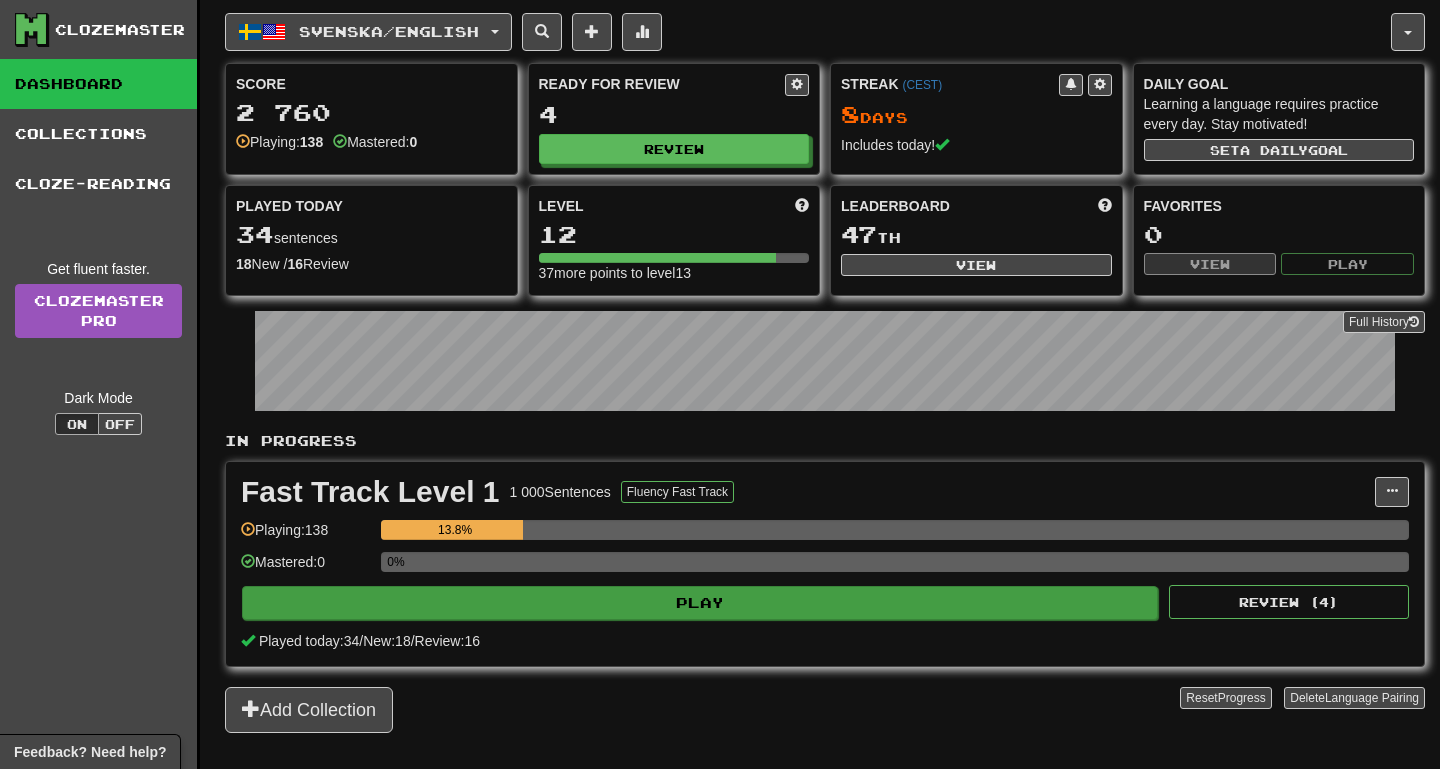 click on "Play" at bounding box center [700, 603] 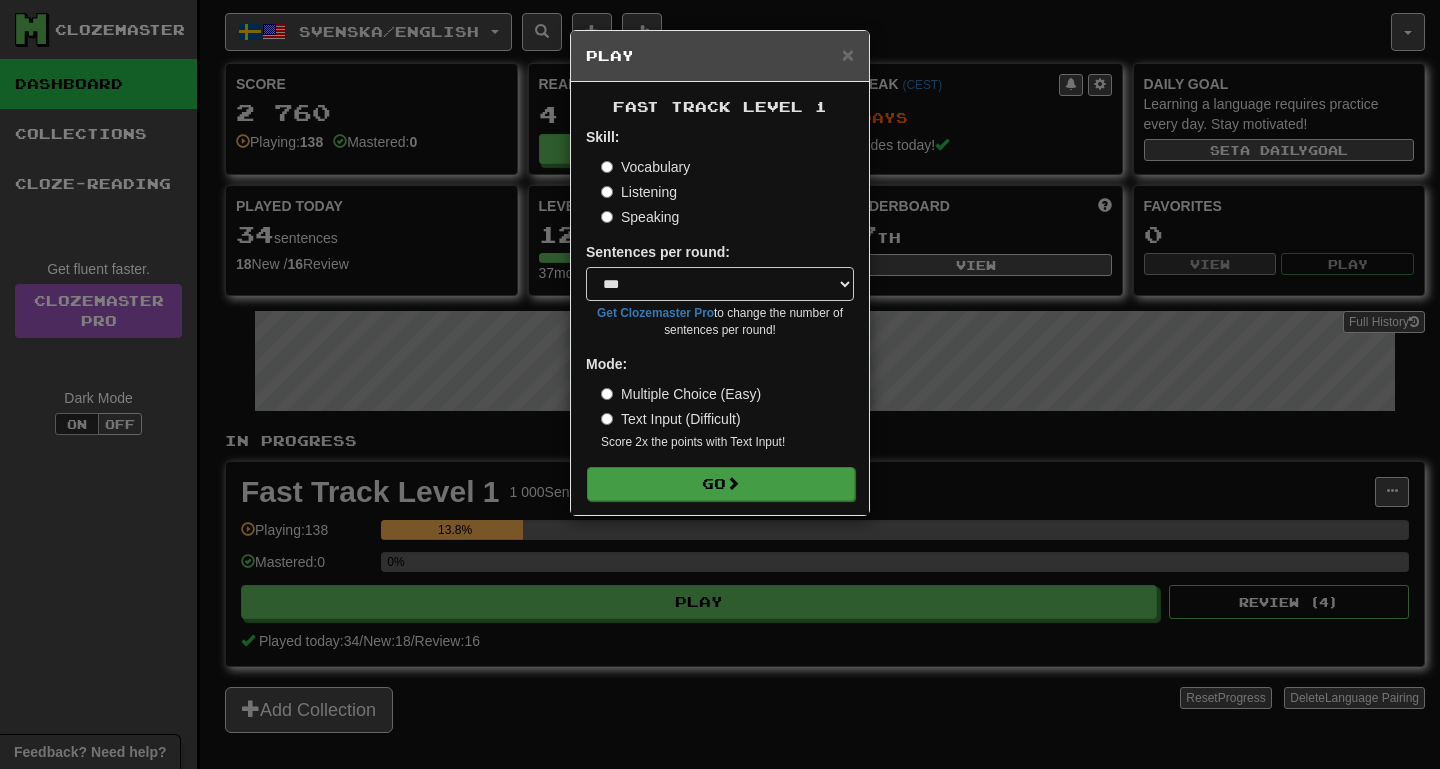 click on "Go" at bounding box center (721, 484) 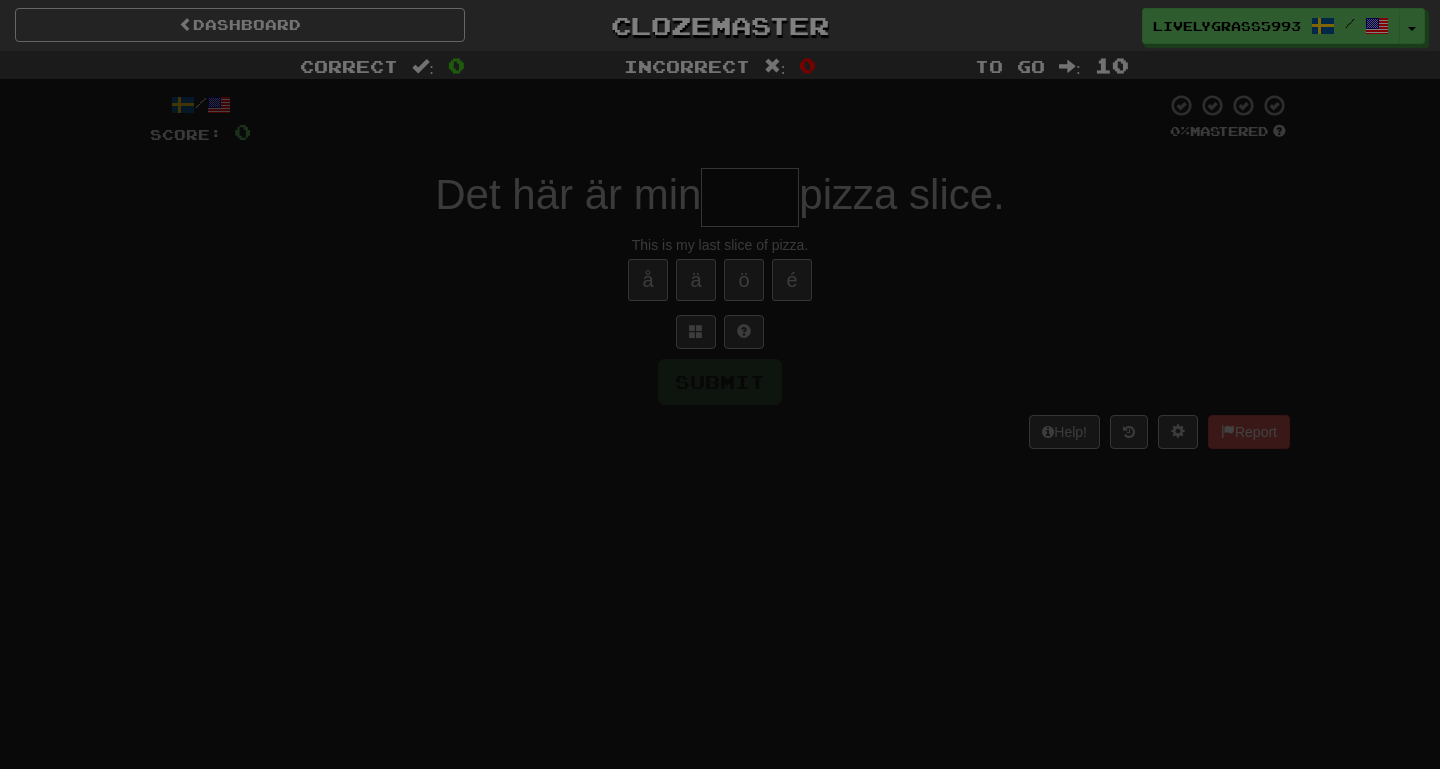 scroll, scrollTop: 0, scrollLeft: 0, axis: both 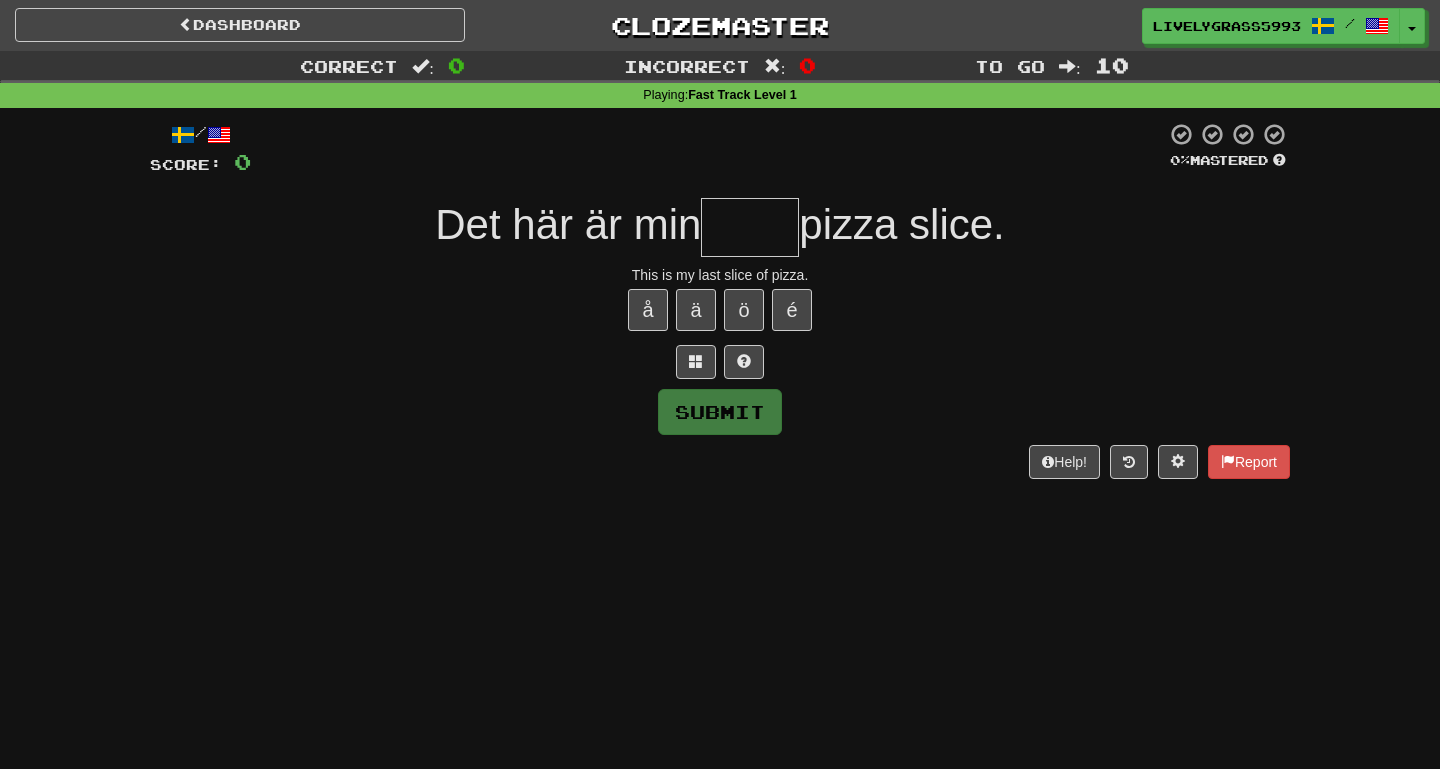click at bounding box center [750, 227] 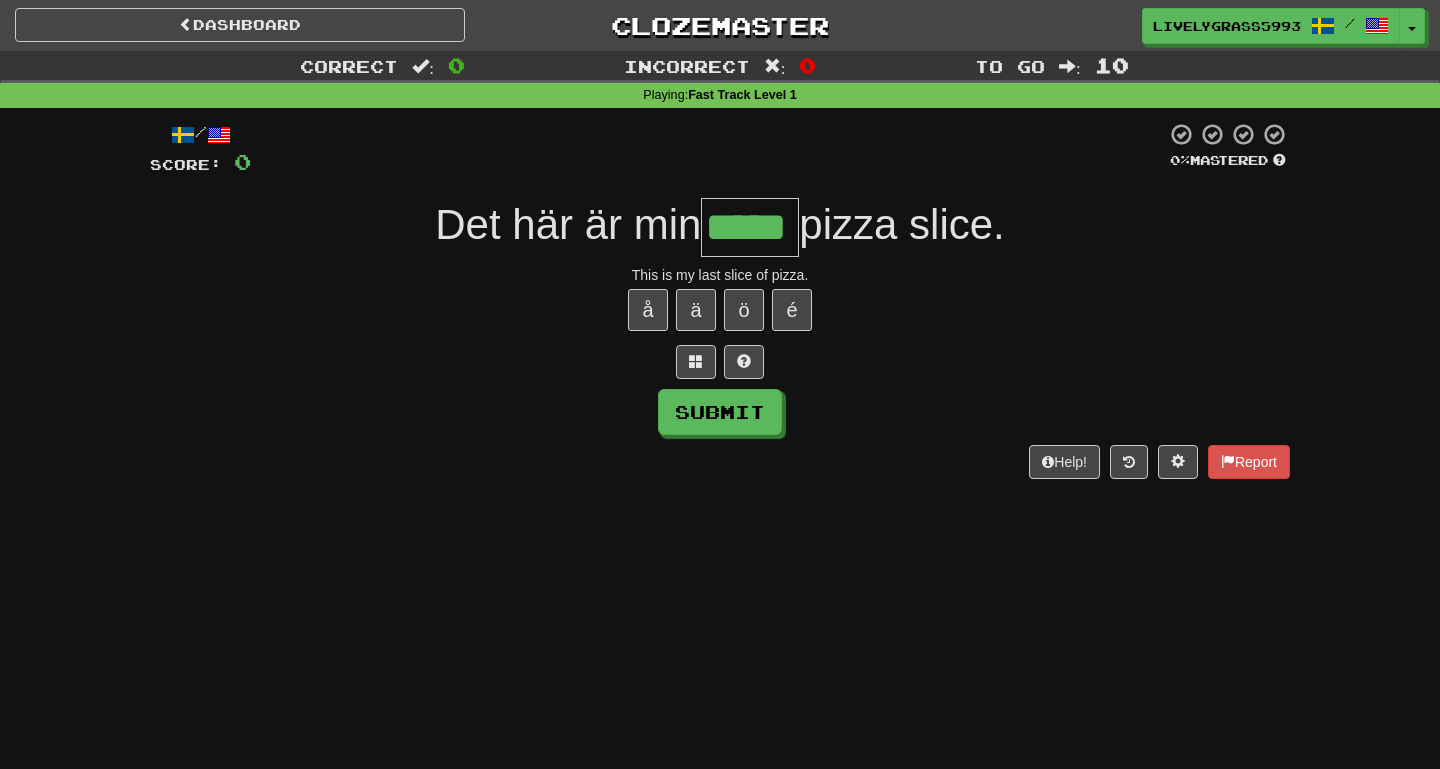 type on "*****" 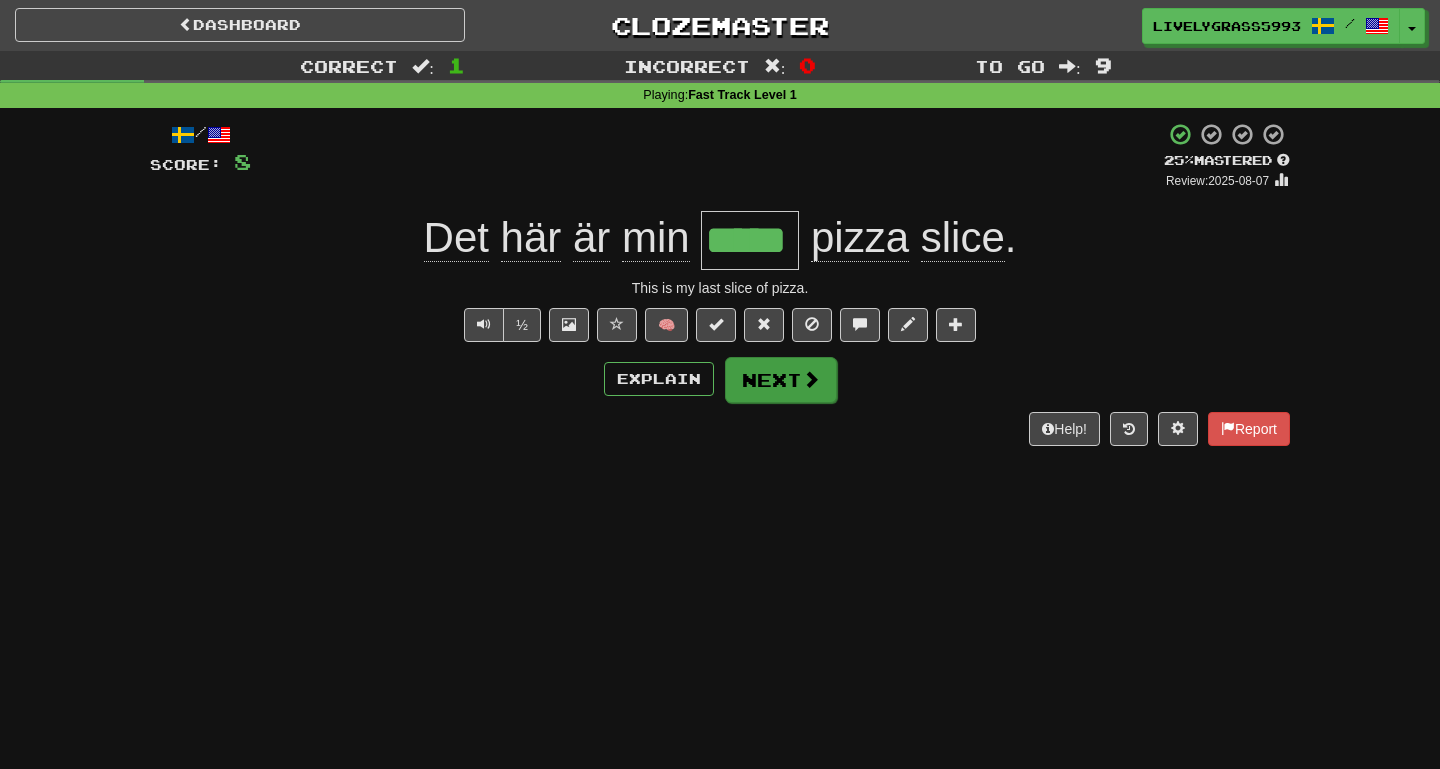 click on "Next" at bounding box center (781, 380) 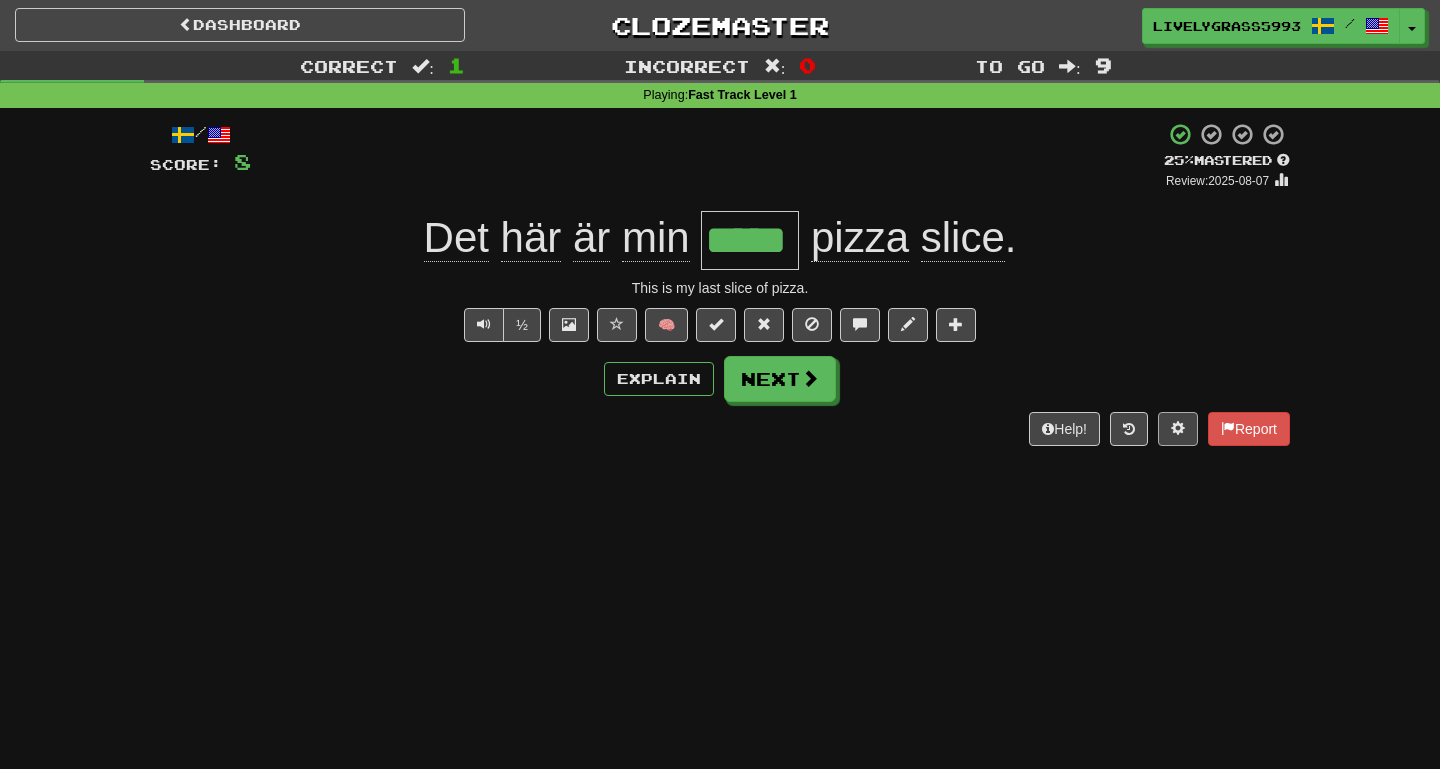 click at bounding box center [1178, 428] 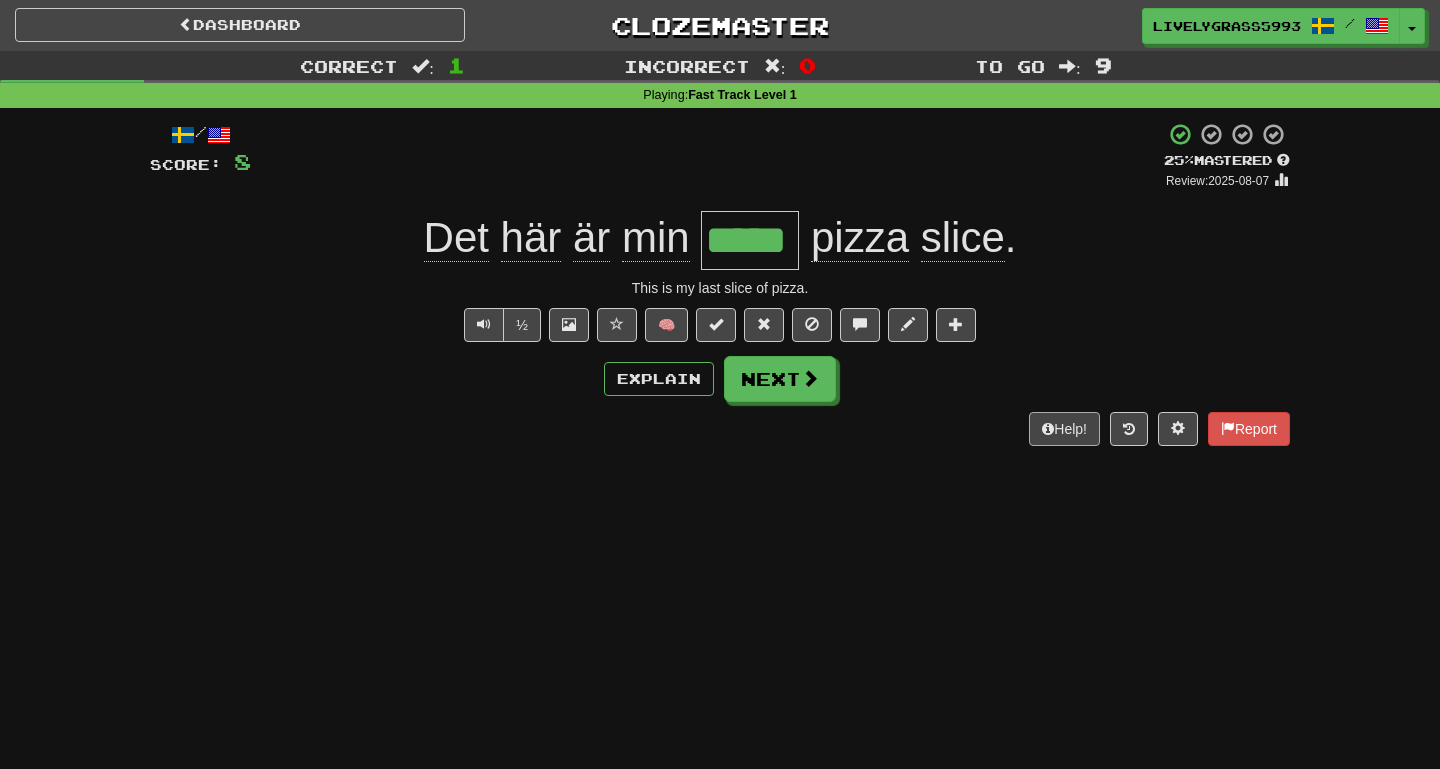 click on "Help!" at bounding box center (1064, 429) 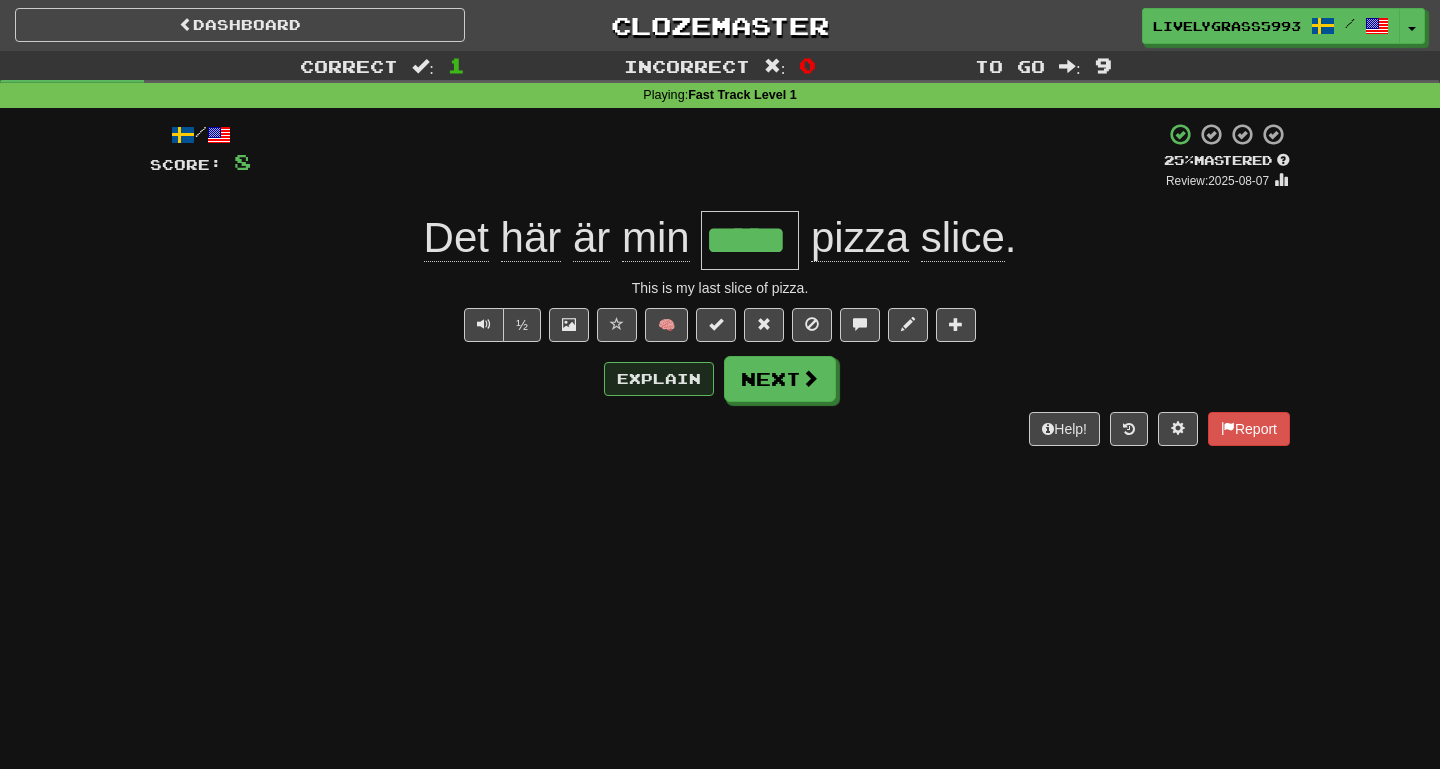 click on "Explain" at bounding box center (659, 379) 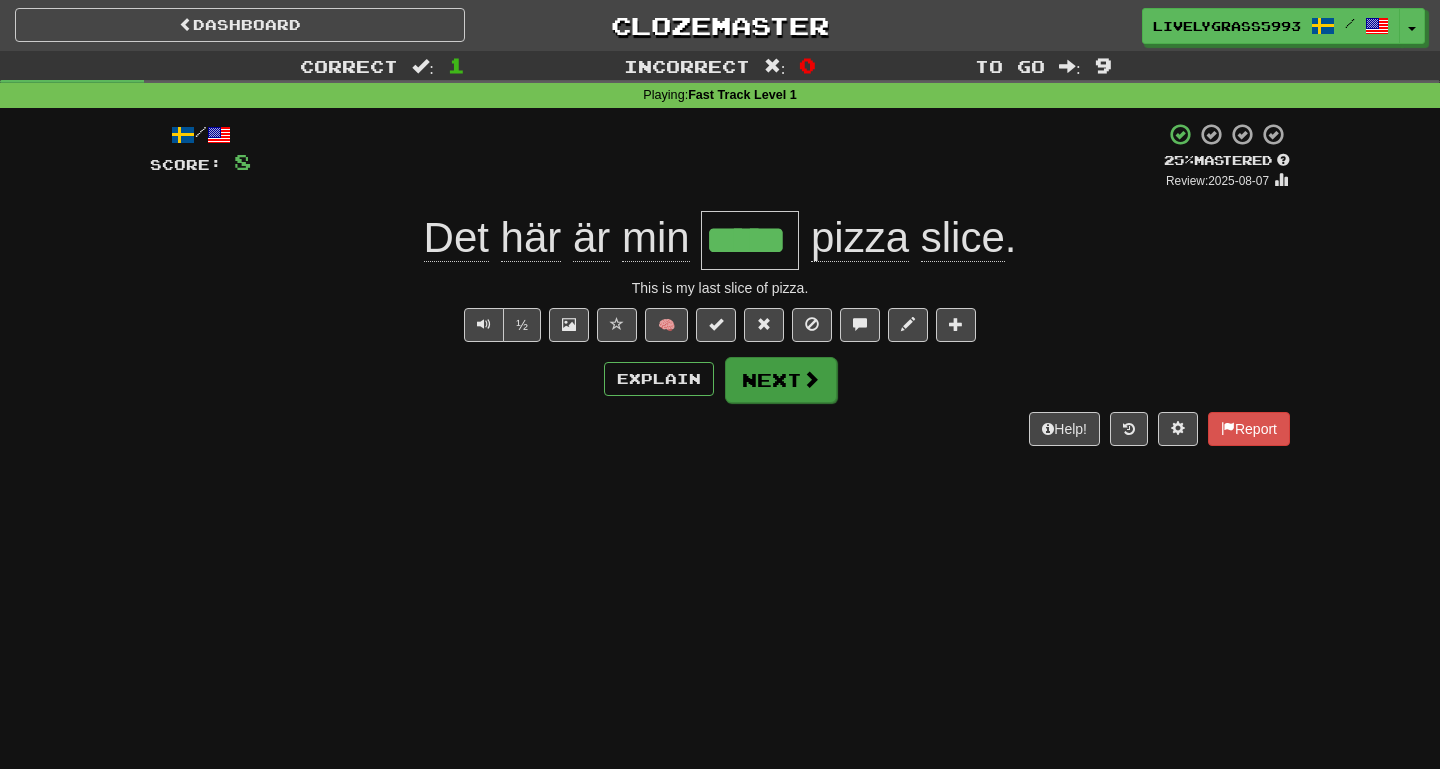 click on "Next" at bounding box center (781, 380) 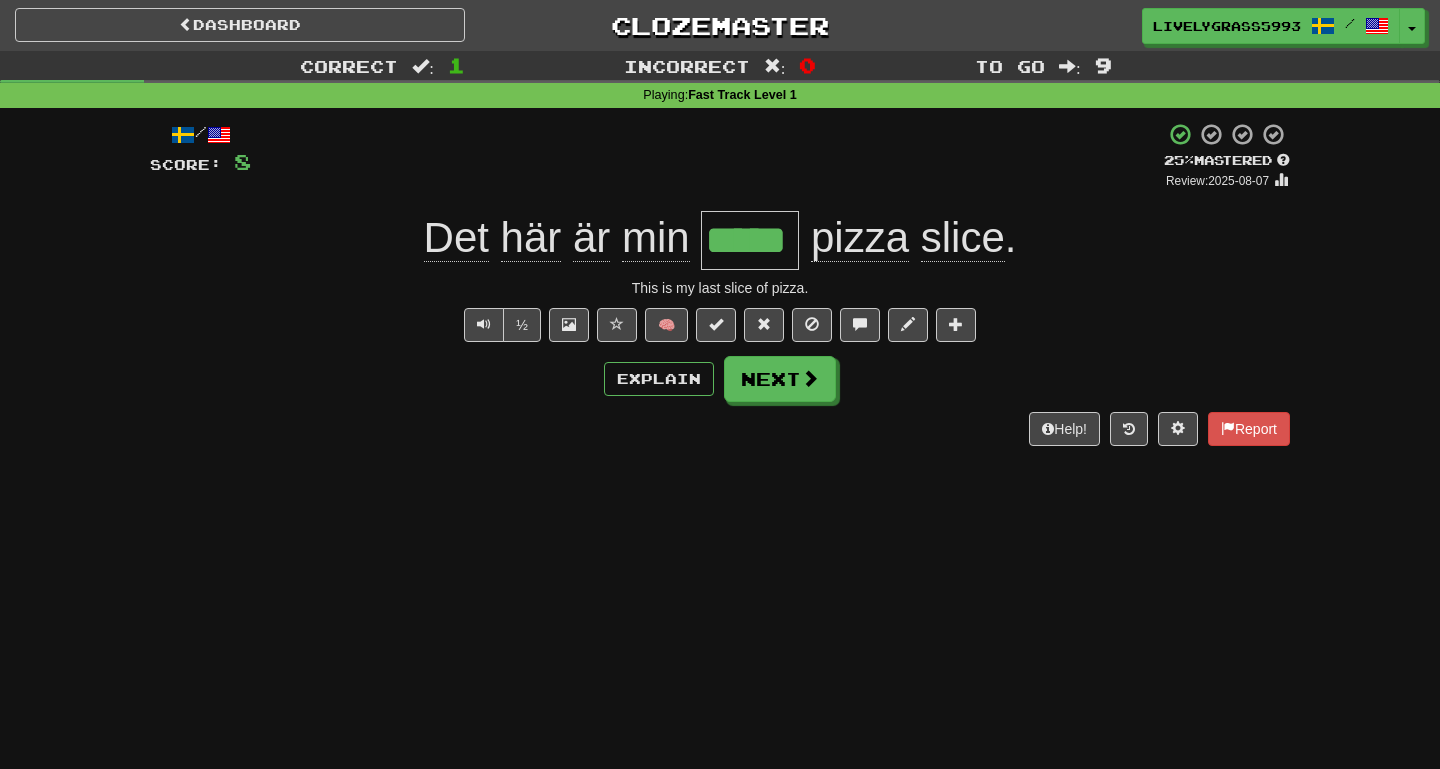 click on "*****" at bounding box center [750, 240] 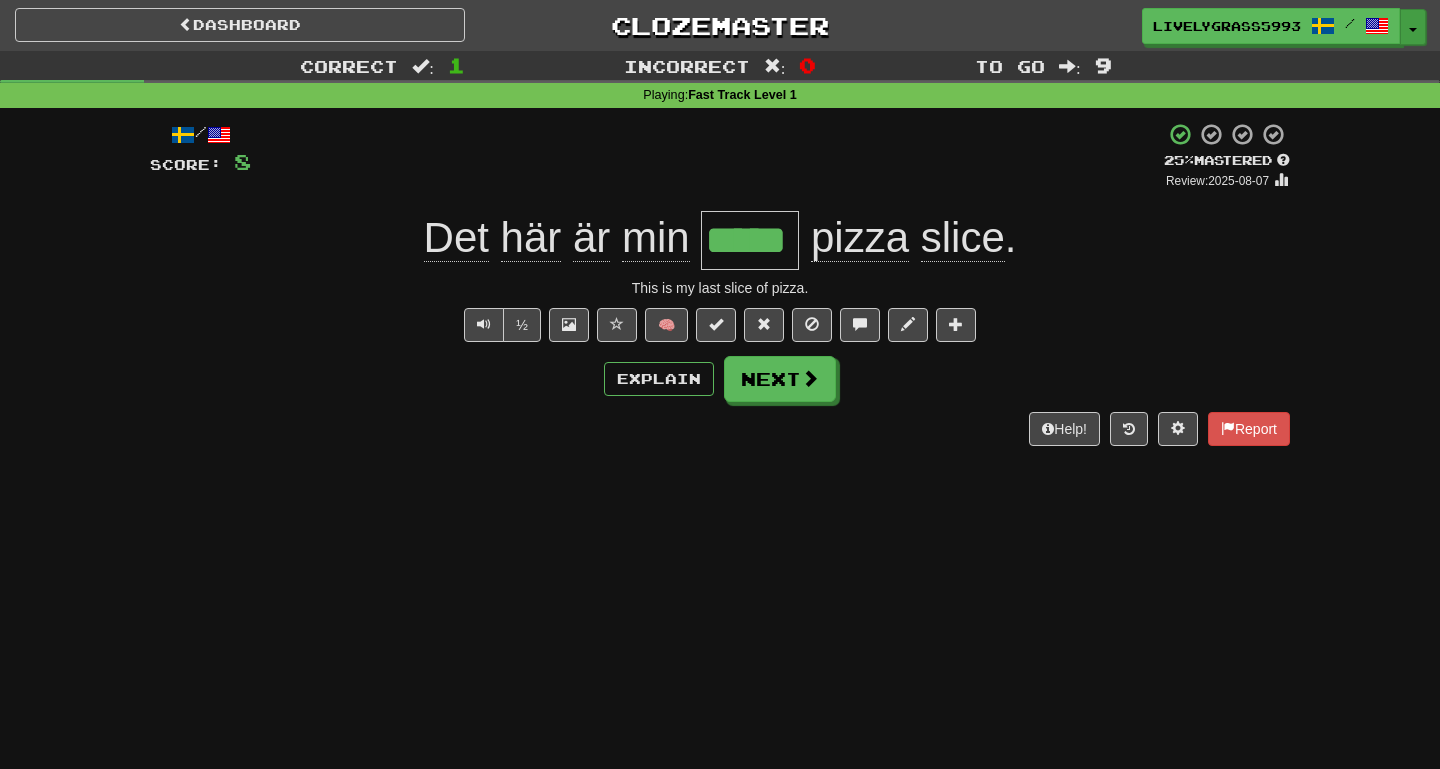 click at bounding box center [1413, 30] 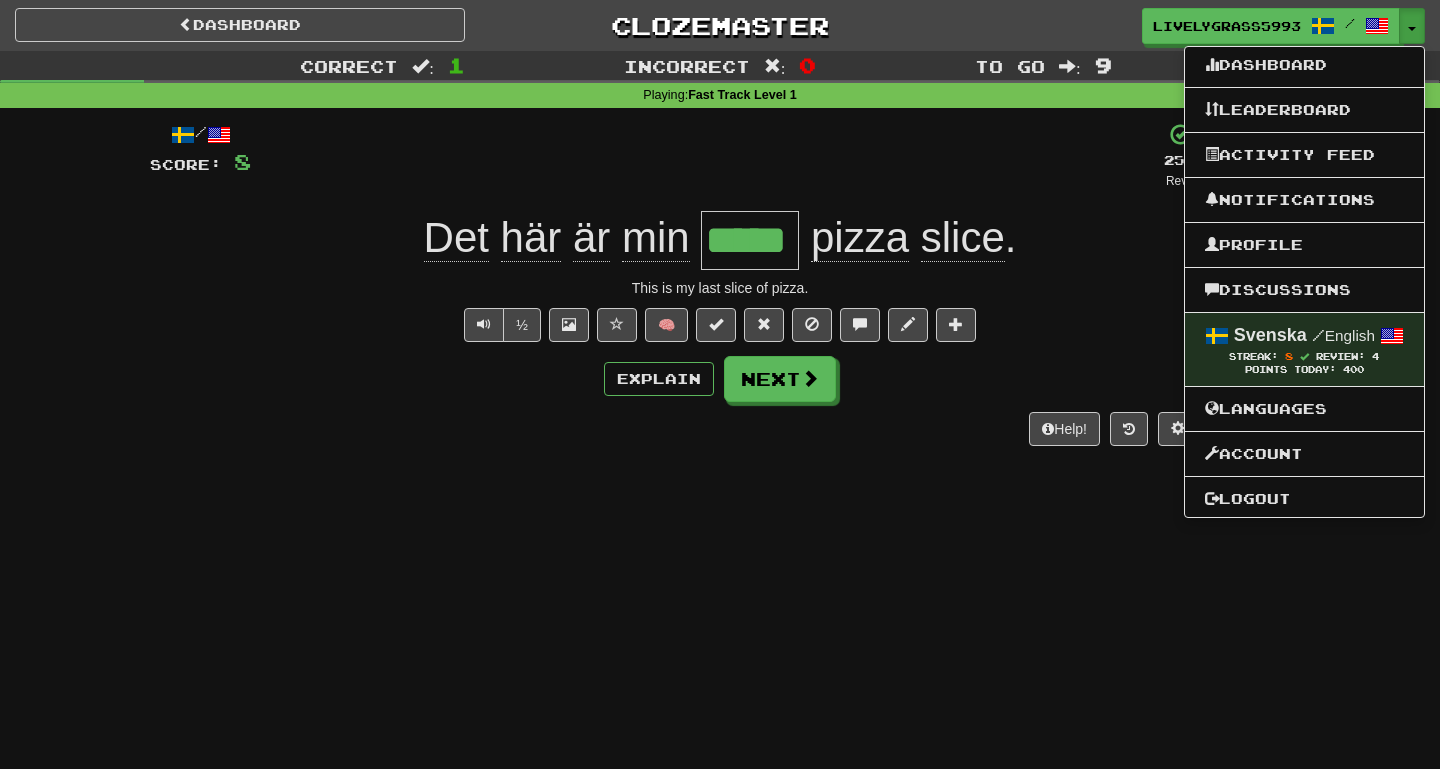 click on "Dashboard
Clozemaster
[USERNAME]
/
Toggle Dropdown
Dashboard
Leaderboard
Activity Feed
Notifications
Profile
Discussions
Svenska
/
English
Streak:
8
Review:
4
Points Today: 400
Languages
Account
Logout
[USERNAME]
/
Toggle Dropdown
Dashboard
Leaderboard
Activity Feed
Notifications
Profile
Discussions
Svenska
/
English
Streak:
8
Review:
4
Points Today: 400
Languages
Account
Logout
clozemaster
Correct   :   1 Incorrect   :   0 To go   :   9 Playing :  Fast Track Level 1  /  Score:   8 + 8 25 %  Mastered Review:  [DATE] Det   här   är   min   *****   pizza   slice . This is my last slice of pizza. ½ 🧠 Next" at bounding box center (720, 384) 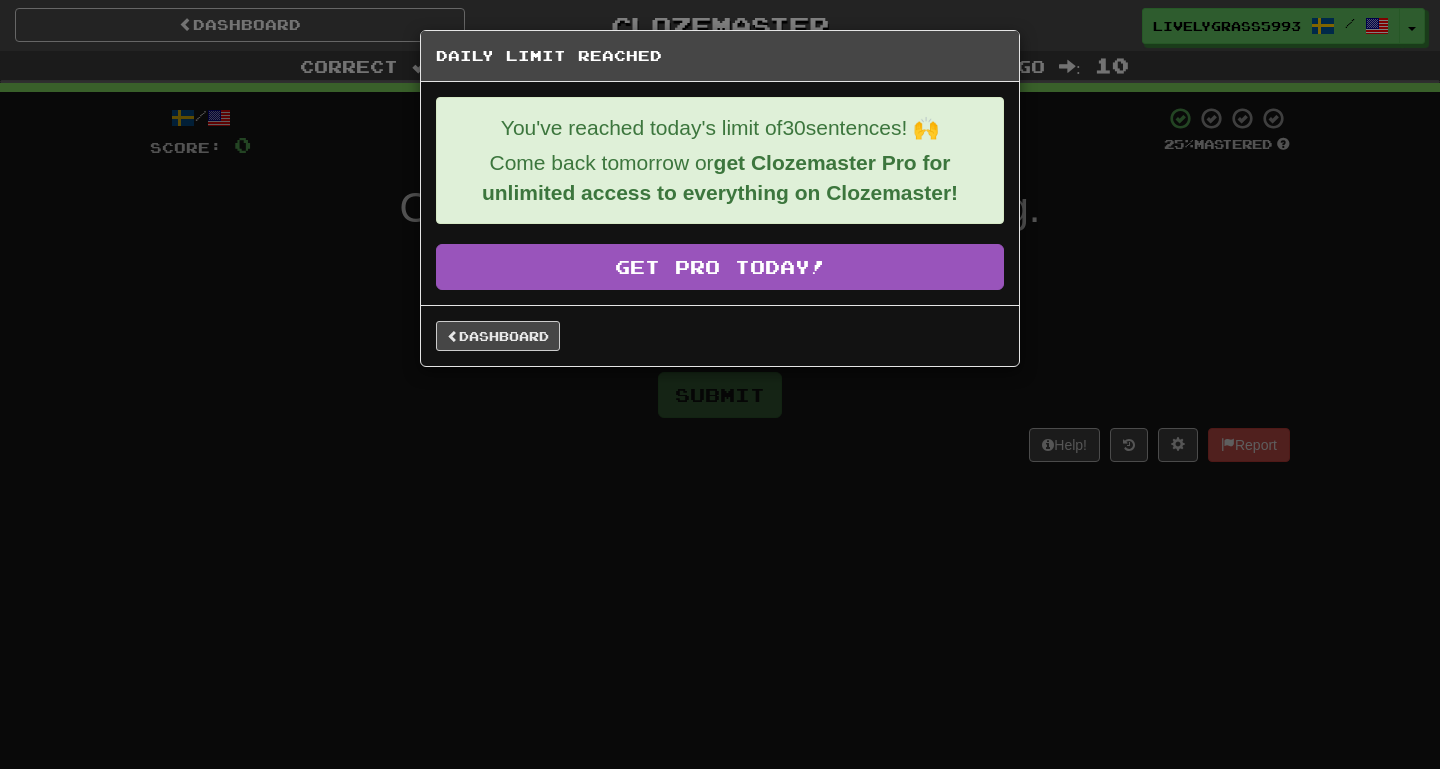 scroll, scrollTop: 0, scrollLeft: 0, axis: both 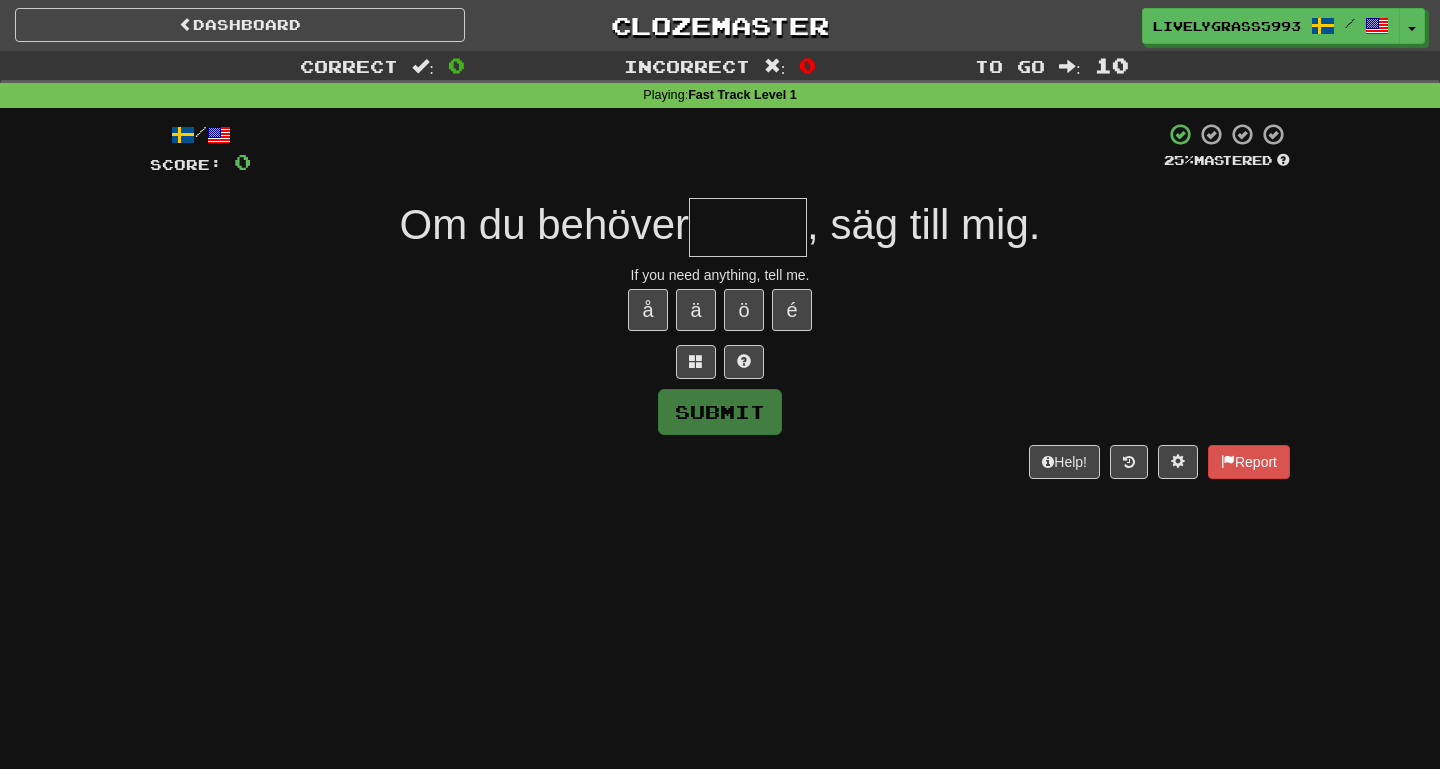 click at bounding box center (748, 227) 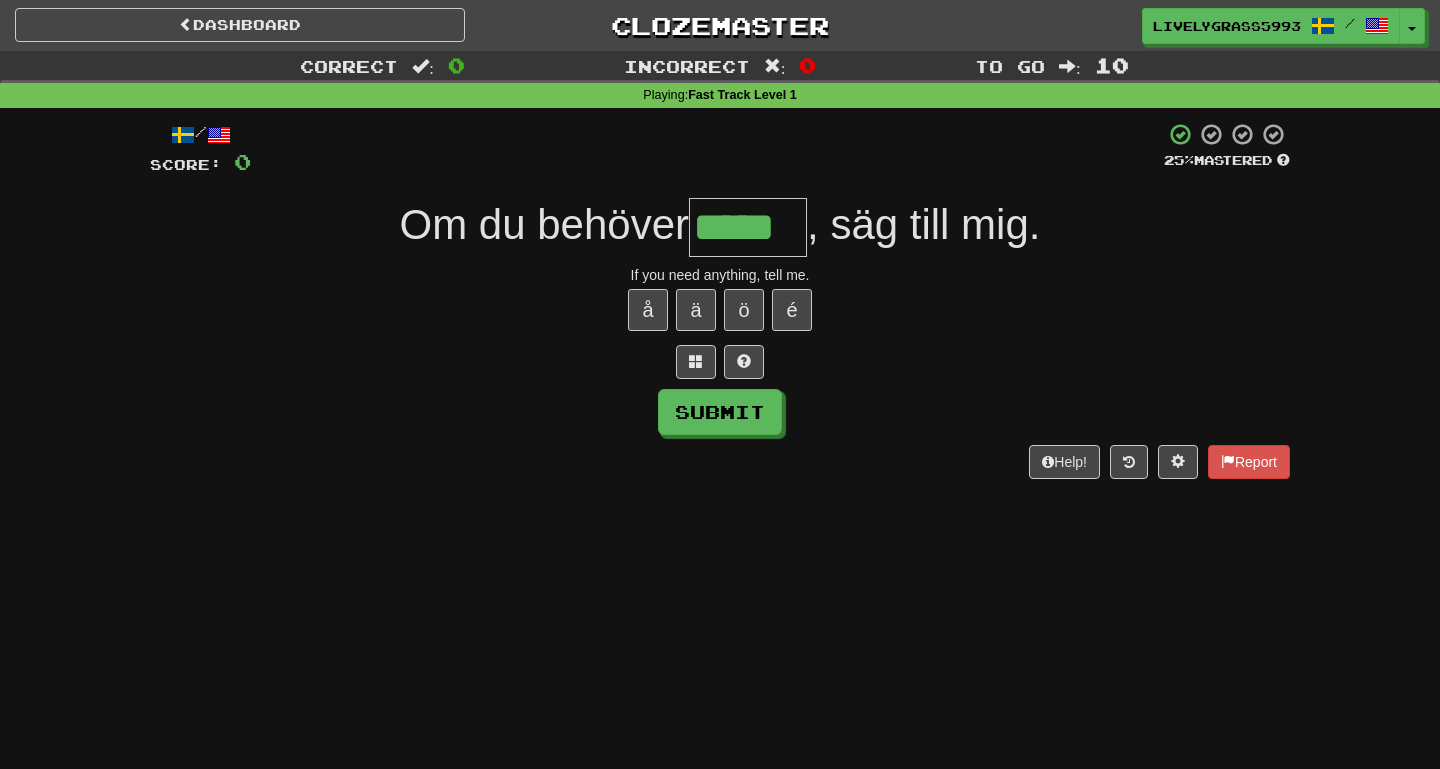 type on "*****" 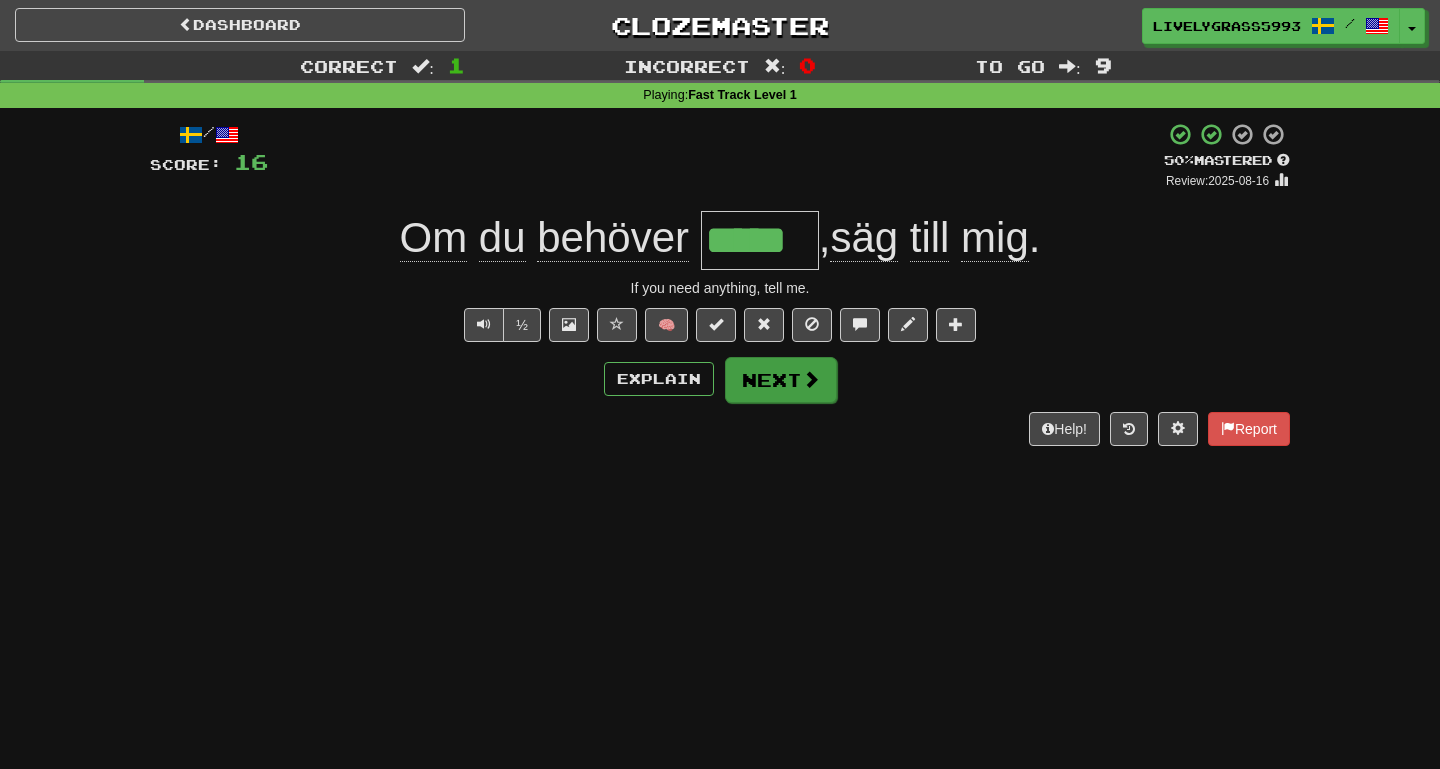 click on "Next" at bounding box center (781, 380) 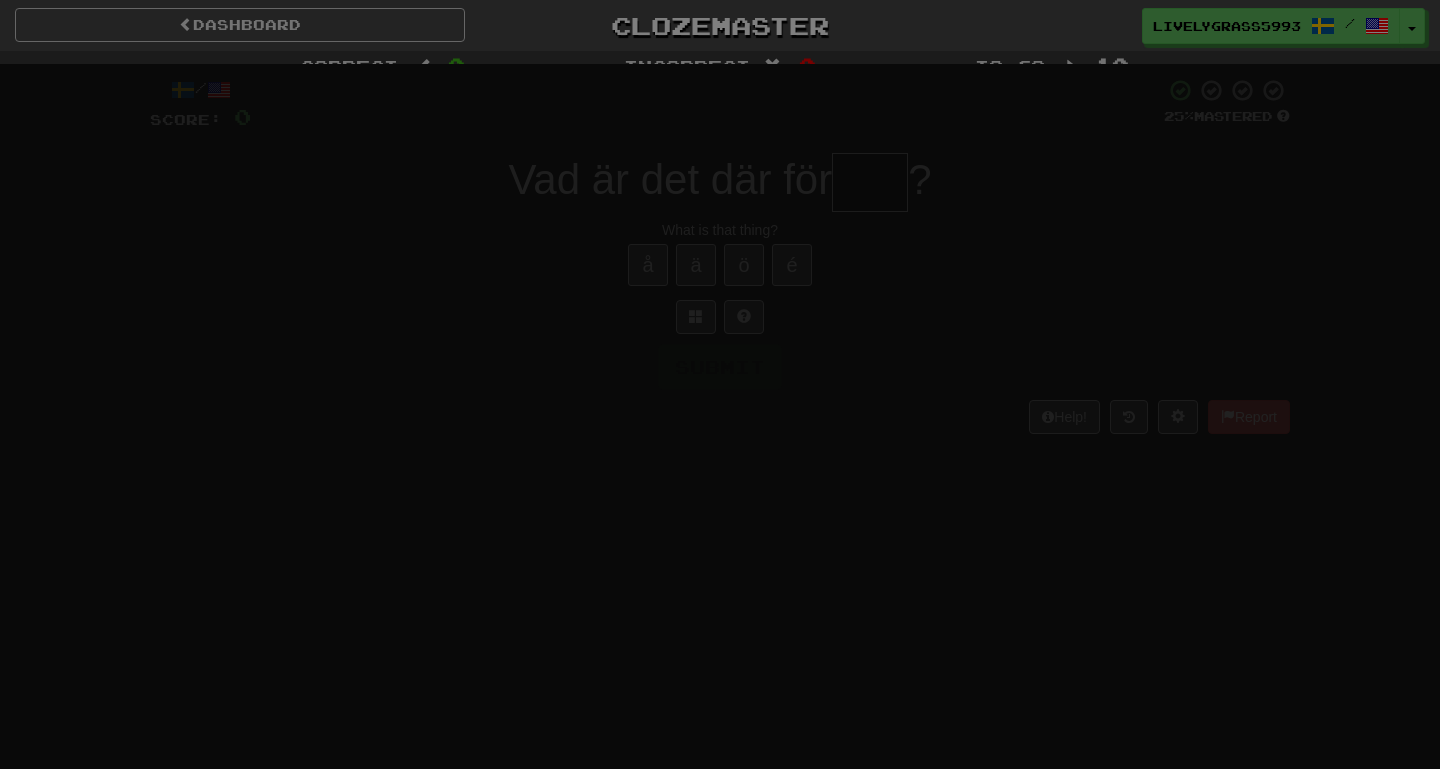 scroll, scrollTop: 0, scrollLeft: 0, axis: both 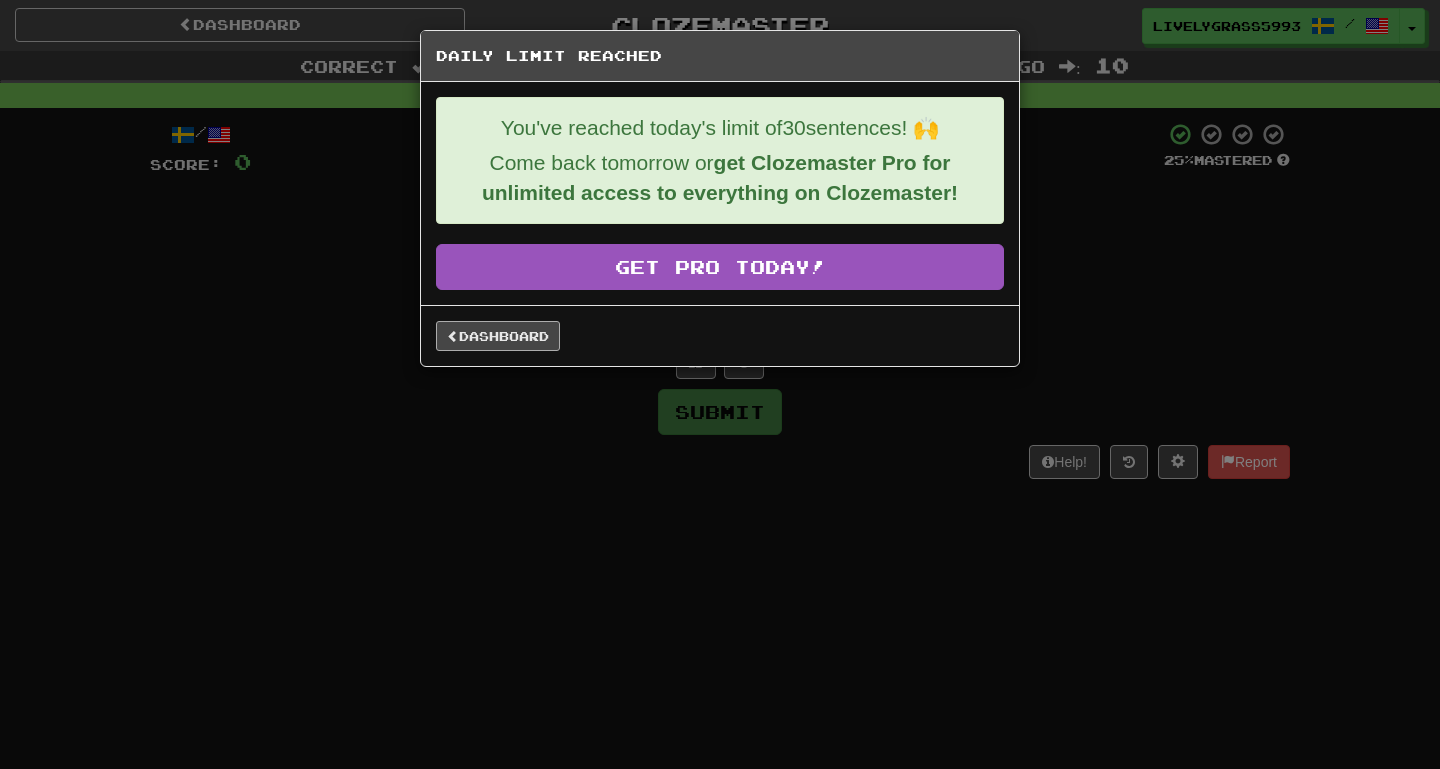 click on "Dashboard" at bounding box center (498, 336) 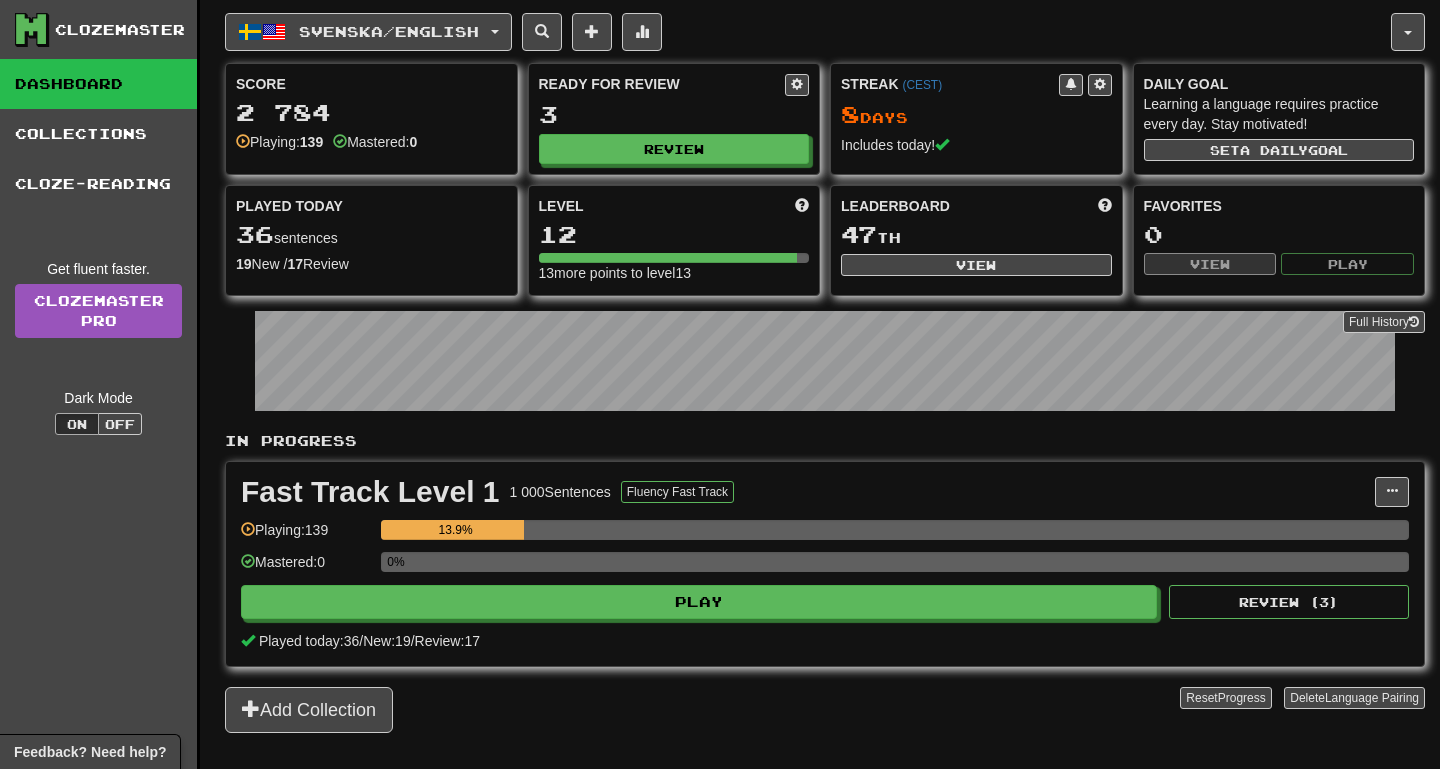 scroll, scrollTop: 0, scrollLeft: 0, axis: both 